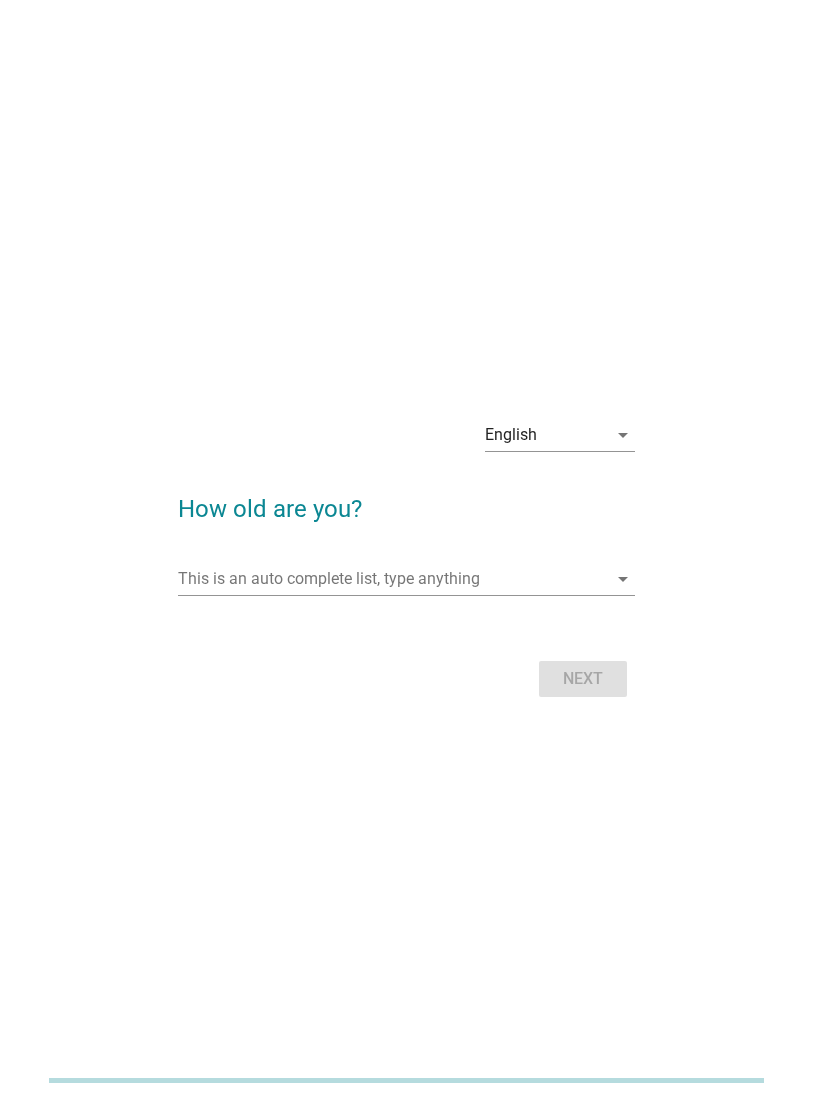 scroll, scrollTop: 0, scrollLeft: 0, axis: both 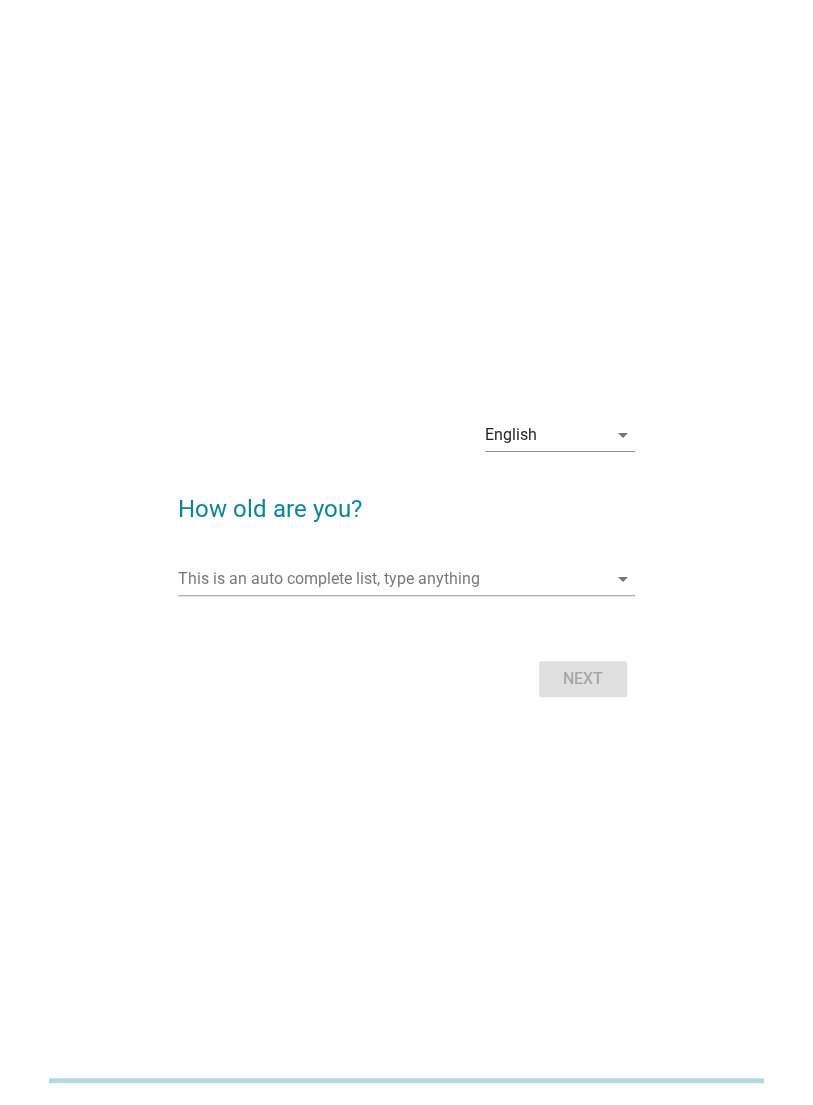 click on "English" at bounding box center (511, 435) 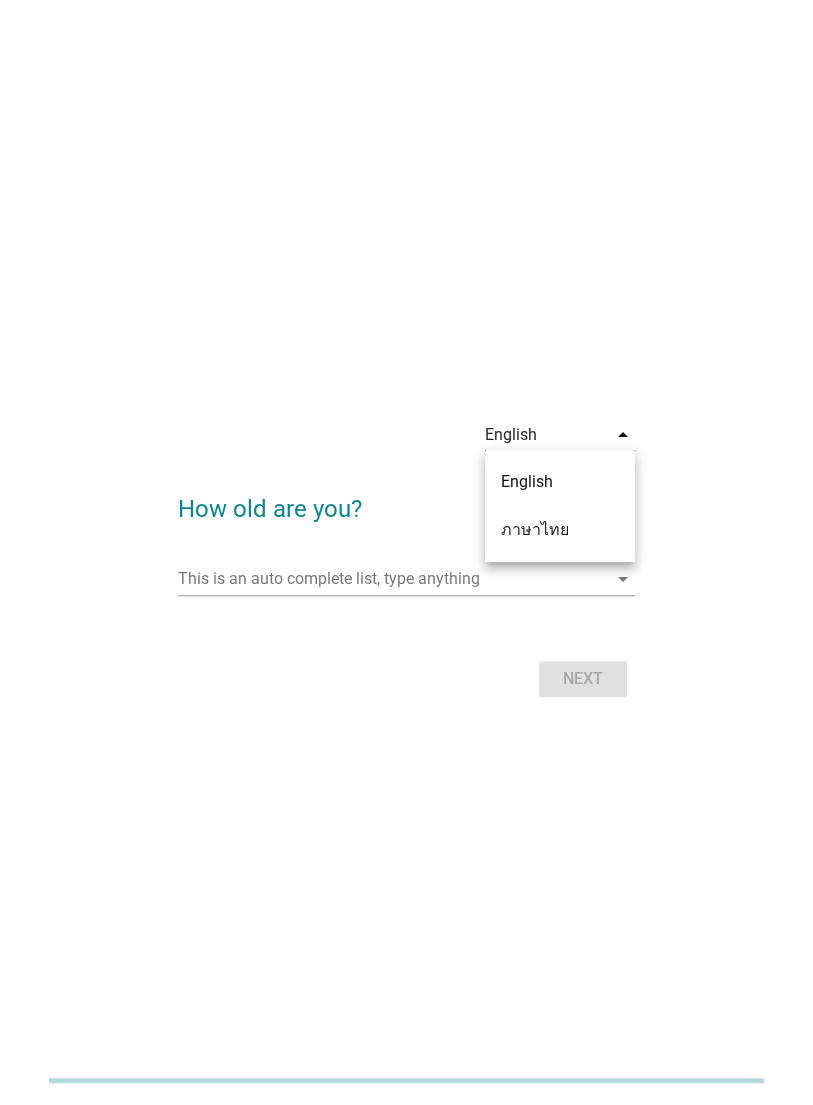 click on "ภาษาไทย" at bounding box center [560, 530] 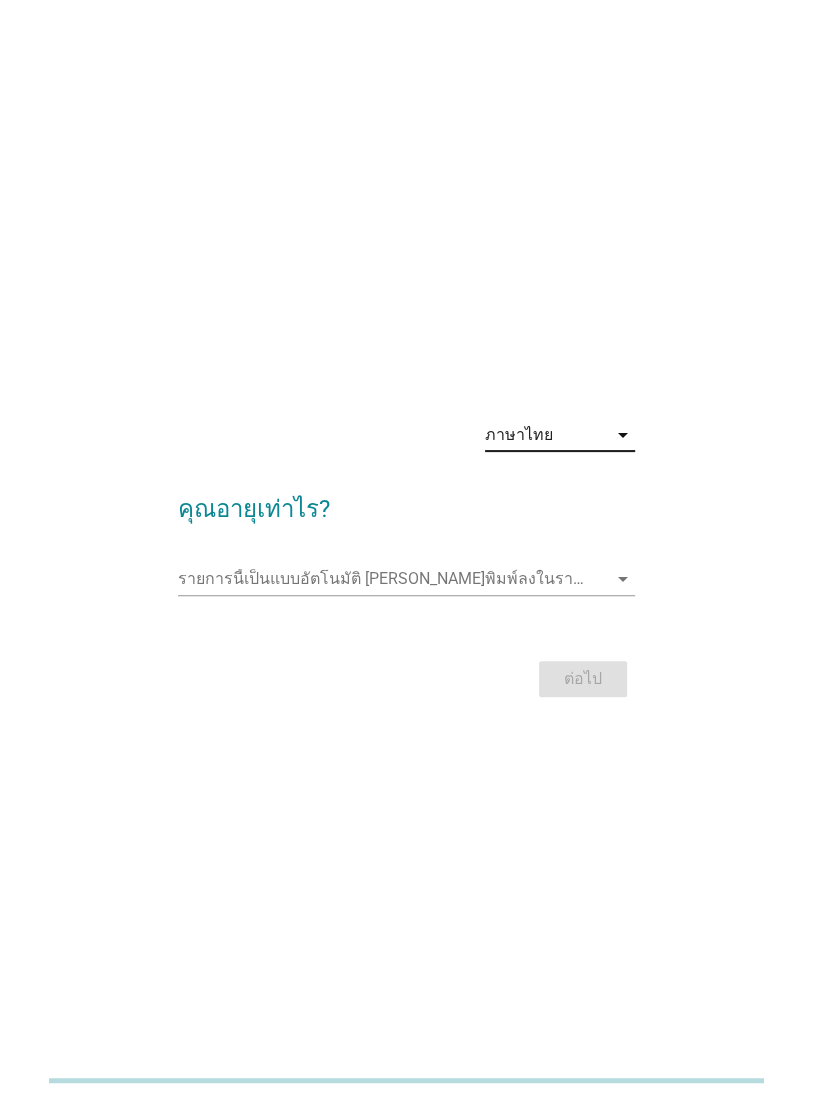 click at bounding box center [392, 579] 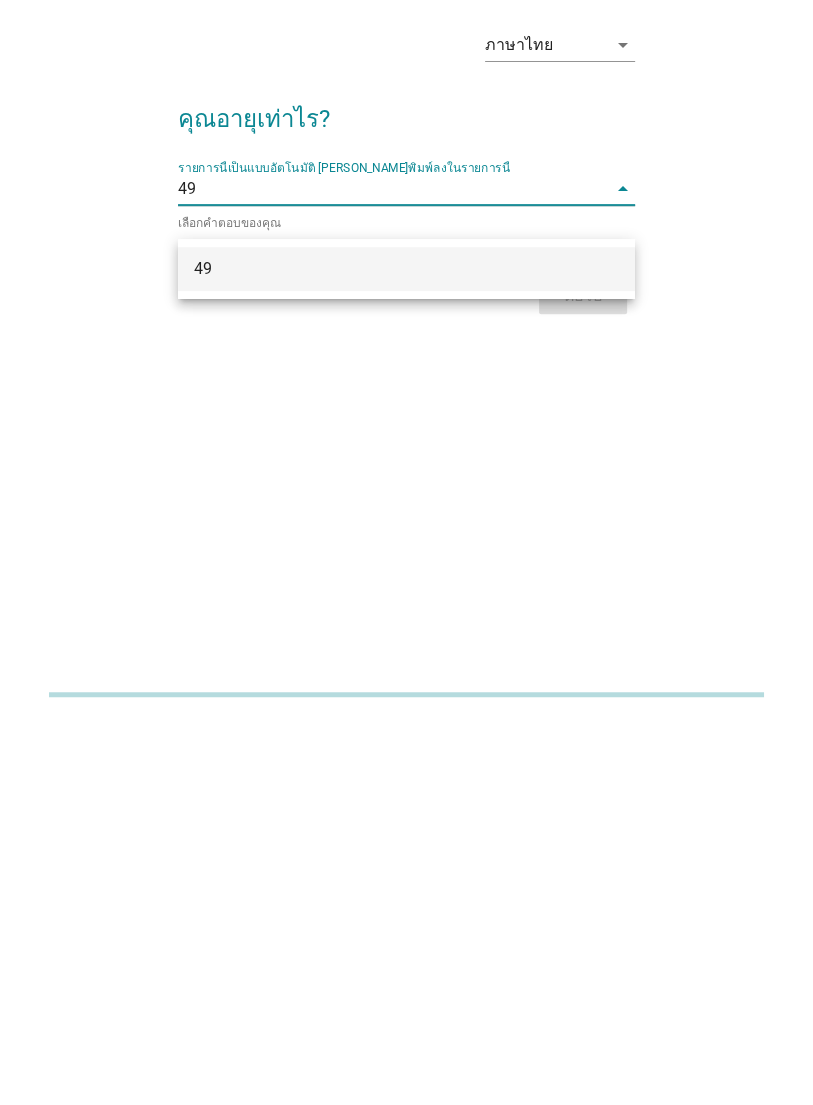 type on "49" 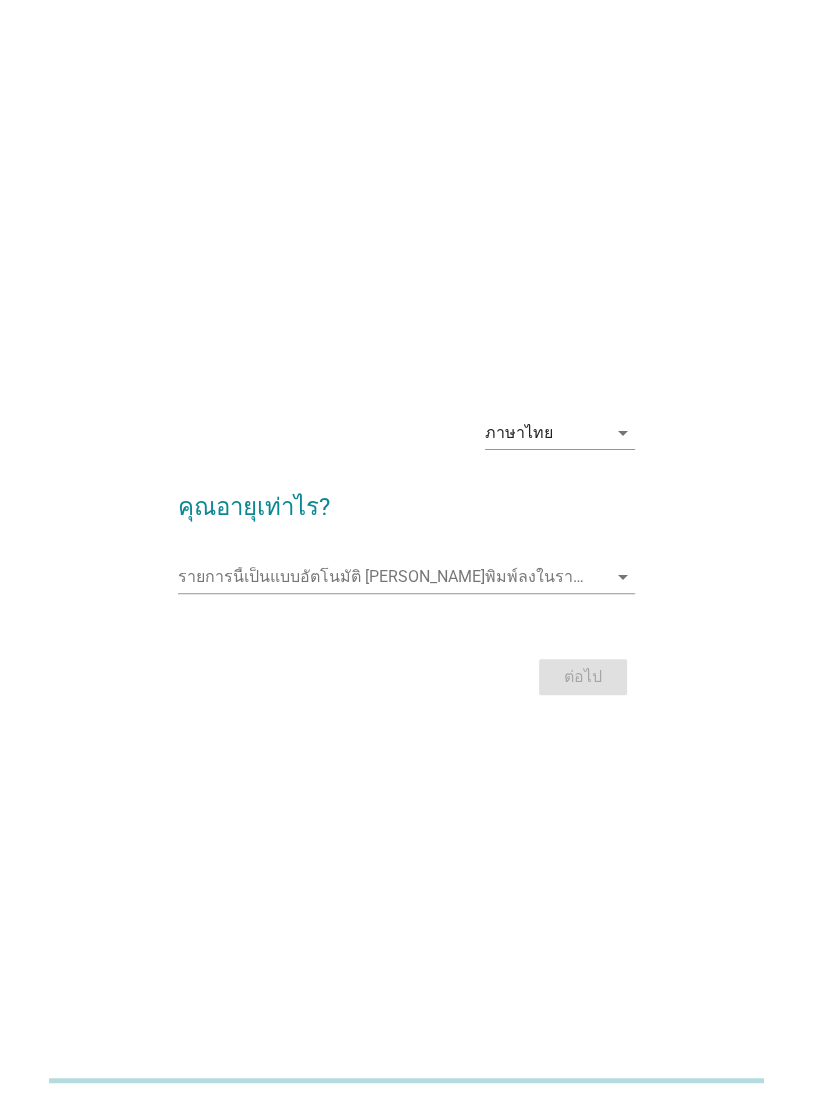 click at bounding box center (392, 577) 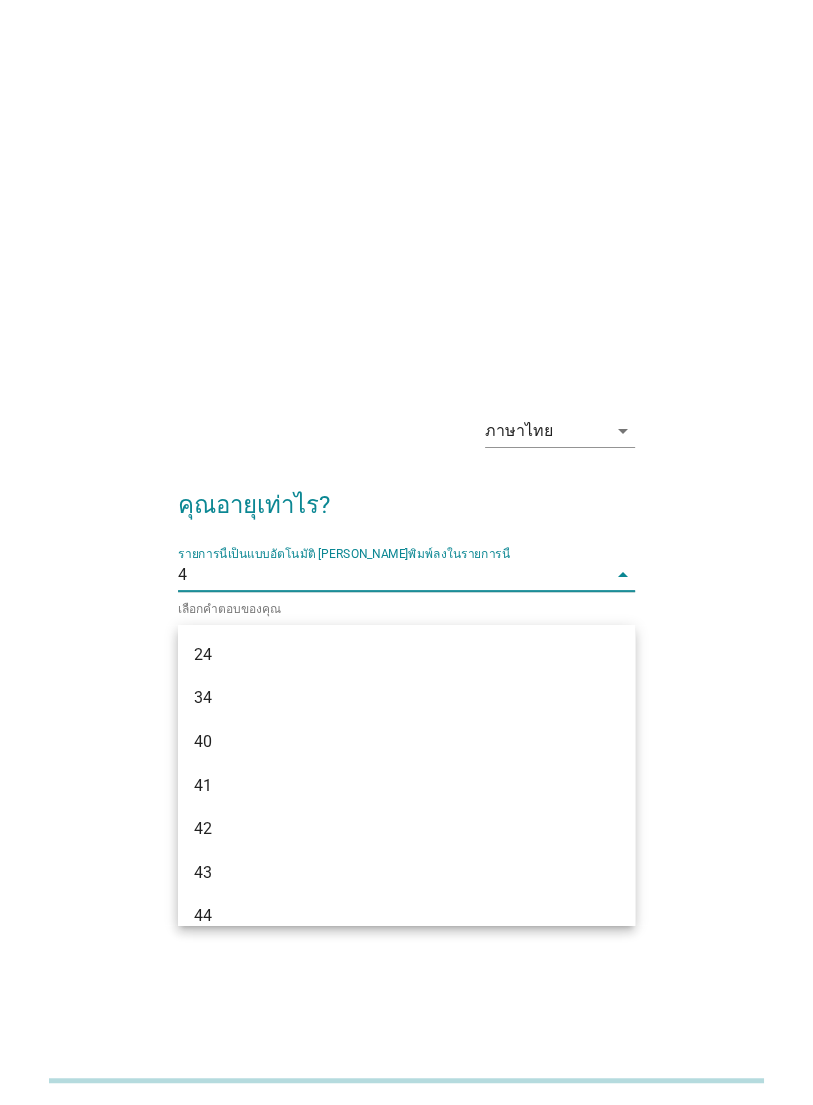 type on "49" 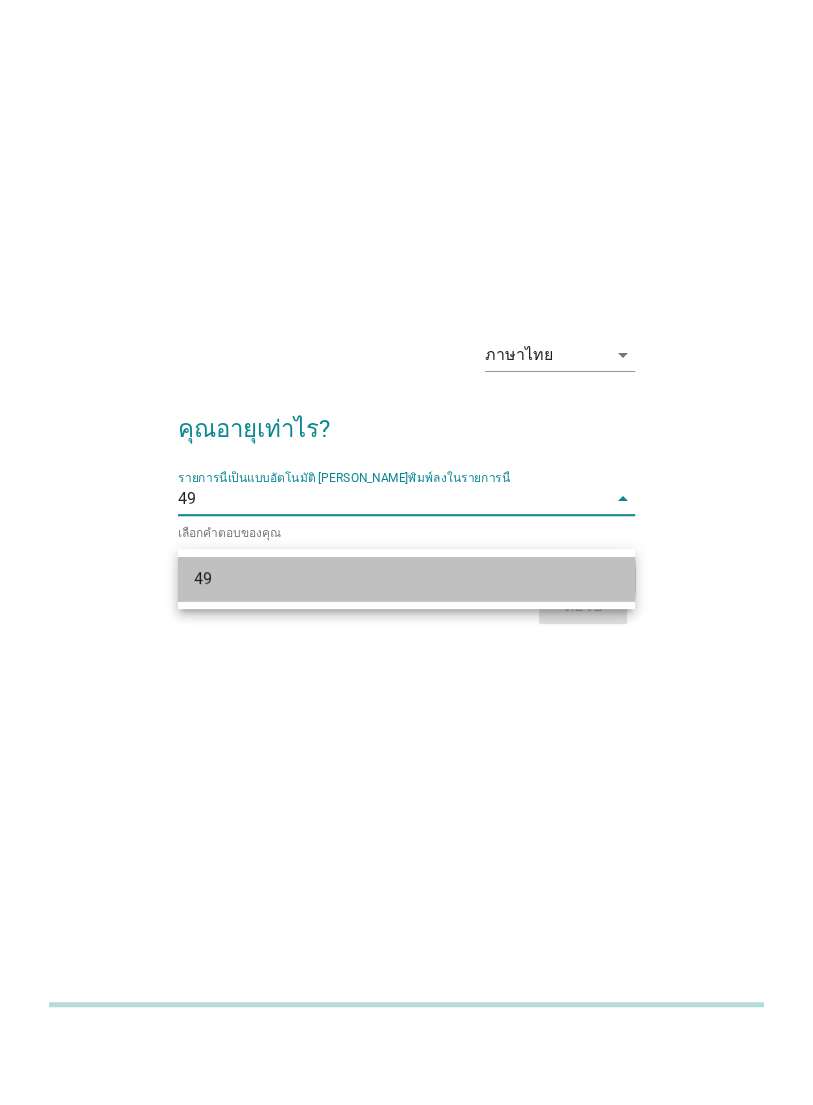 click on "49" at bounding box center (406, 655) 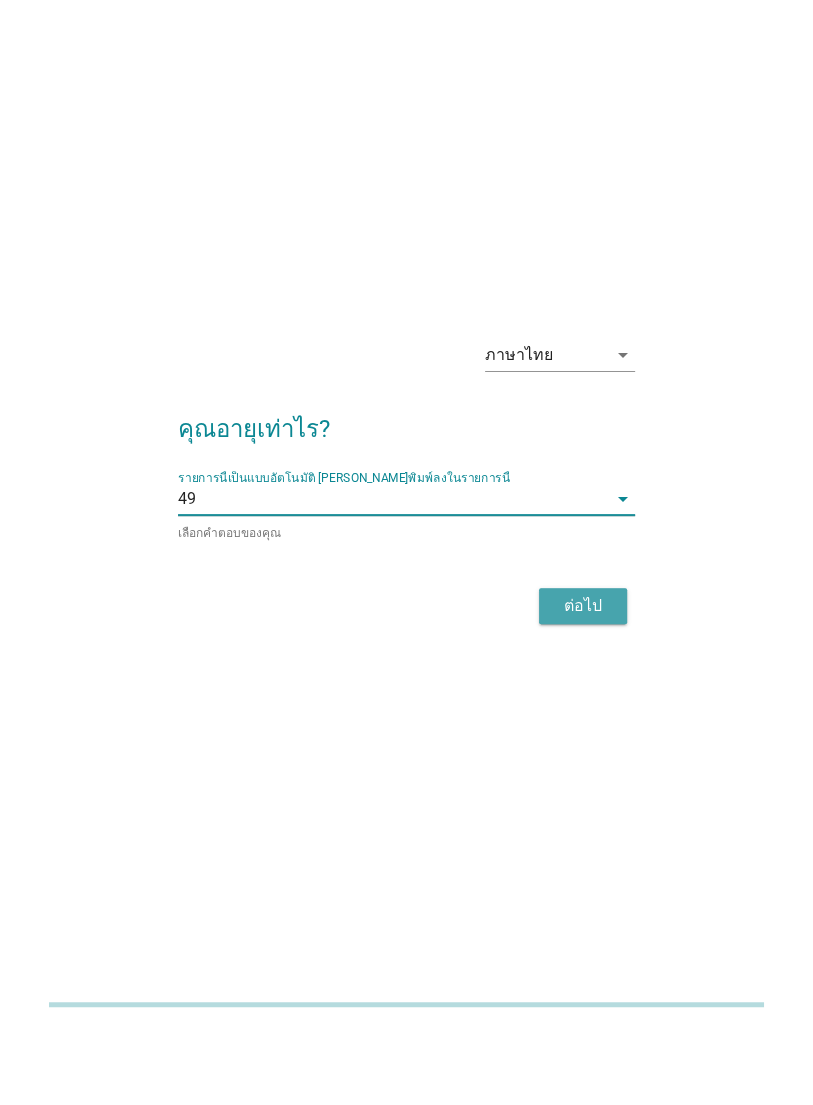 click on "ต่อไป" at bounding box center [583, 682] 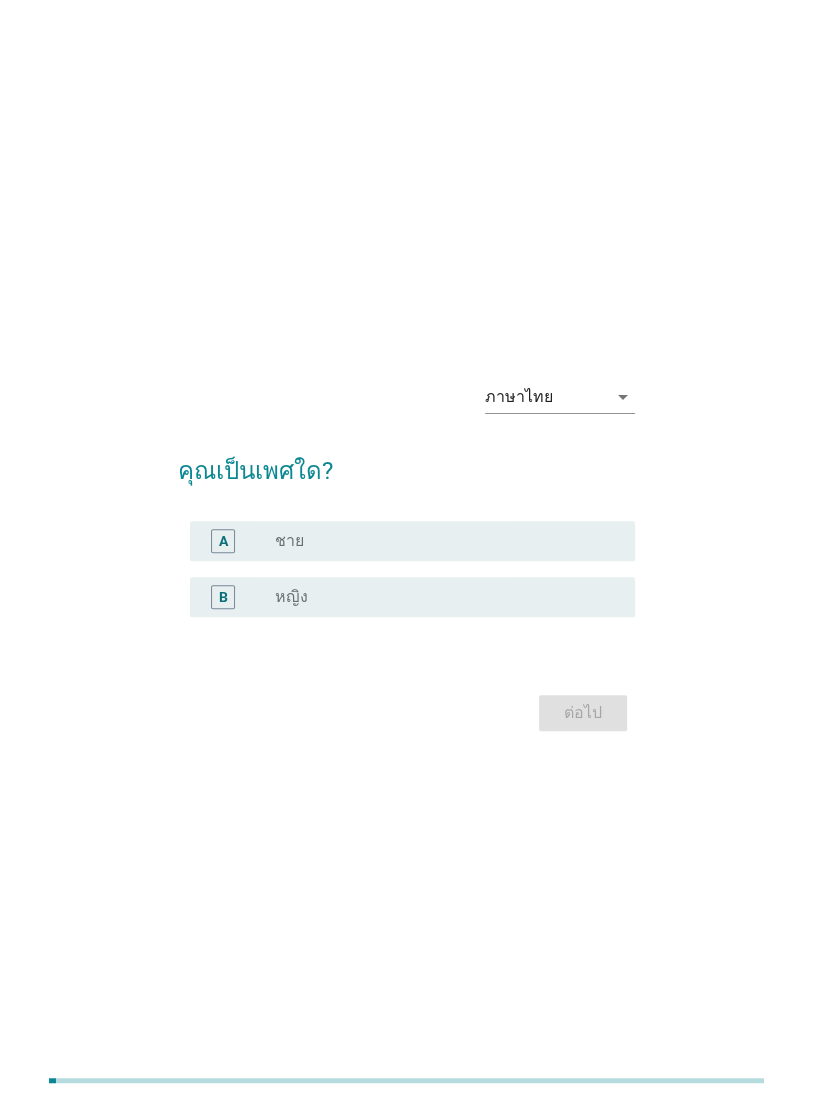 scroll, scrollTop: 0, scrollLeft: 0, axis: both 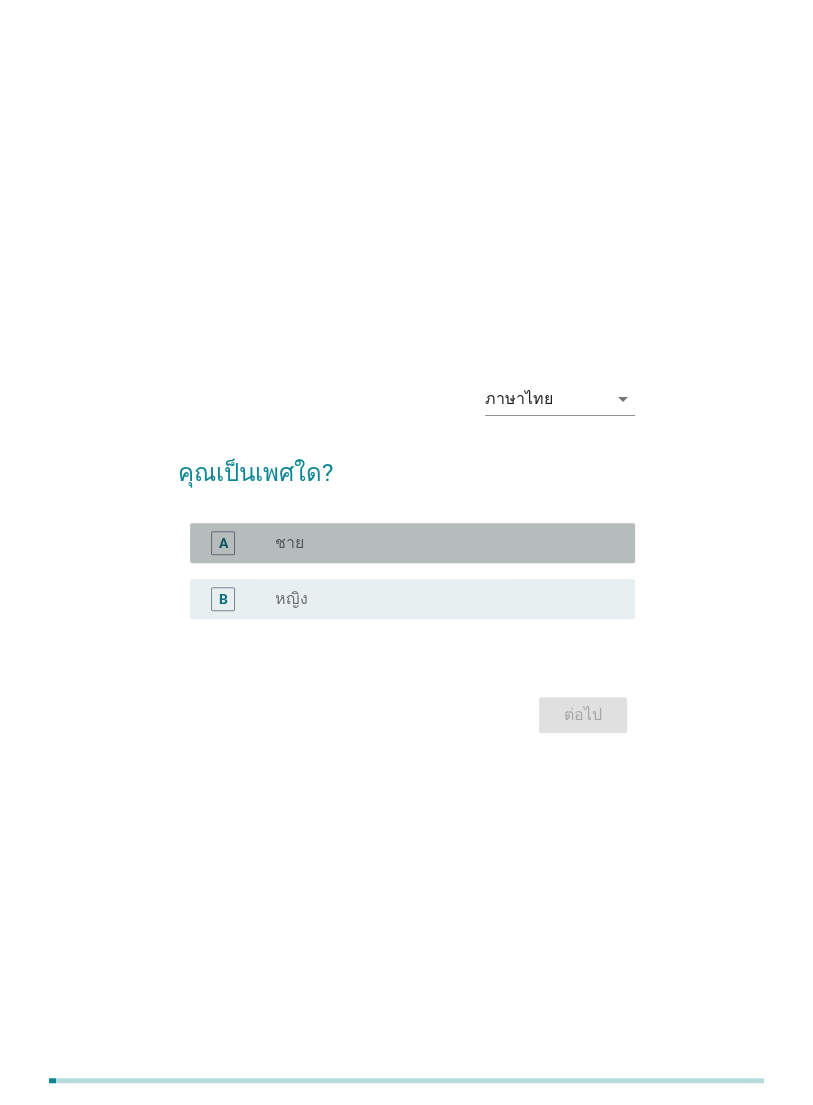 click on "A" at bounding box center [240, 543] 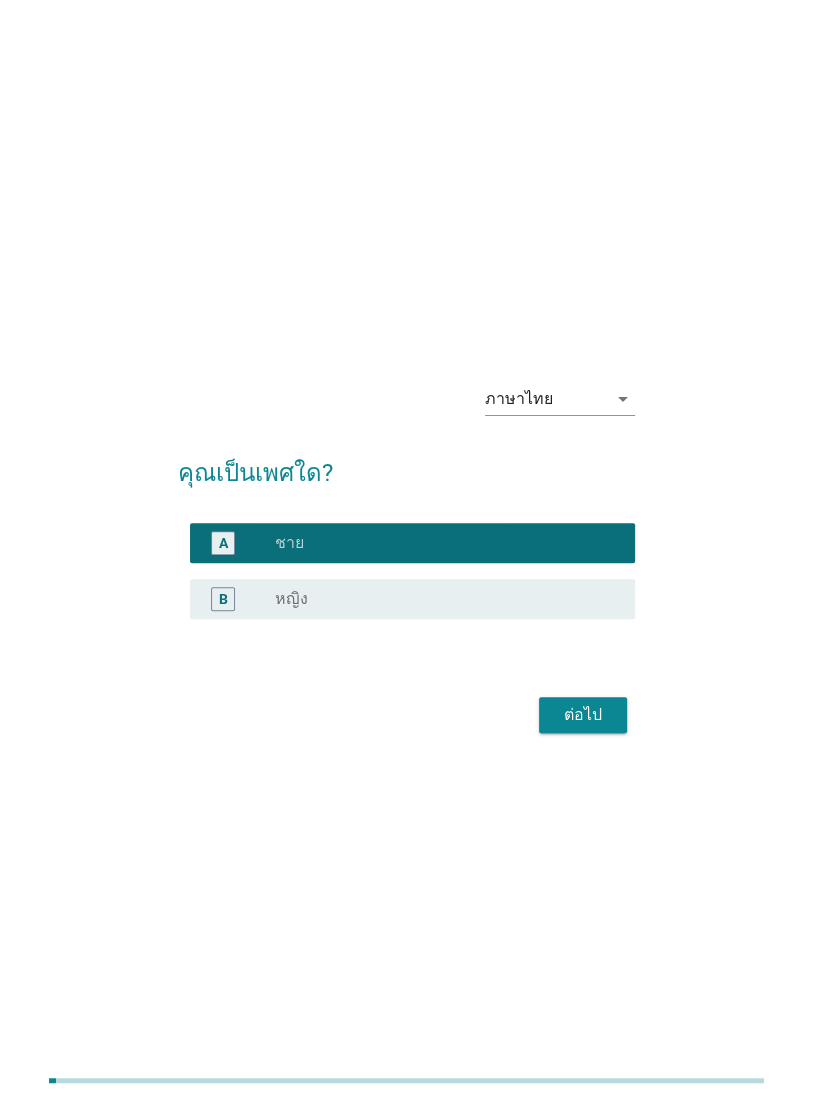 click on "ต่อไป" at bounding box center (583, 715) 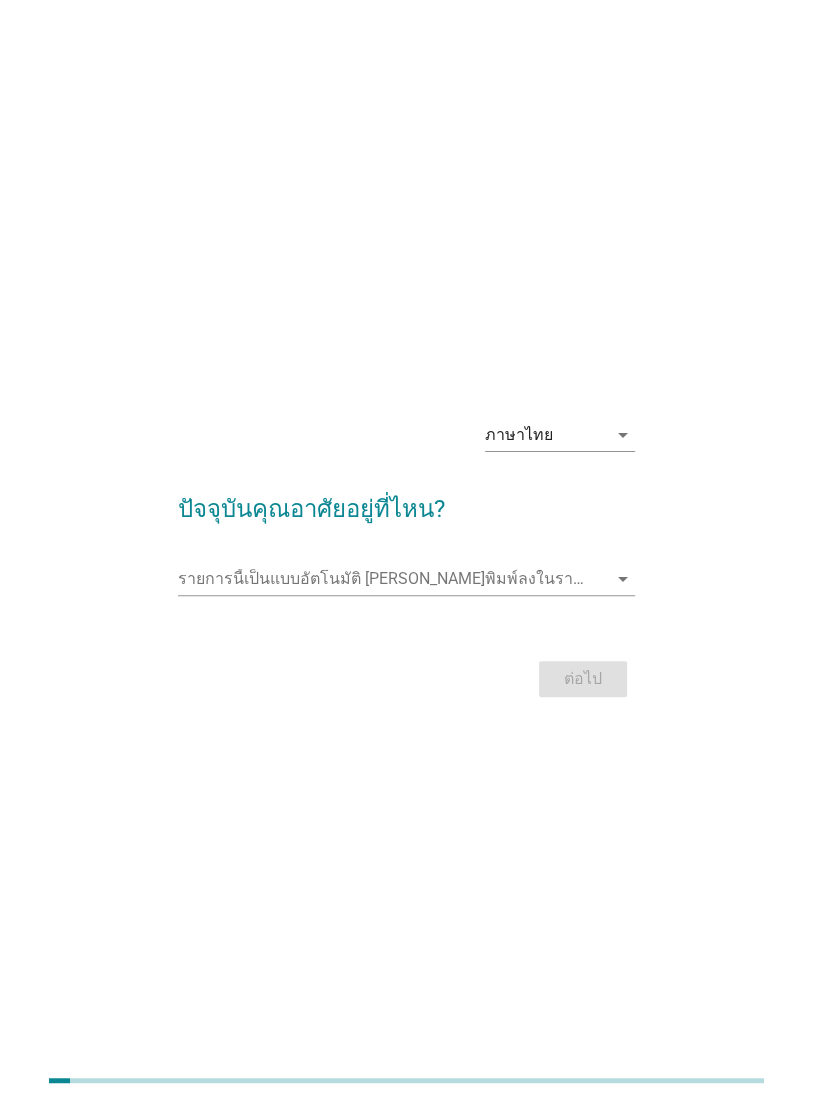 click at bounding box center [392, 579] 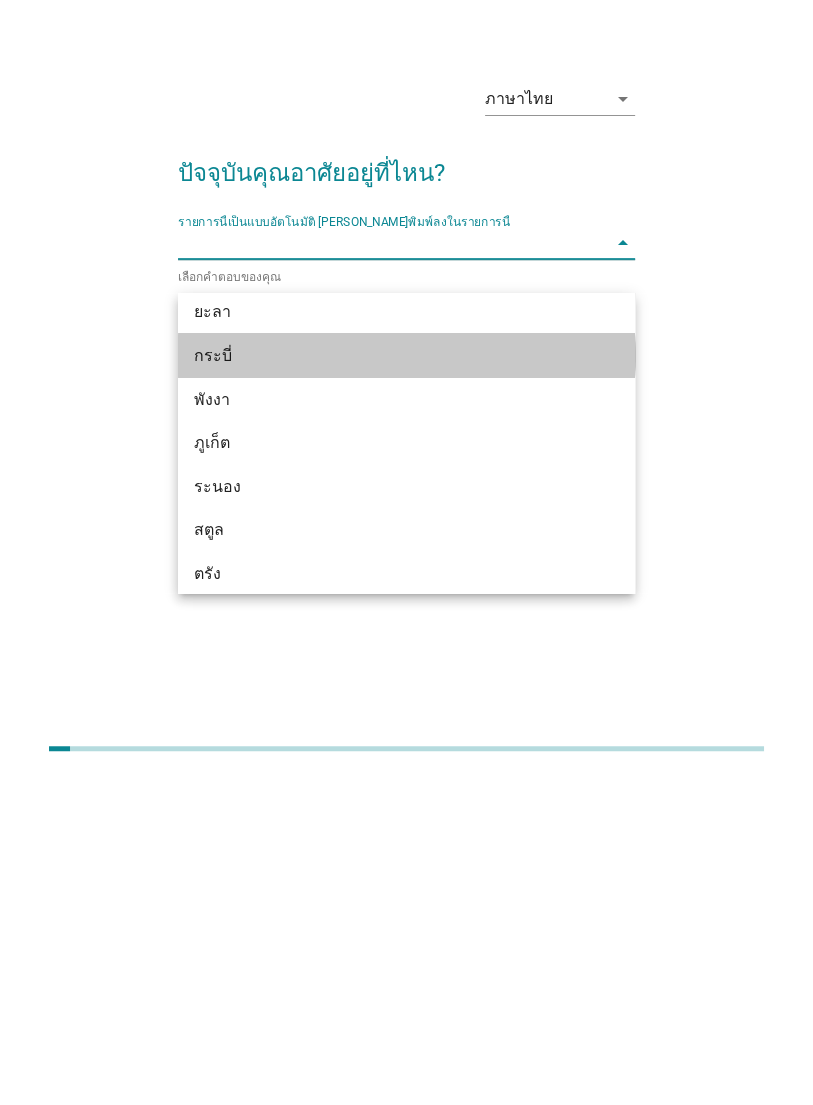 scroll, scrollTop: 3073, scrollLeft: 0, axis: vertical 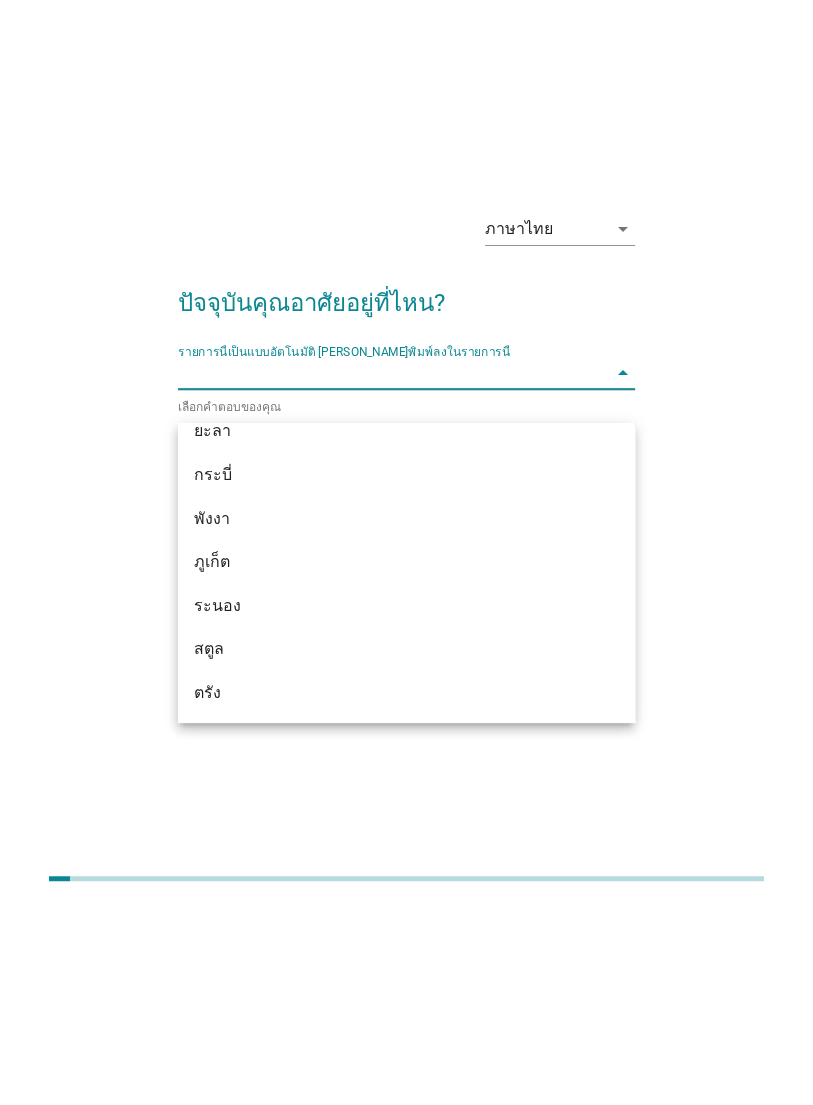 type on "ก" 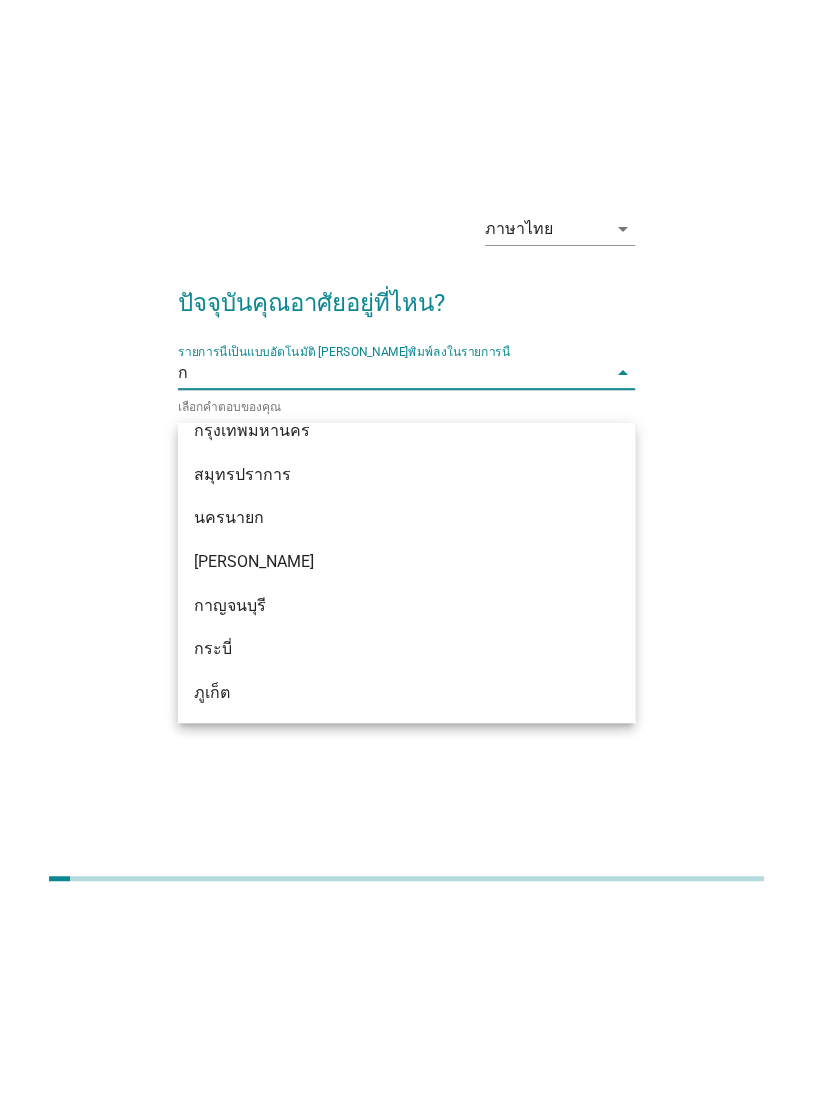 scroll, scrollTop: 413, scrollLeft: 0, axis: vertical 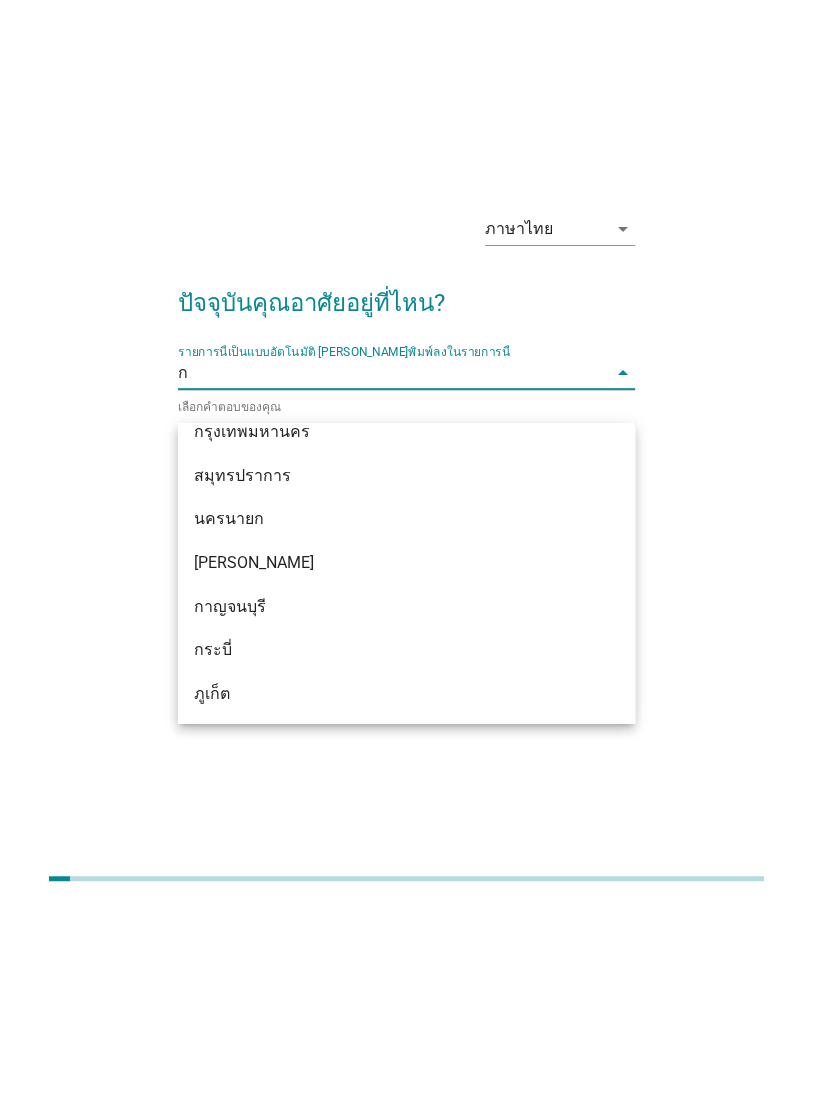 click on "กรุงเทพมหานคร" at bounding box center (389, 634) 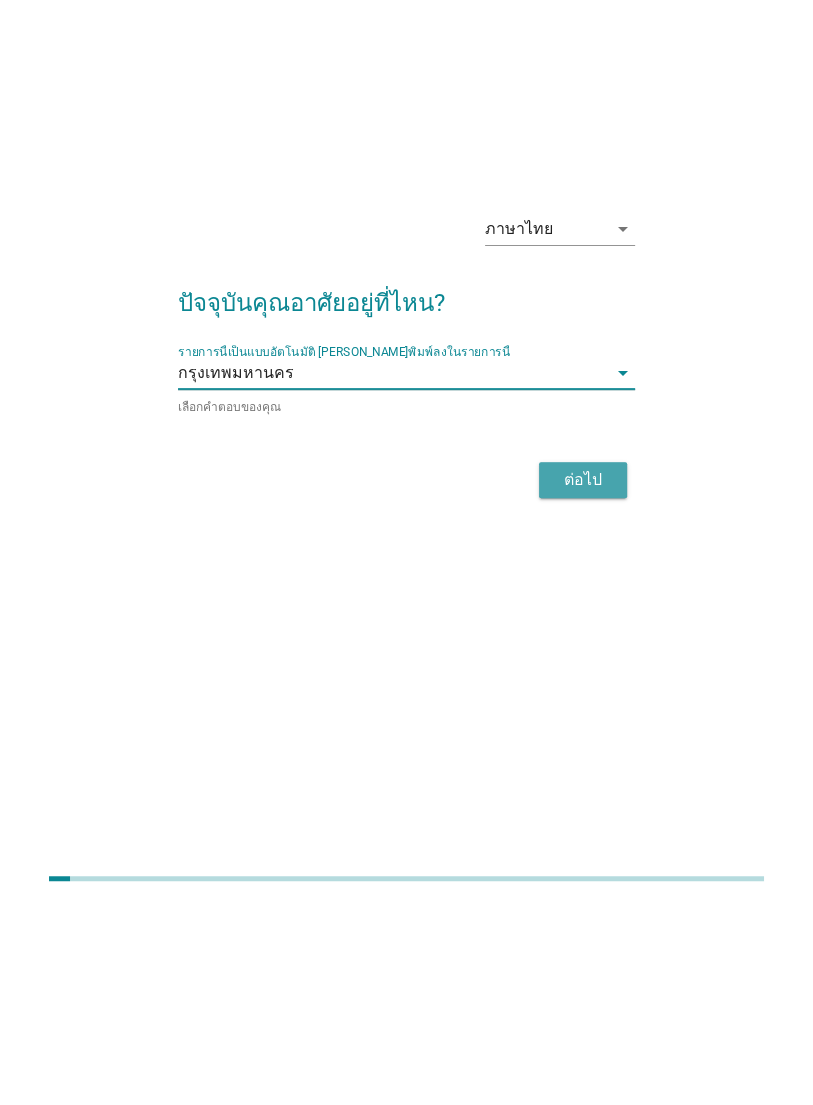 click on "ต่อไป" at bounding box center (583, 682) 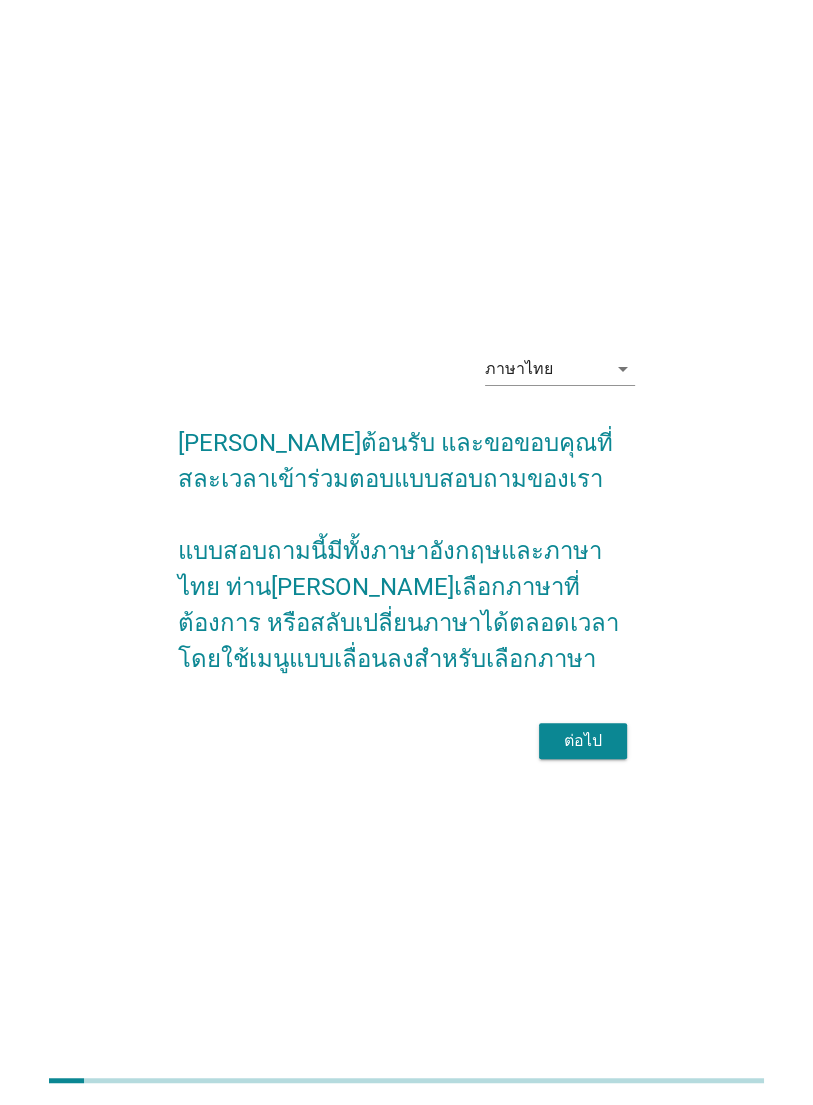scroll, scrollTop: 0, scrollLeft: 0, axis: both 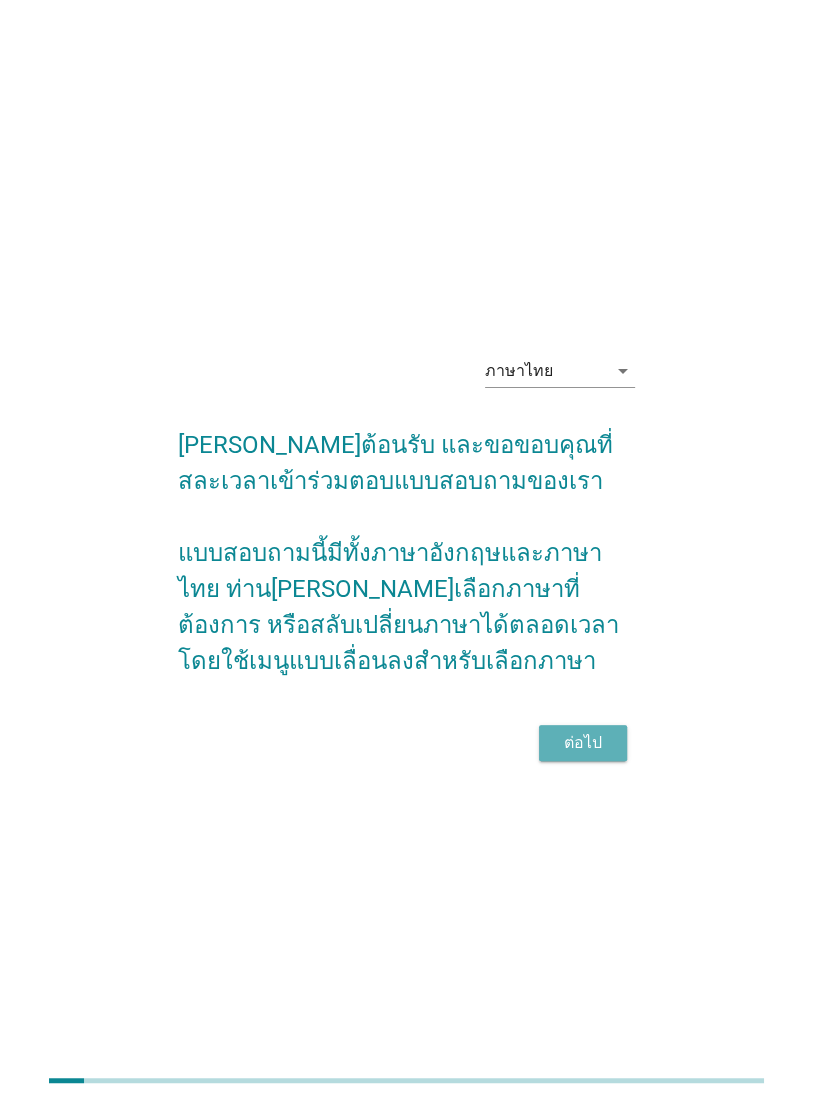 click on "ต่อไป" at bounding box center (583, 743) 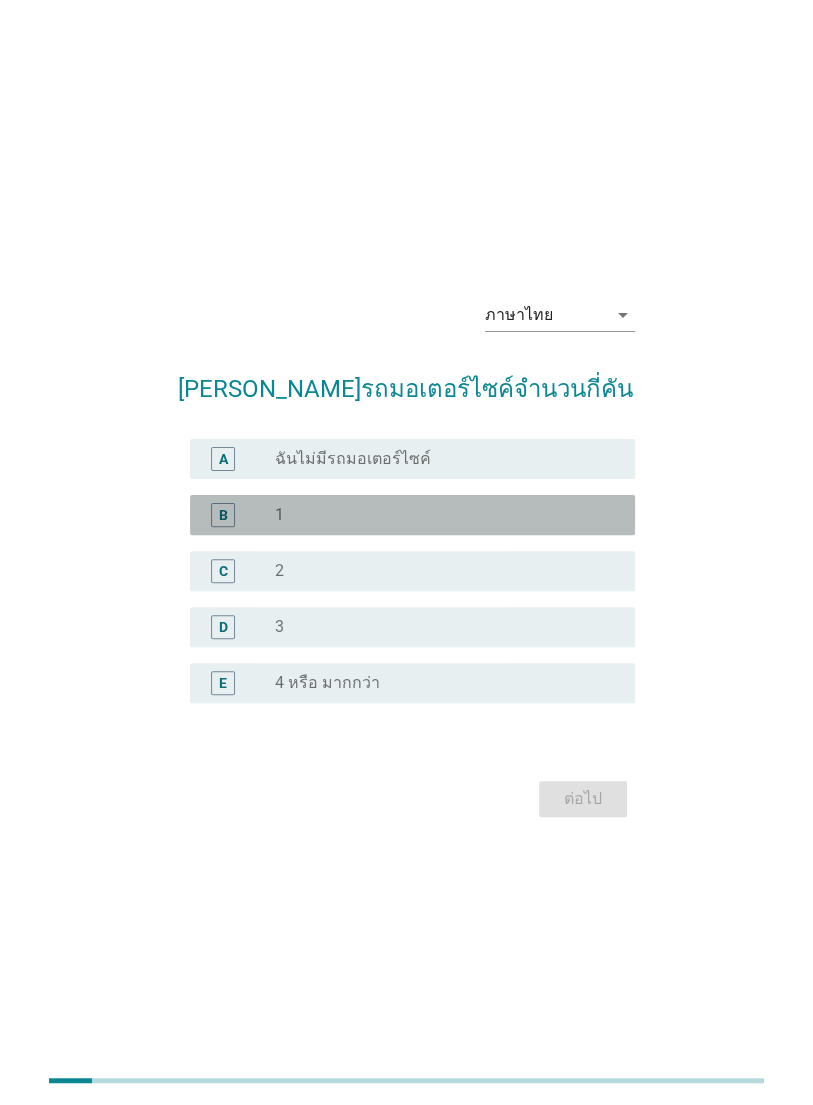 click on "B" at bounding box center [223, 515] 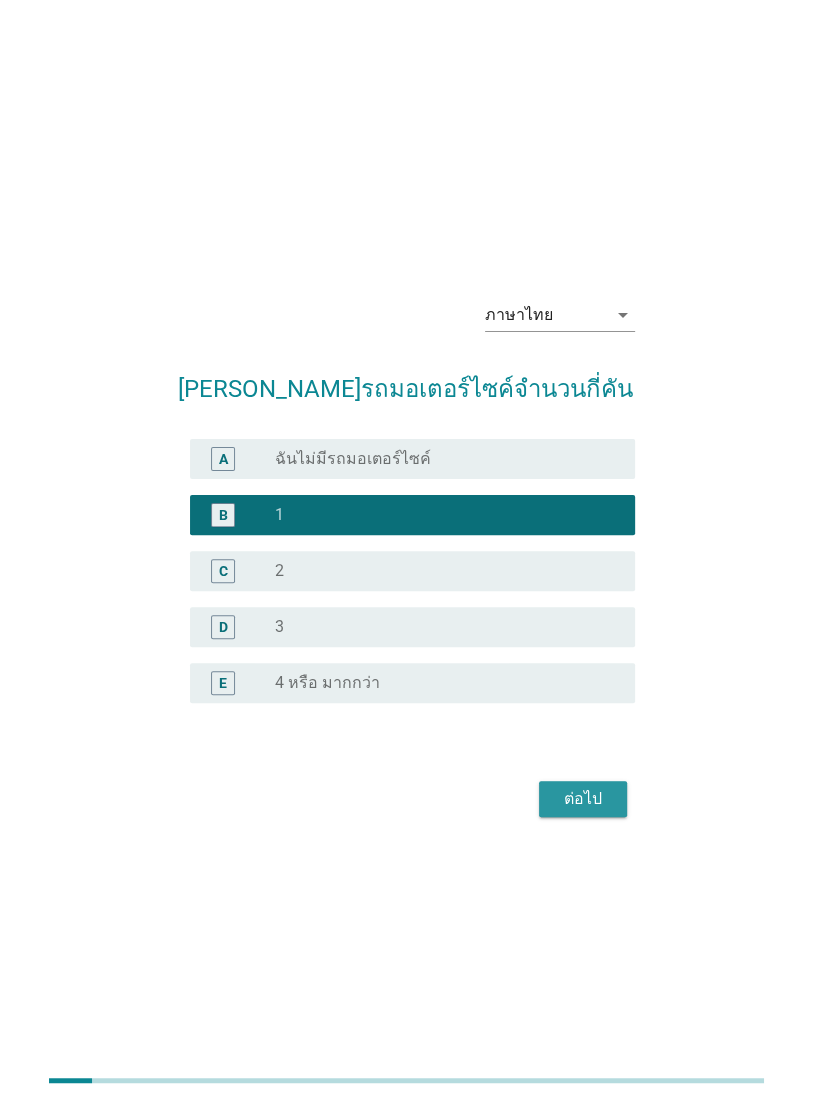 click on "ต่อไป" at bounding box center [583, 799] 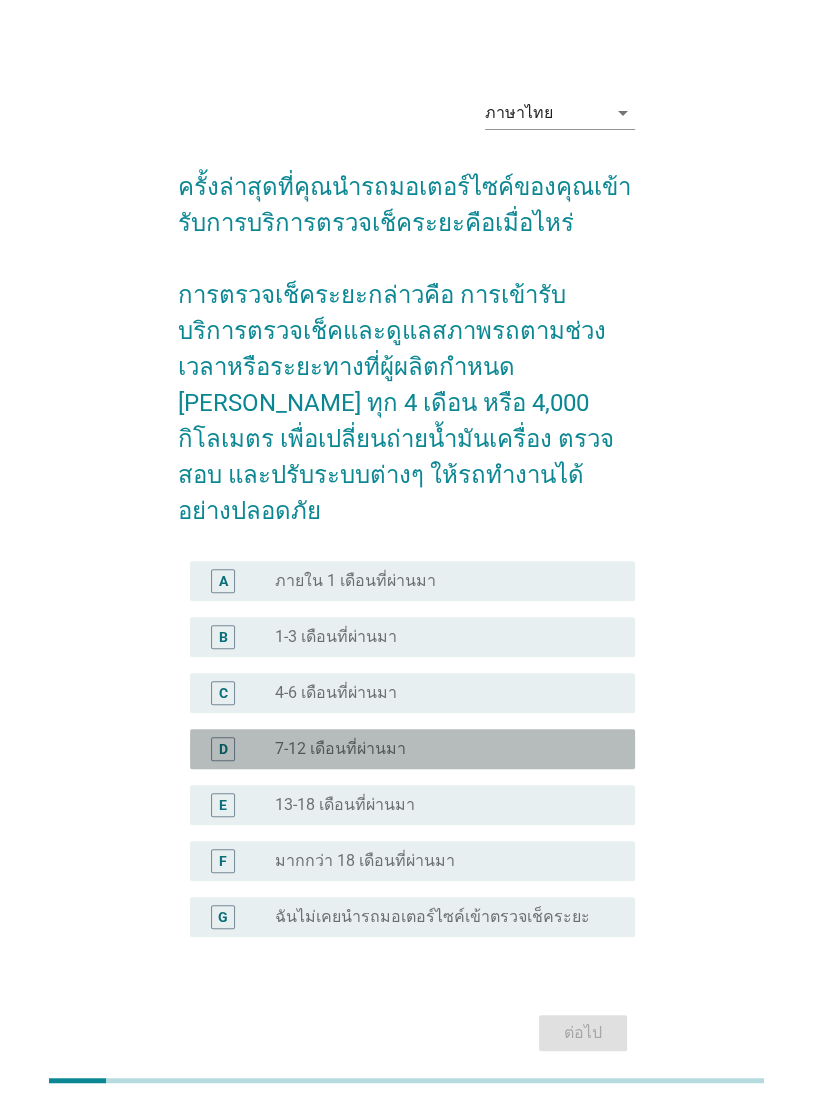 click on "D" at bounding box center (223, 748) 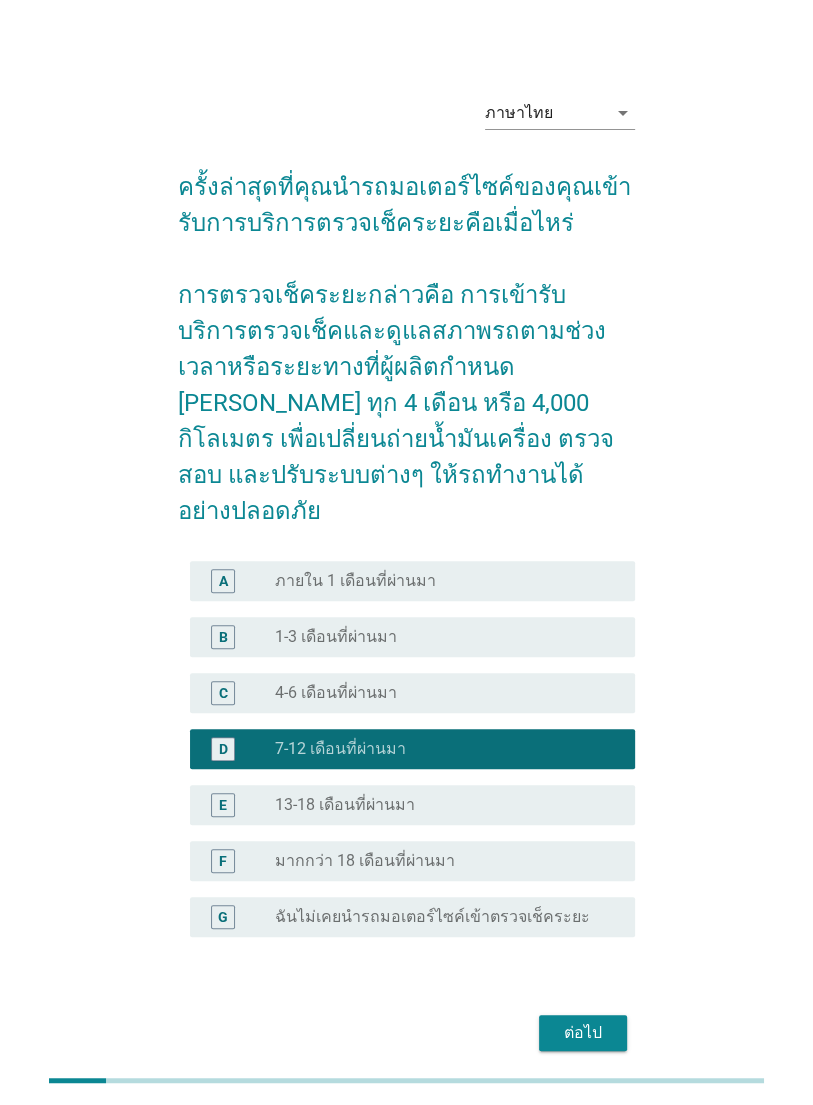 click on "ต่อไป" at bounding box center [583, 1033] 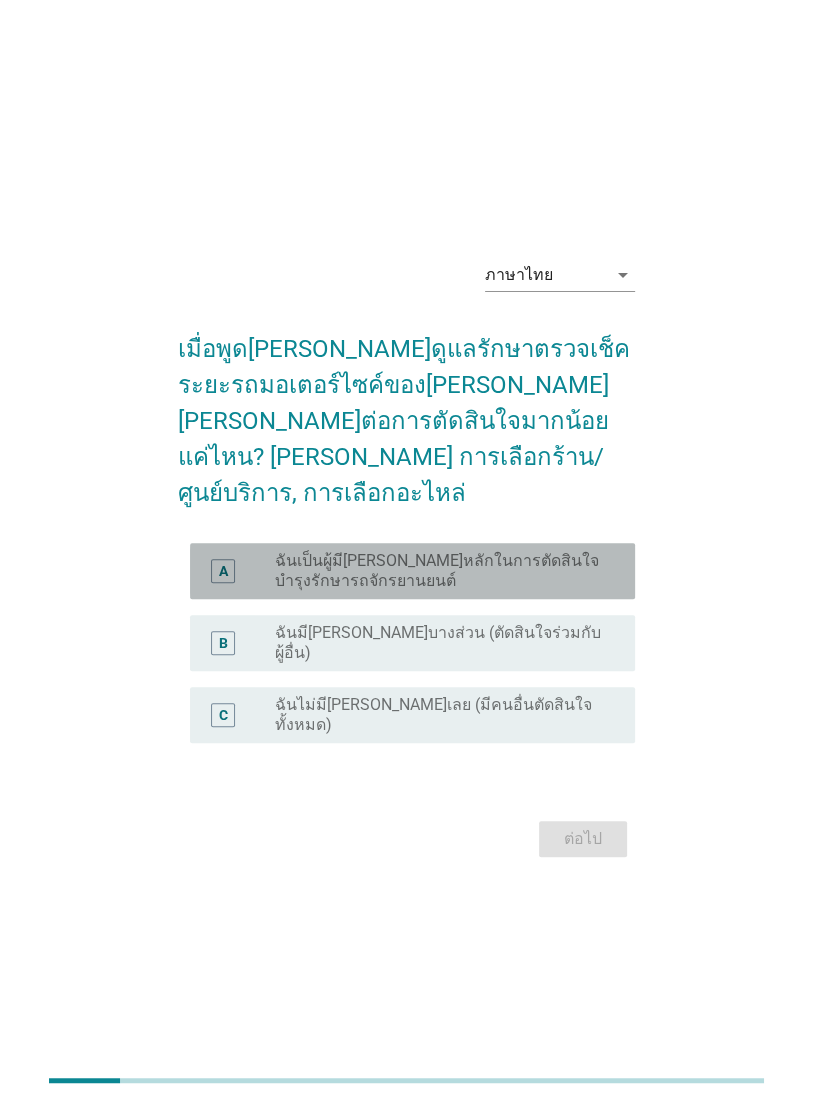 click on "A" at bounding box center [223, 570] 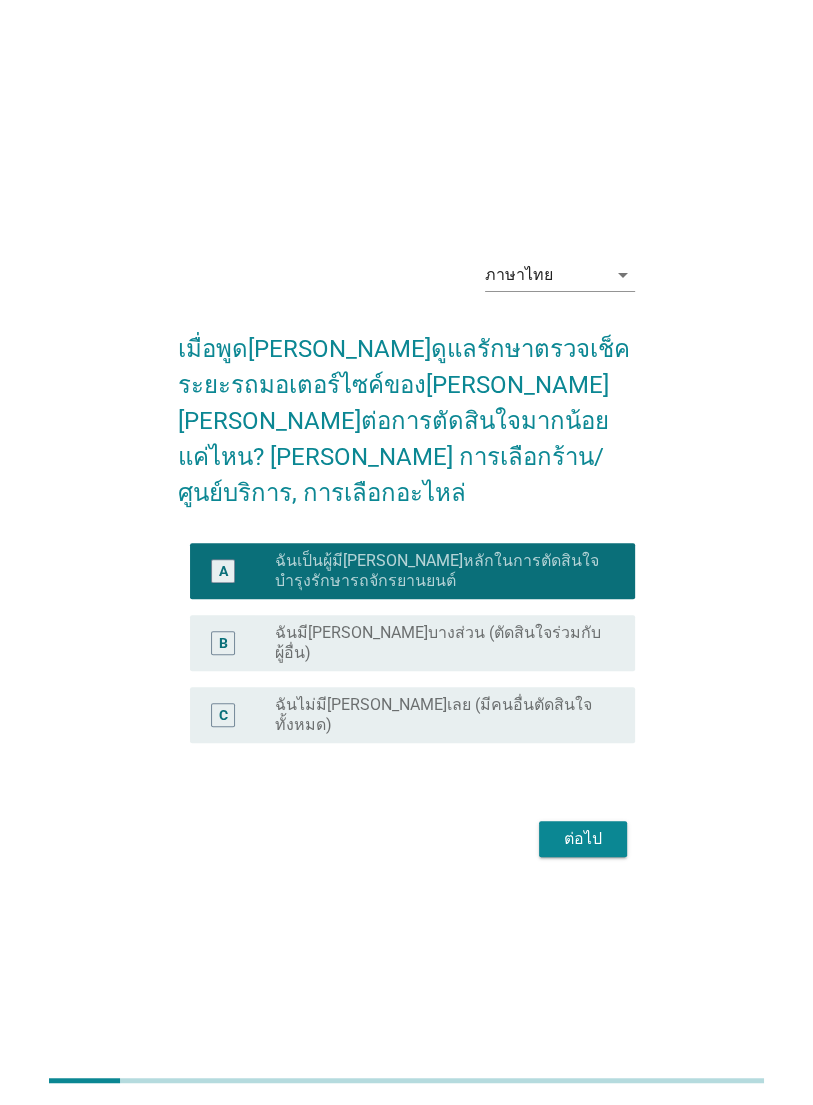 click on "ต่อไป" at bounding box center [583, 839] 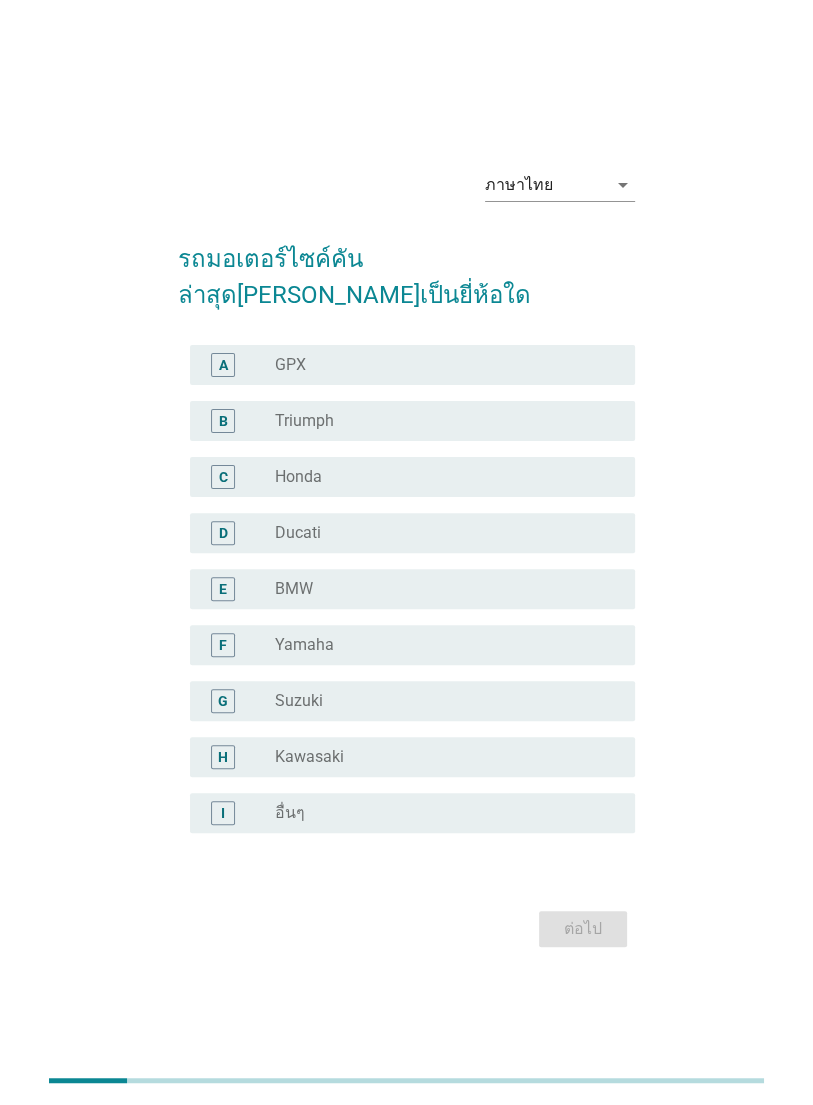 click on "C" at bounding box center [223, 477] 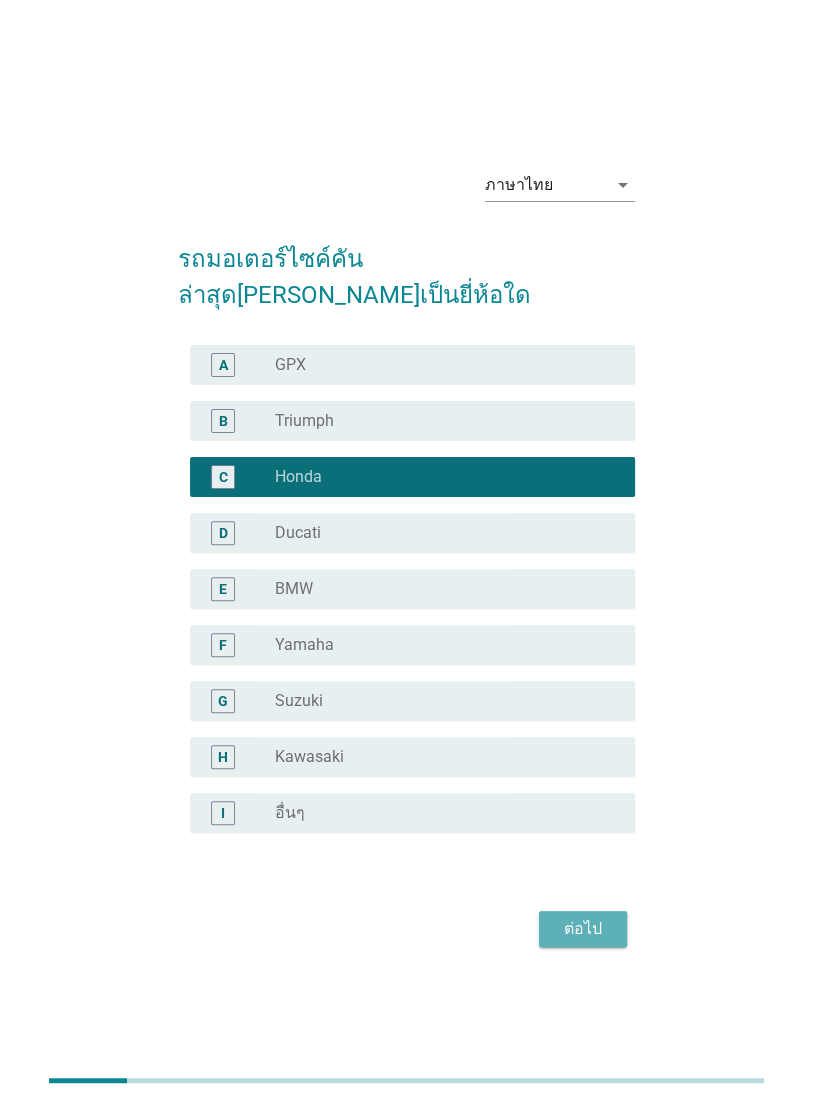 click on "ต่อไป" at bounding box center [583, 929] 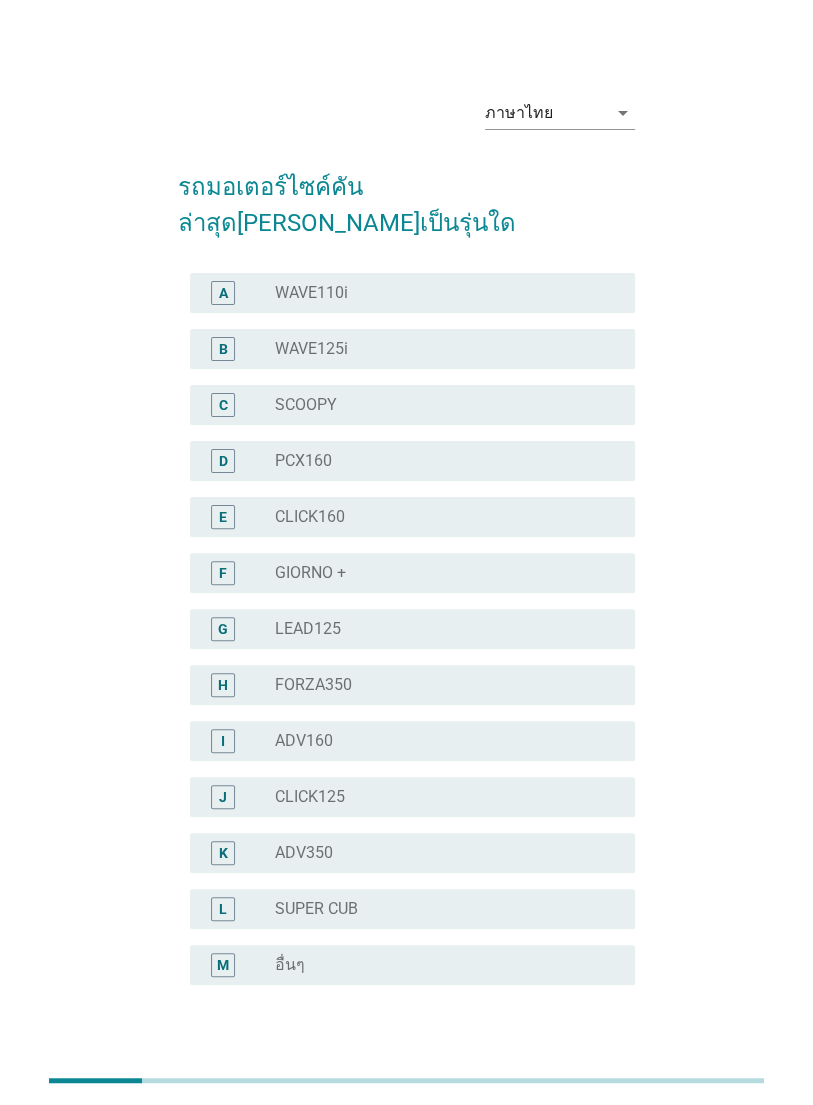 click on "D     radio_button_unchecked PCX160" at bounding box center [412, 461] 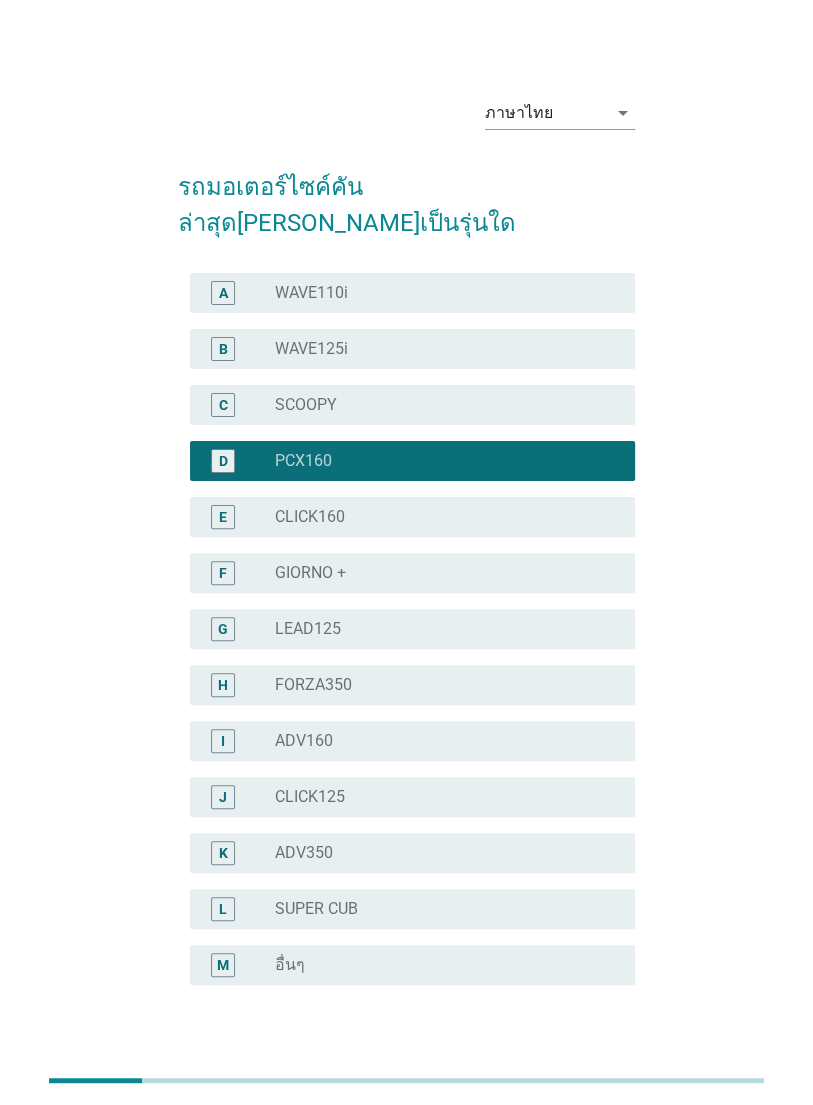 click on "D" at bounding box center (223, 460) 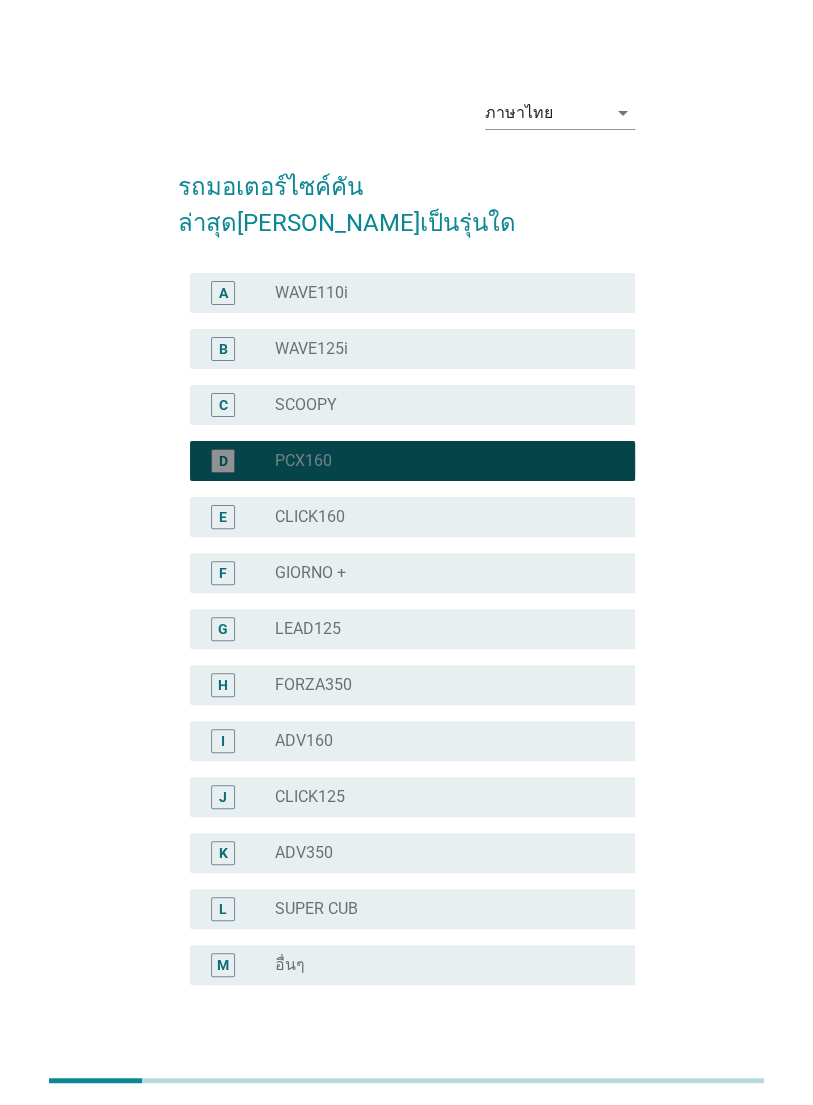 click on "B" at bounding box center (223, 349) 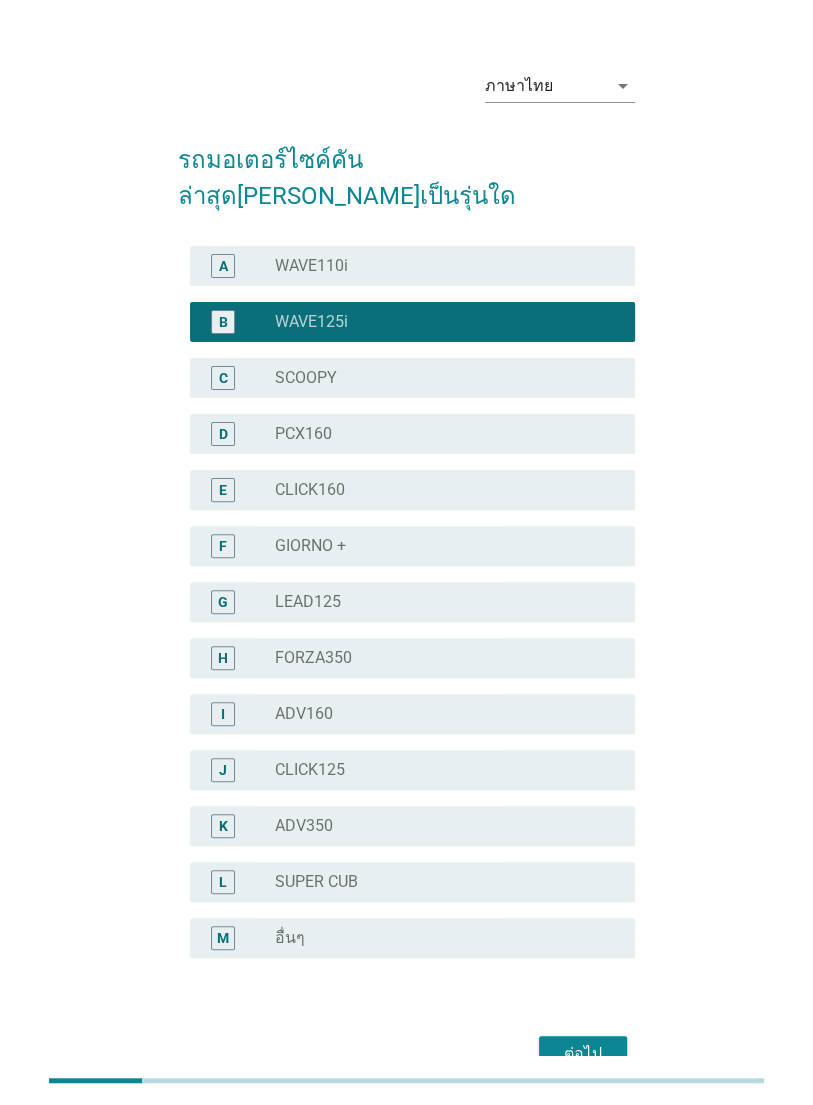 scroll, scrollTop: 49, scrollLeft: 0, axis: vertical 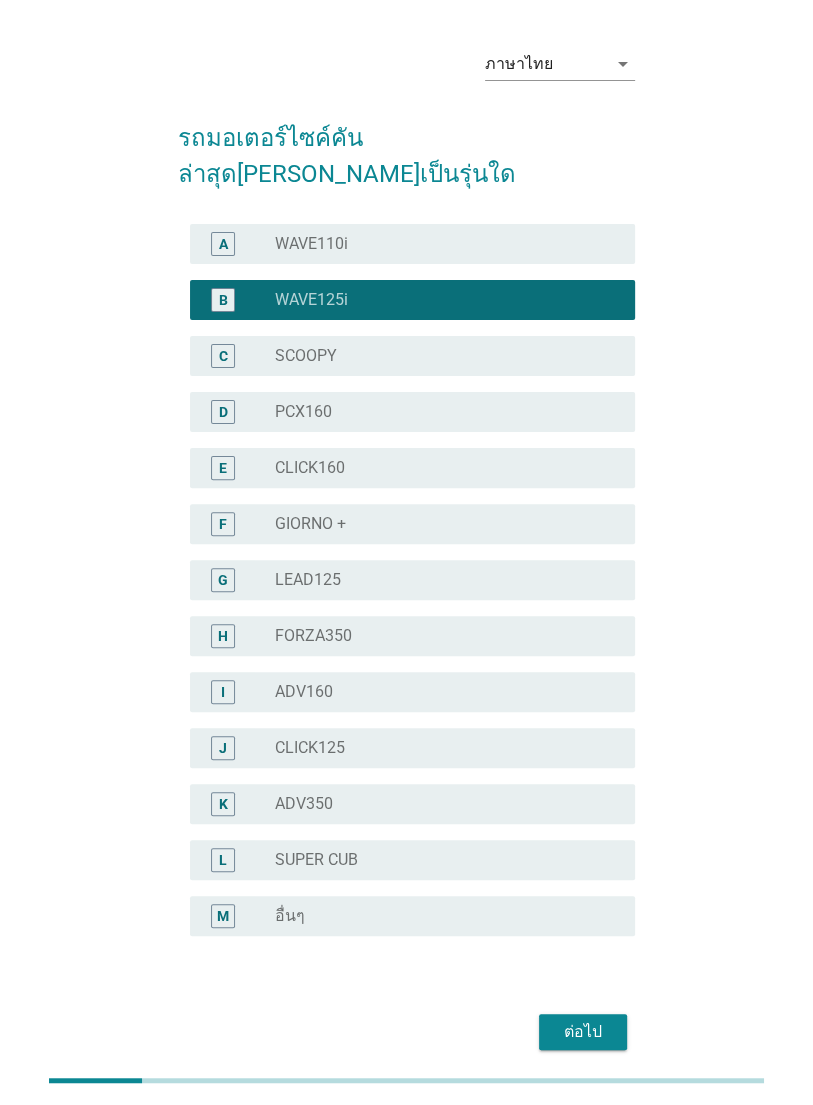 click on "ต่อไป" at bounding box center [583, 1032] 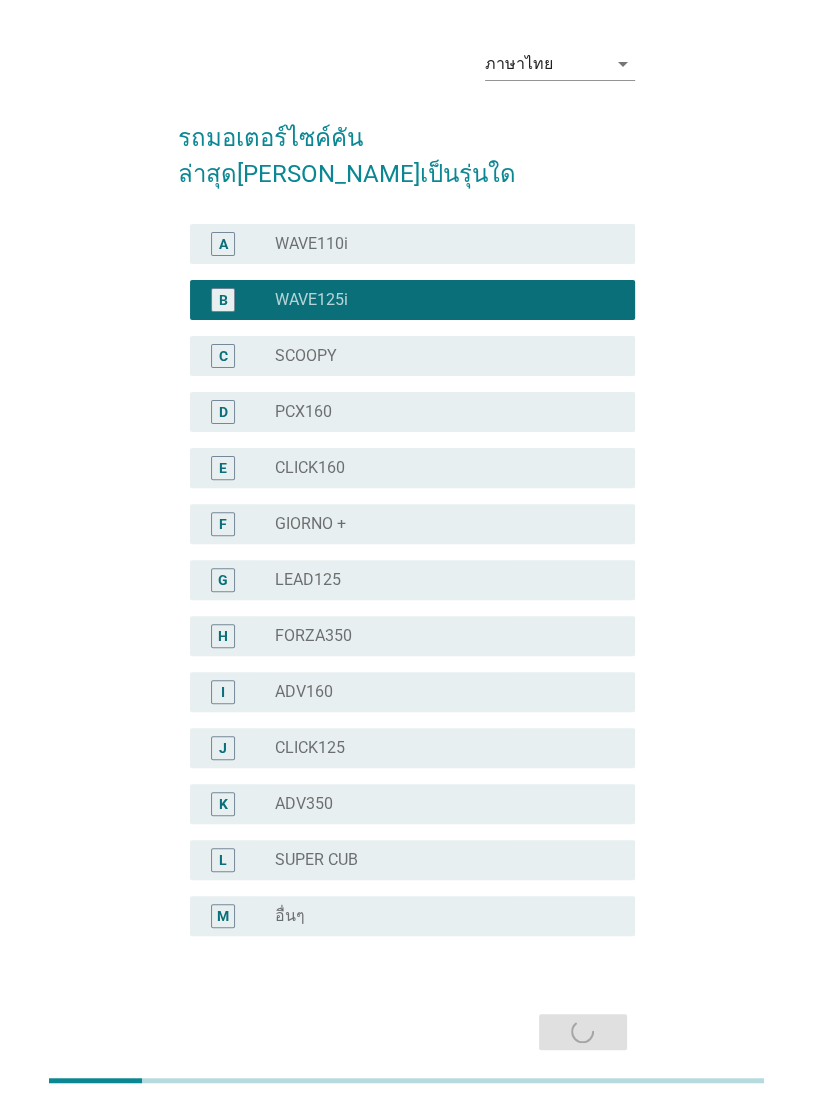 scroll, scrollTop: 0, scrollLeft: 0, axis: both 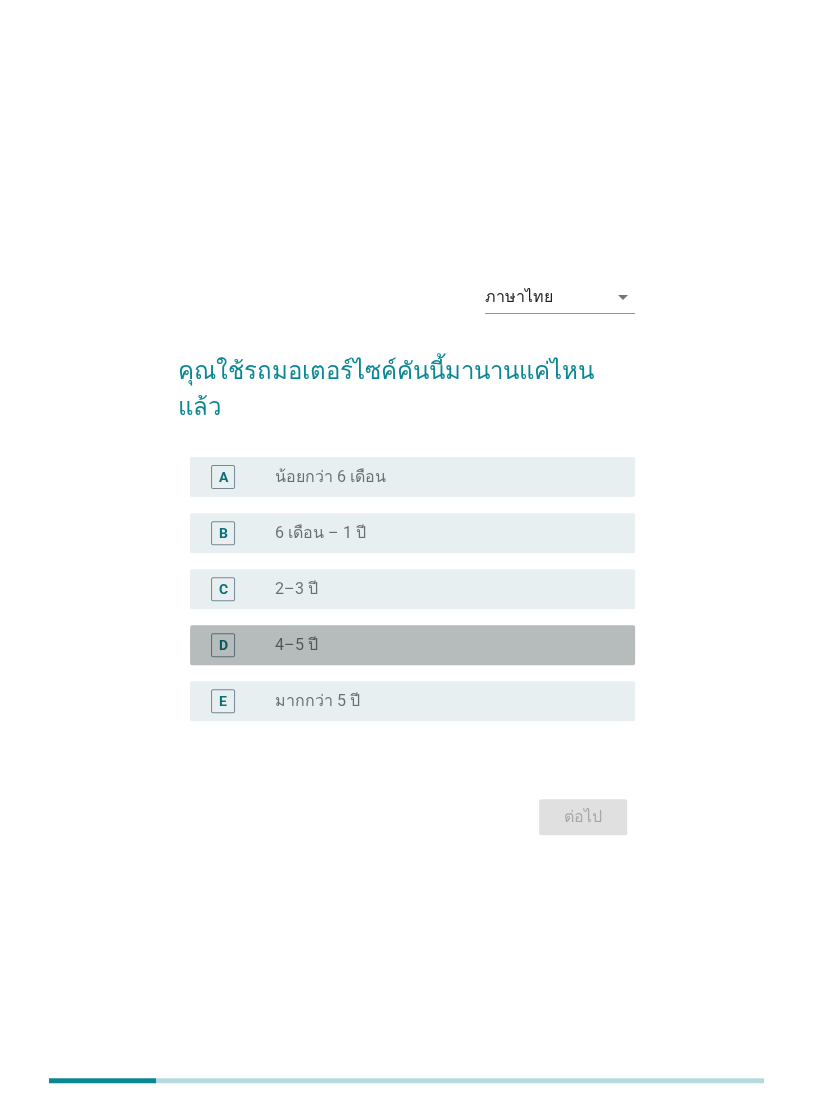click on "D" at bounding box center [223, 645] 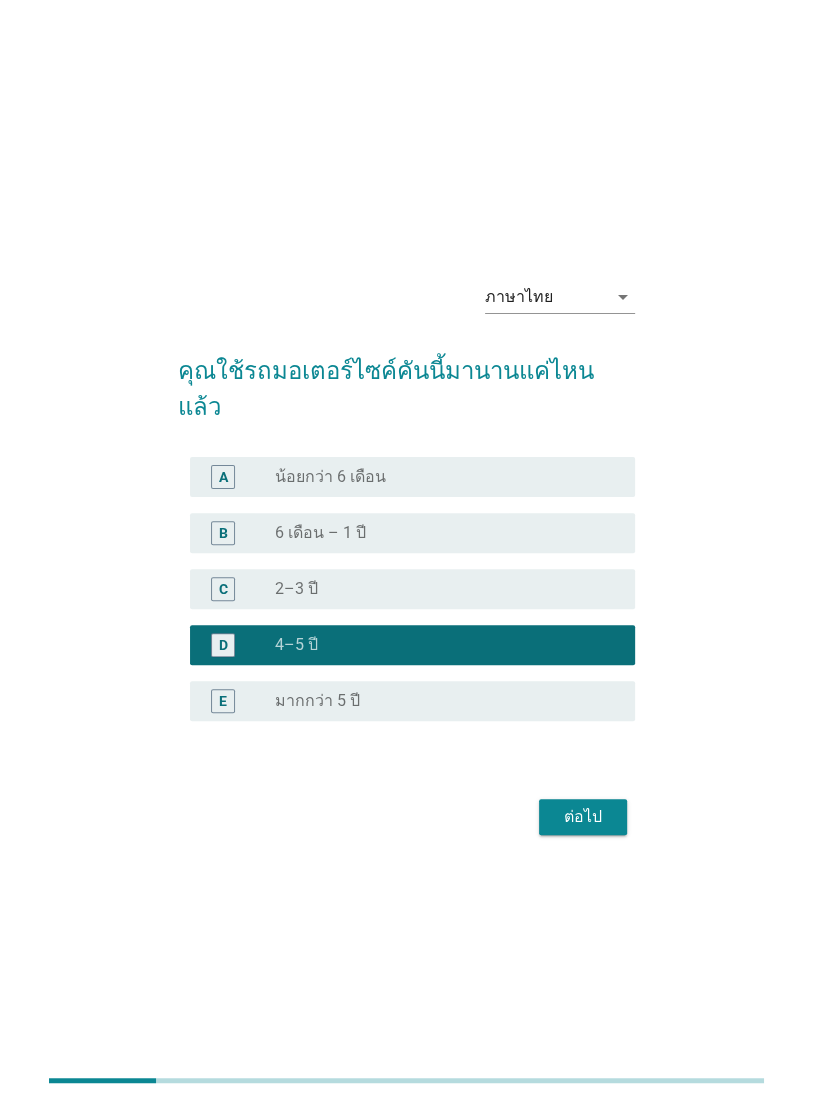 click on "ต่อไป" at bounding box center (583, 817) 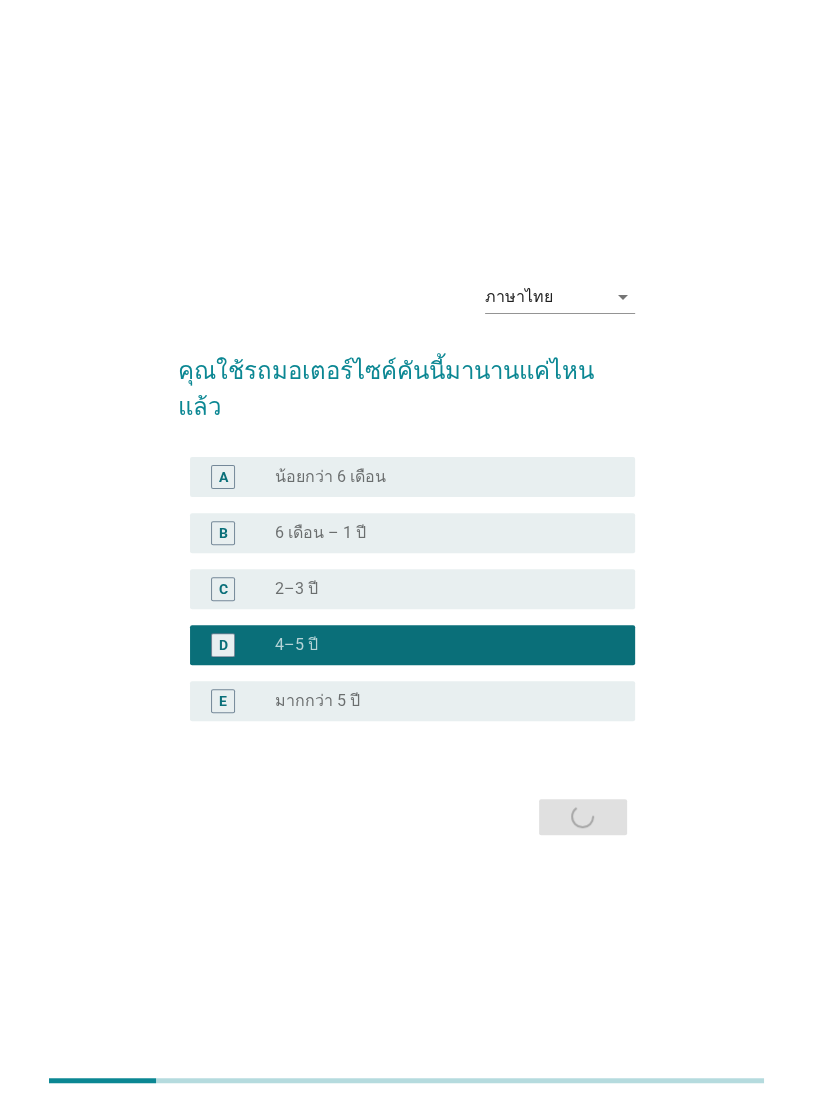 click on "ต่อไป" at bounding box center [406, 817] 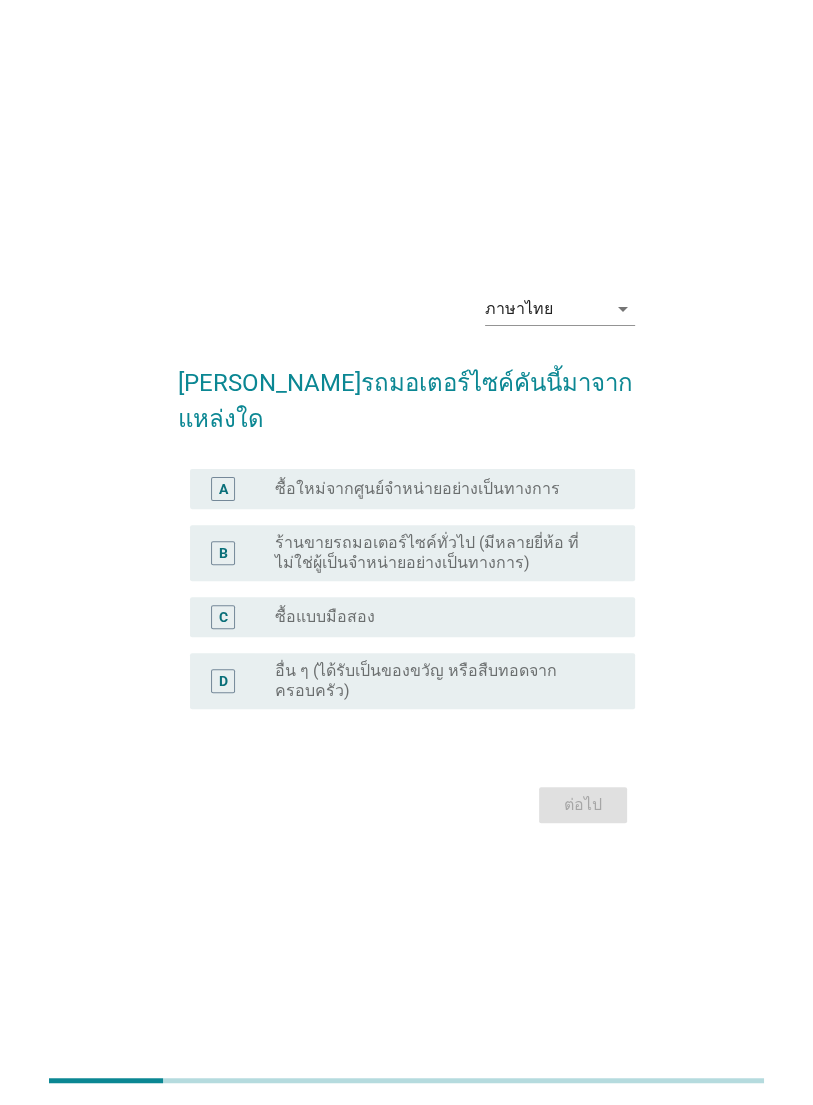click on "A" at bounding box center (223, 489) 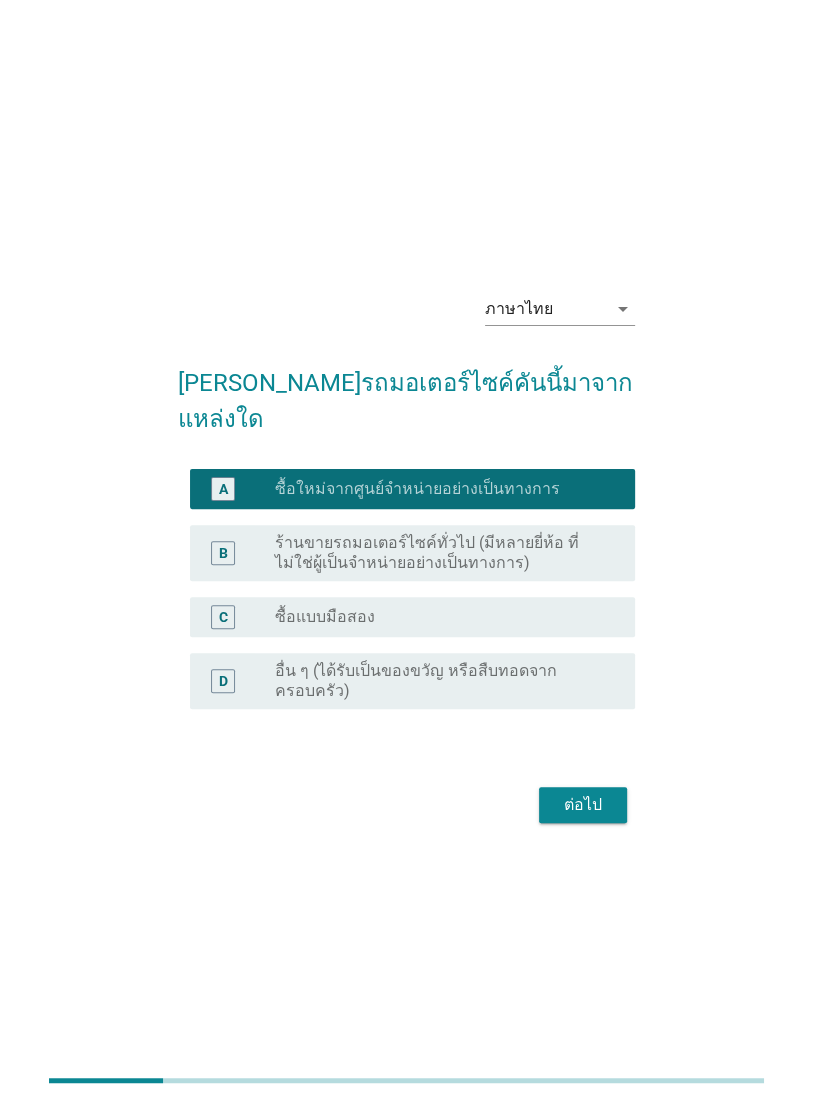 click on "ต่อไป" at bounding box center (583, 805) 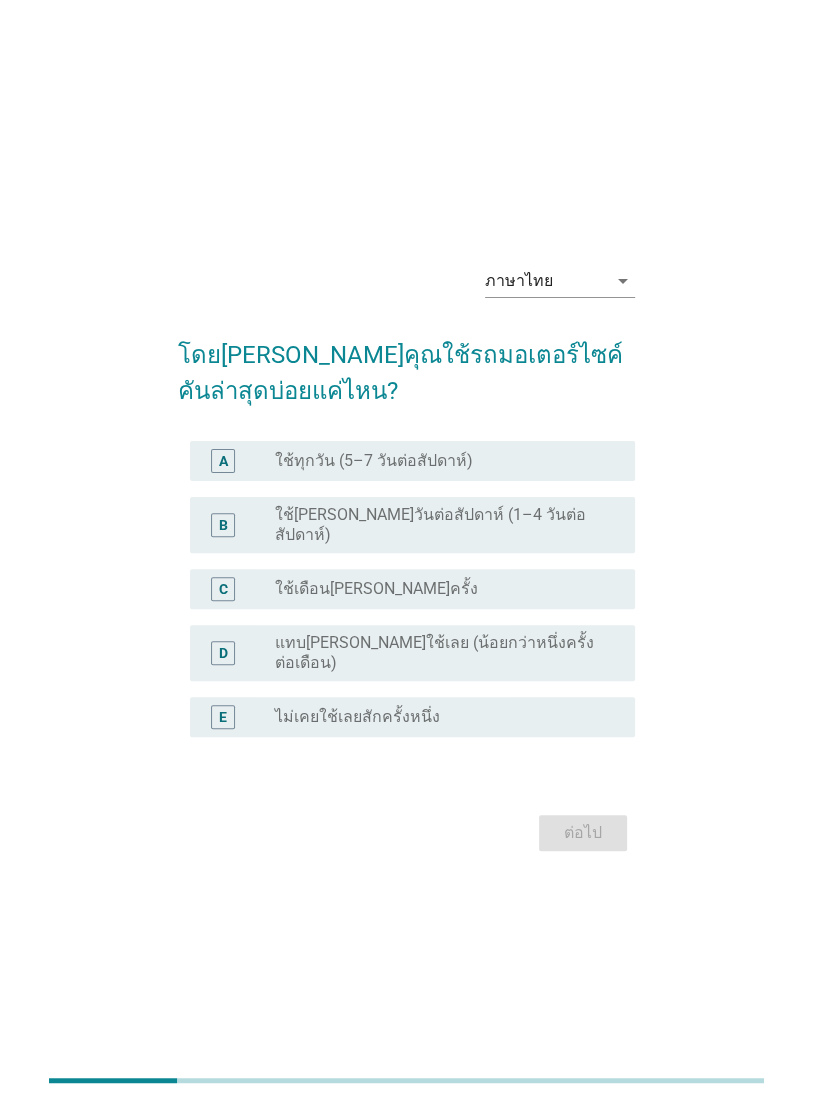 click on "B" at bounding box center (223, 525) 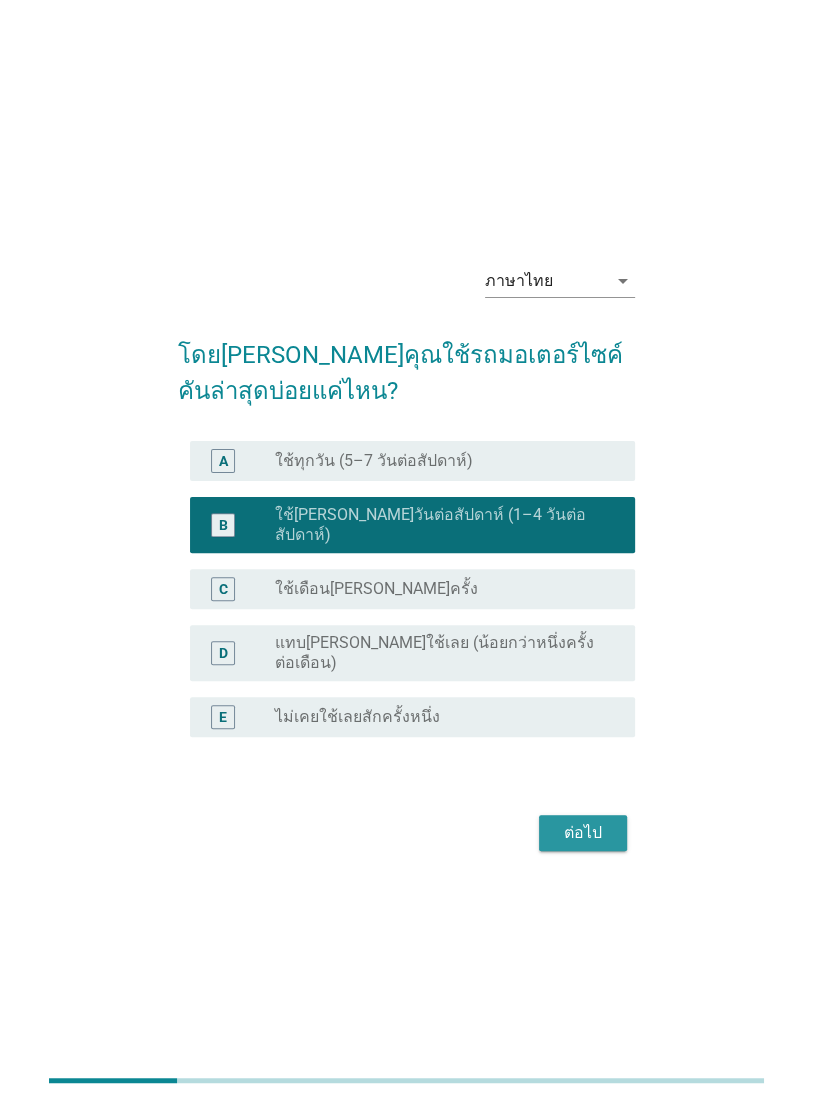 click on "ต่อไป" at bounding box center [583, 833] 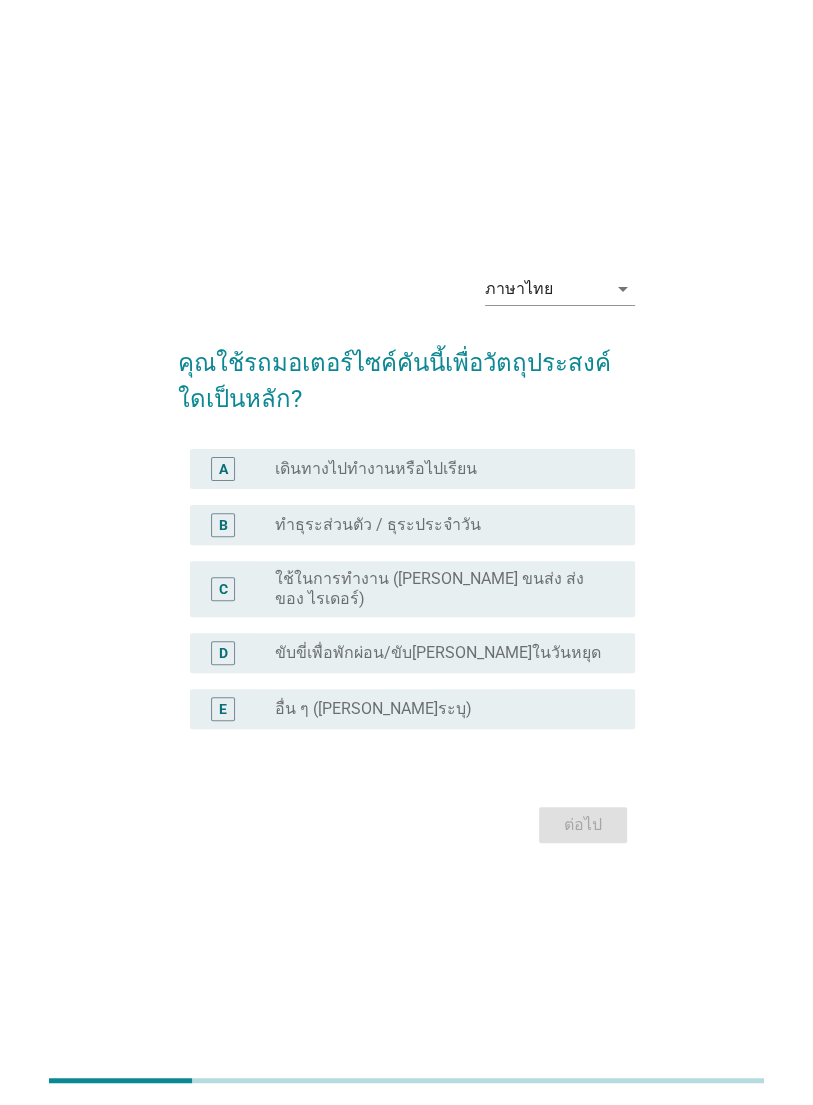click on "D" at bounding box center [223, 653] 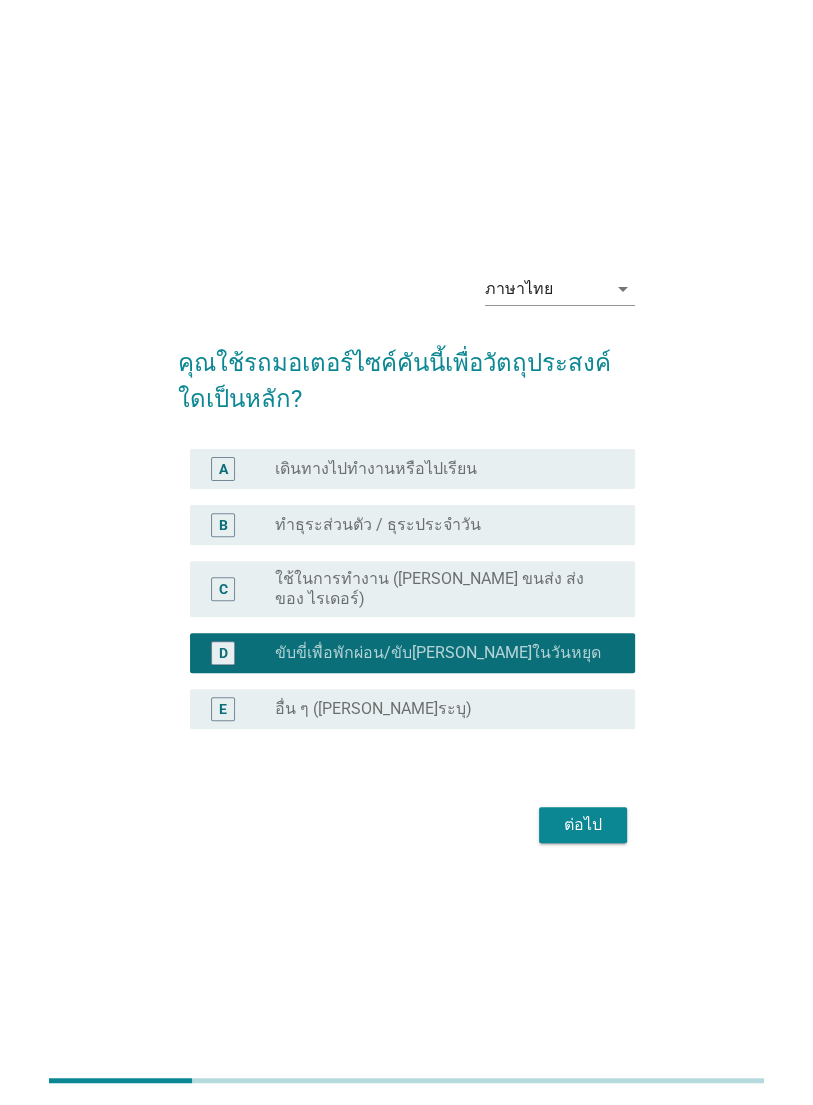click on "ต่อไป" at bounding box center [583, 825] 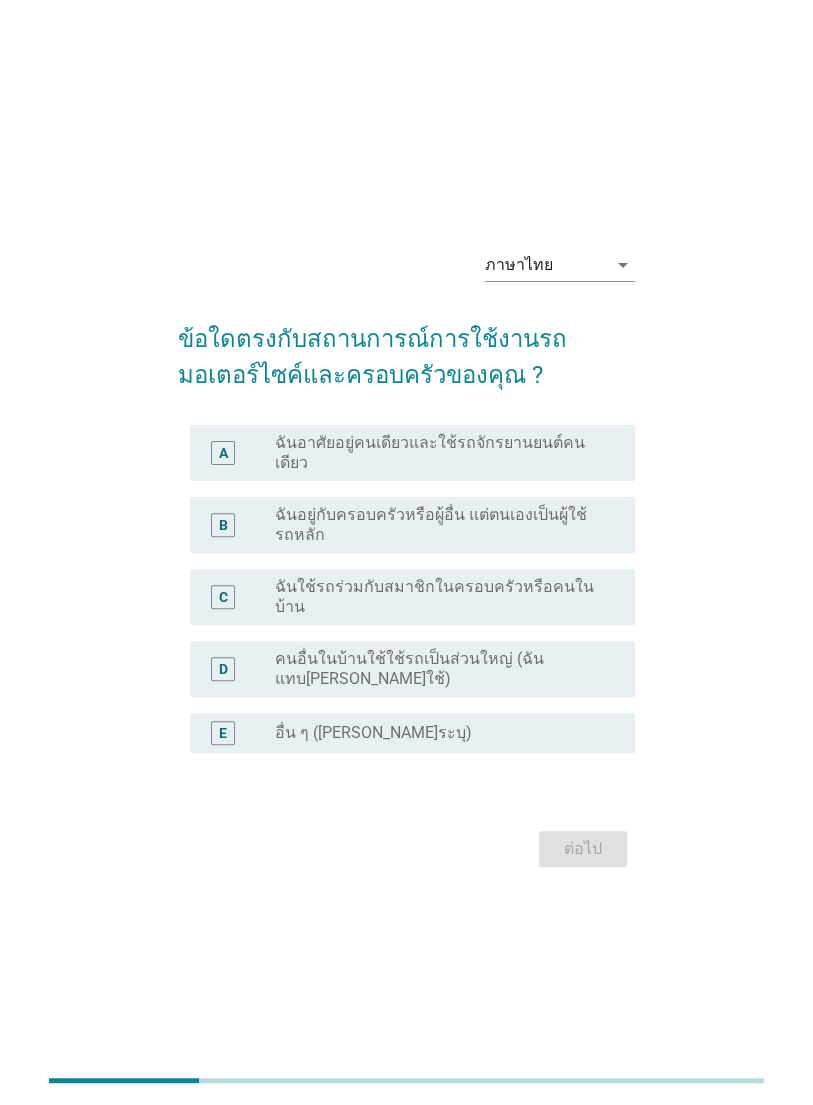 click on "B" at bounding box center (223, 524) 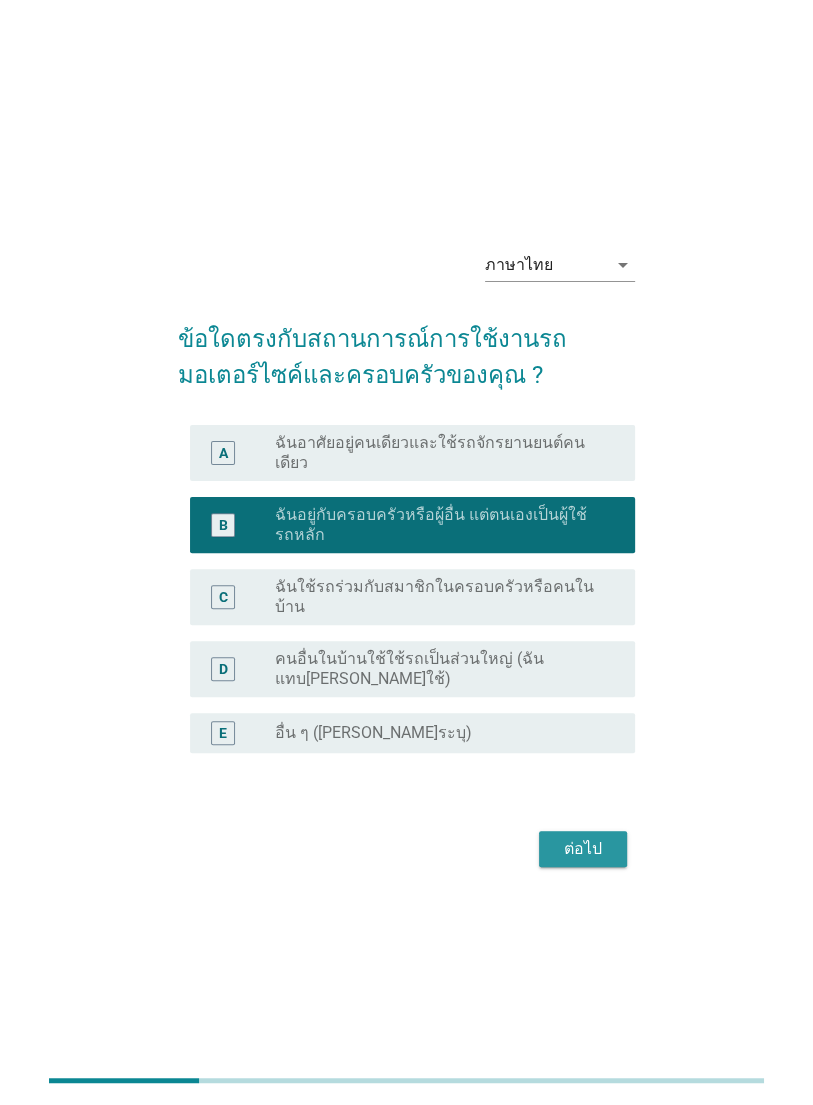 click on "ต่อไป" at bounding box center (583, 849) 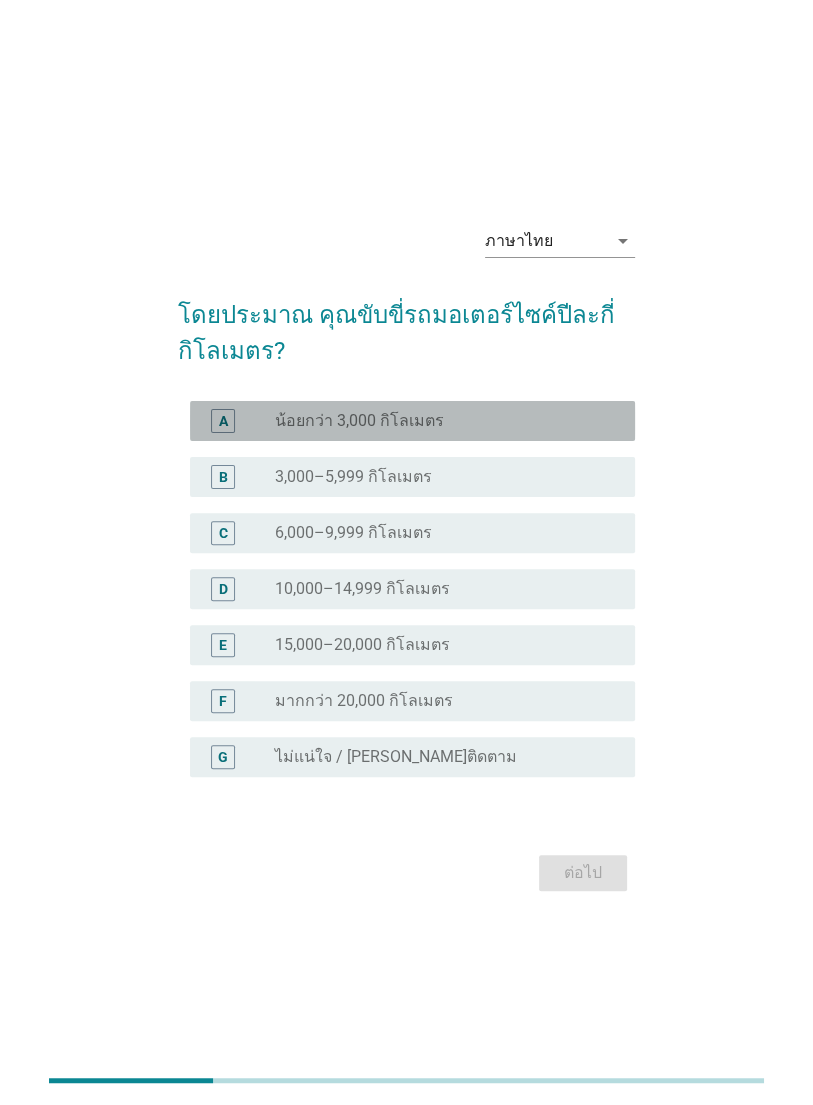 click on "A" at bounding box center (223, 420) 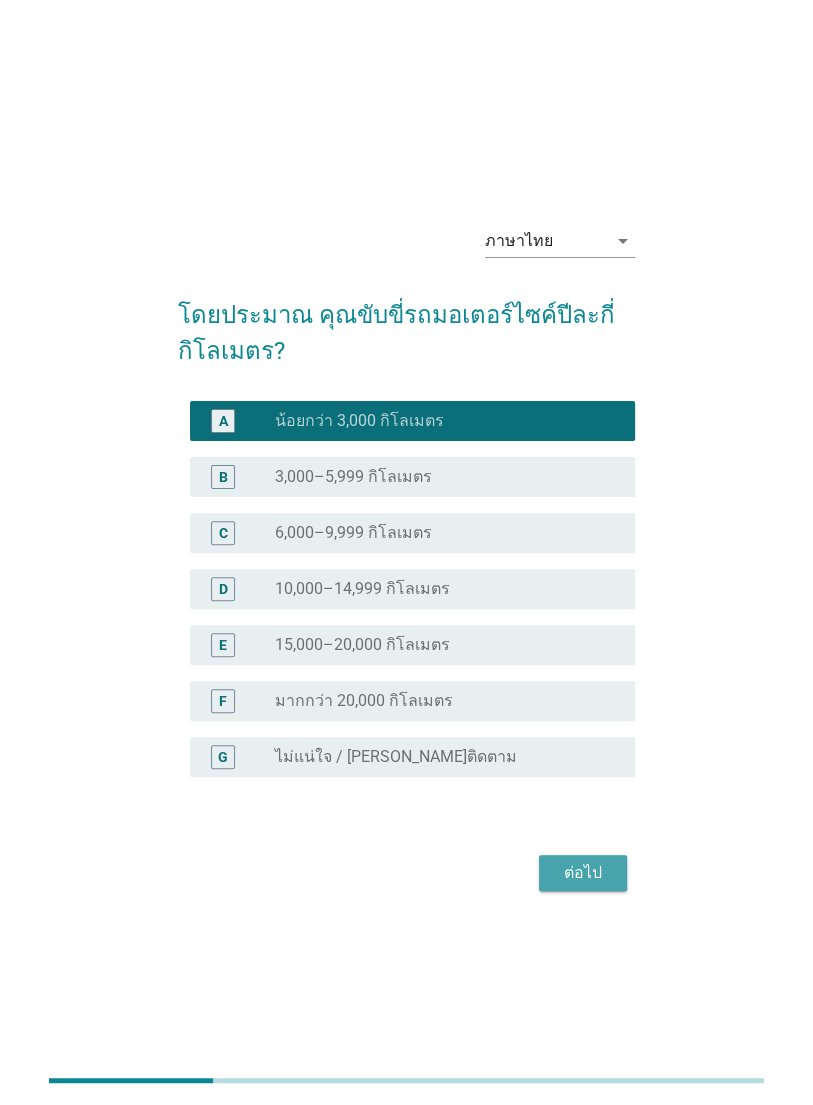 click on "ต่อไป" at bounding box center [583, 873] 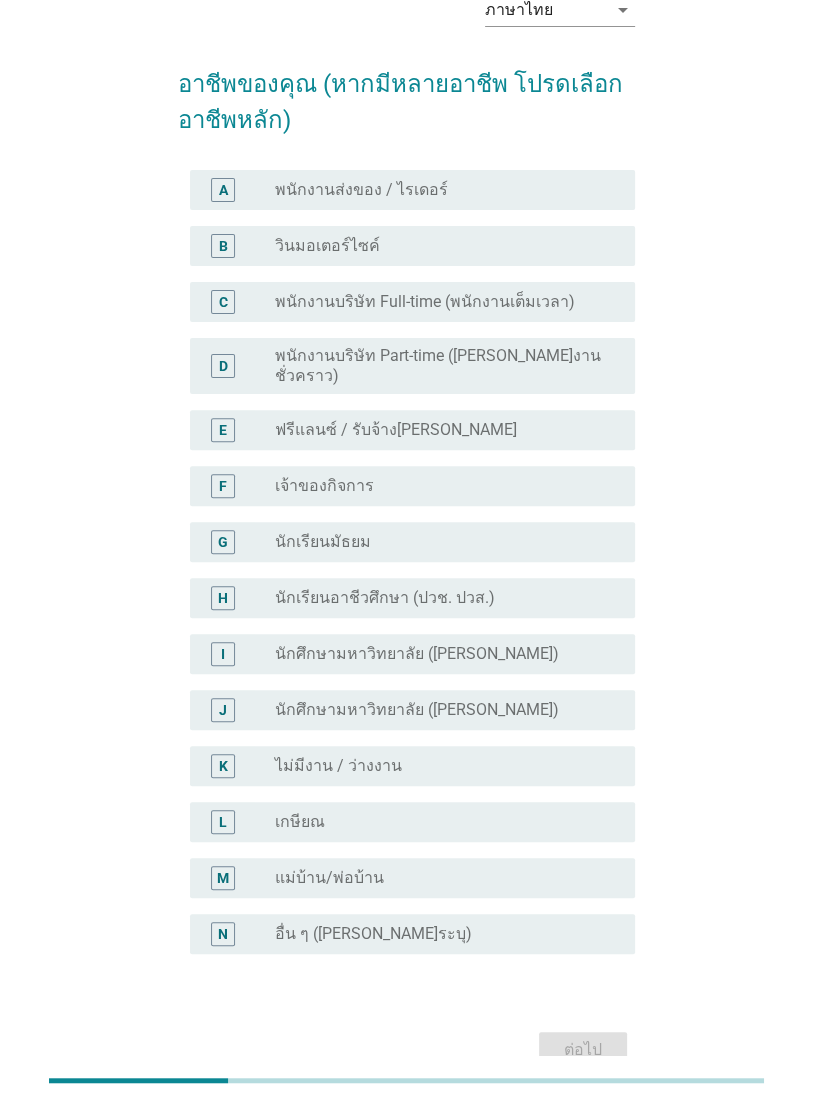 scroll, scrollTop: 121, scrollLeft: 0, axis: vertical 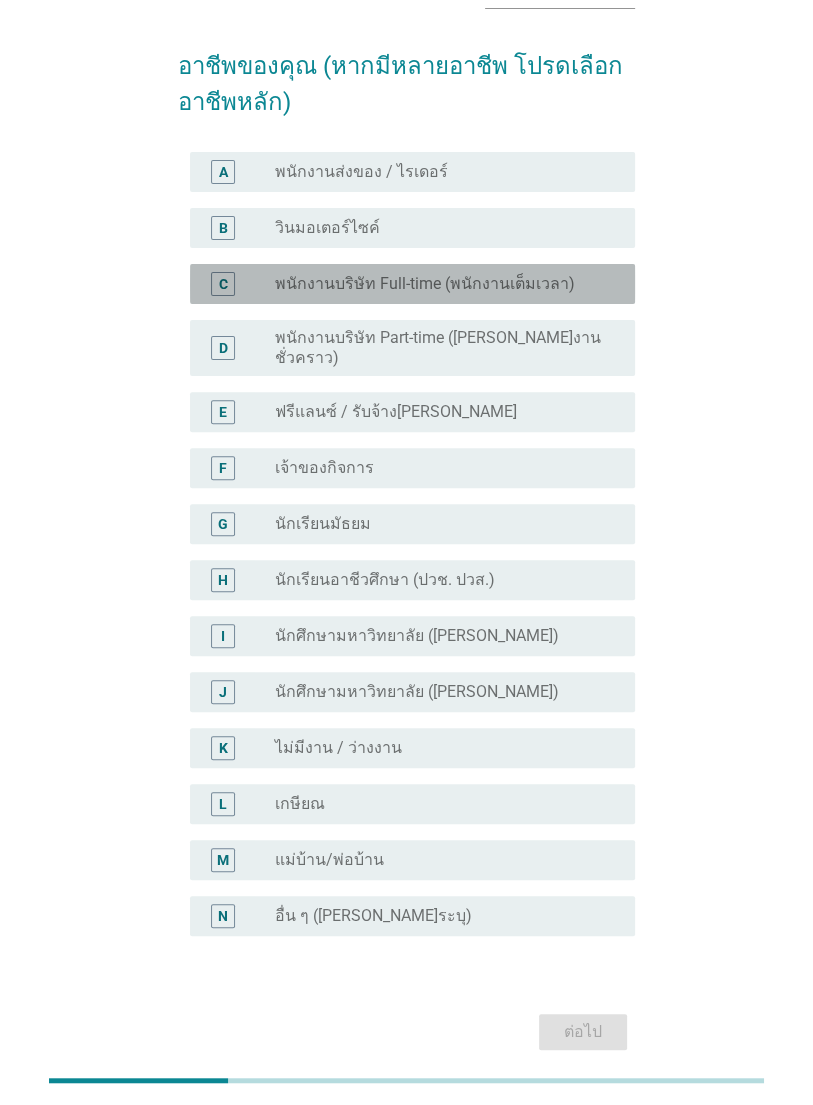 click on "C" at bounding box center [223, 283] 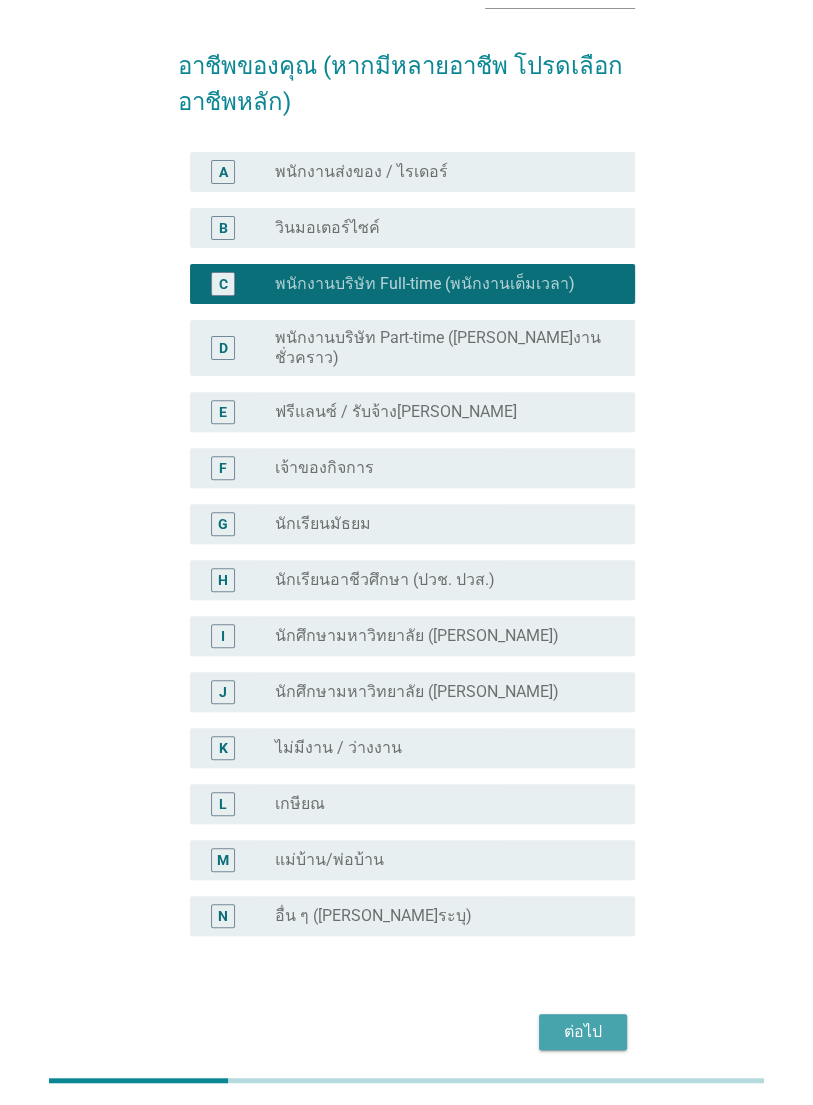 click on "ต่อไป" at bounding box center [583, 1032] 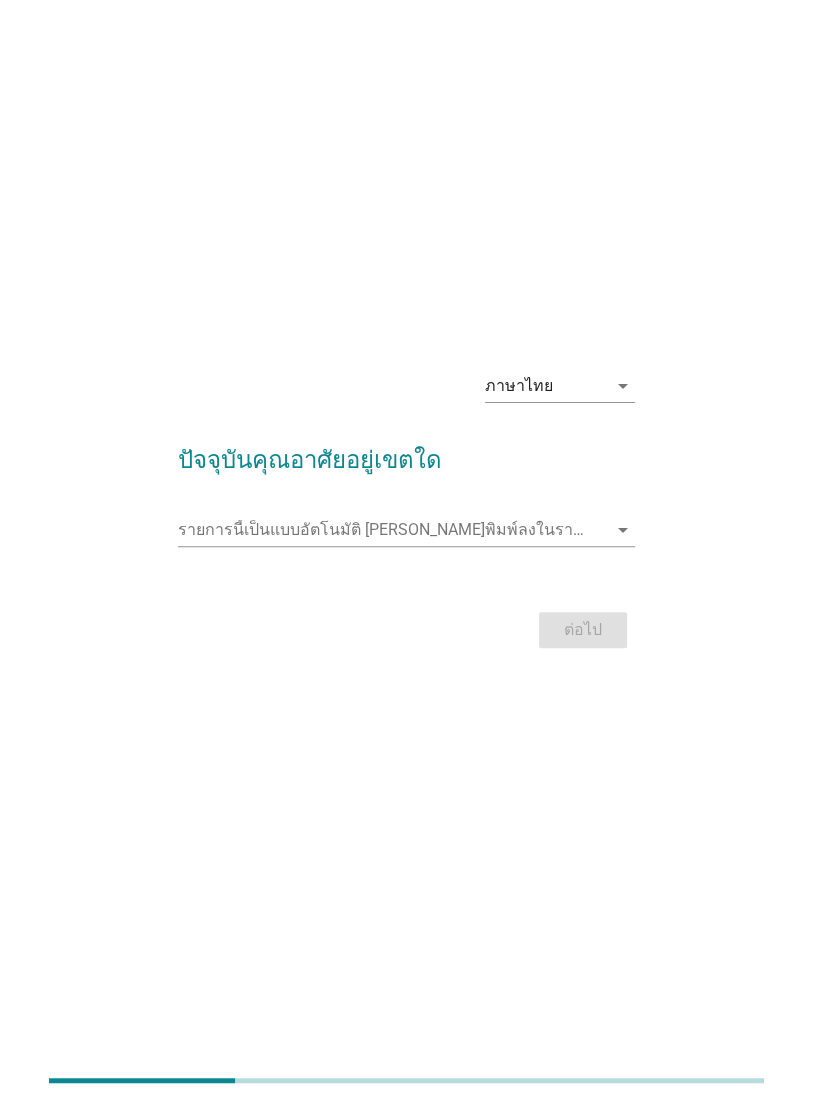 scroll, scrollTop: 0, scrollLeft: 0, axis: both 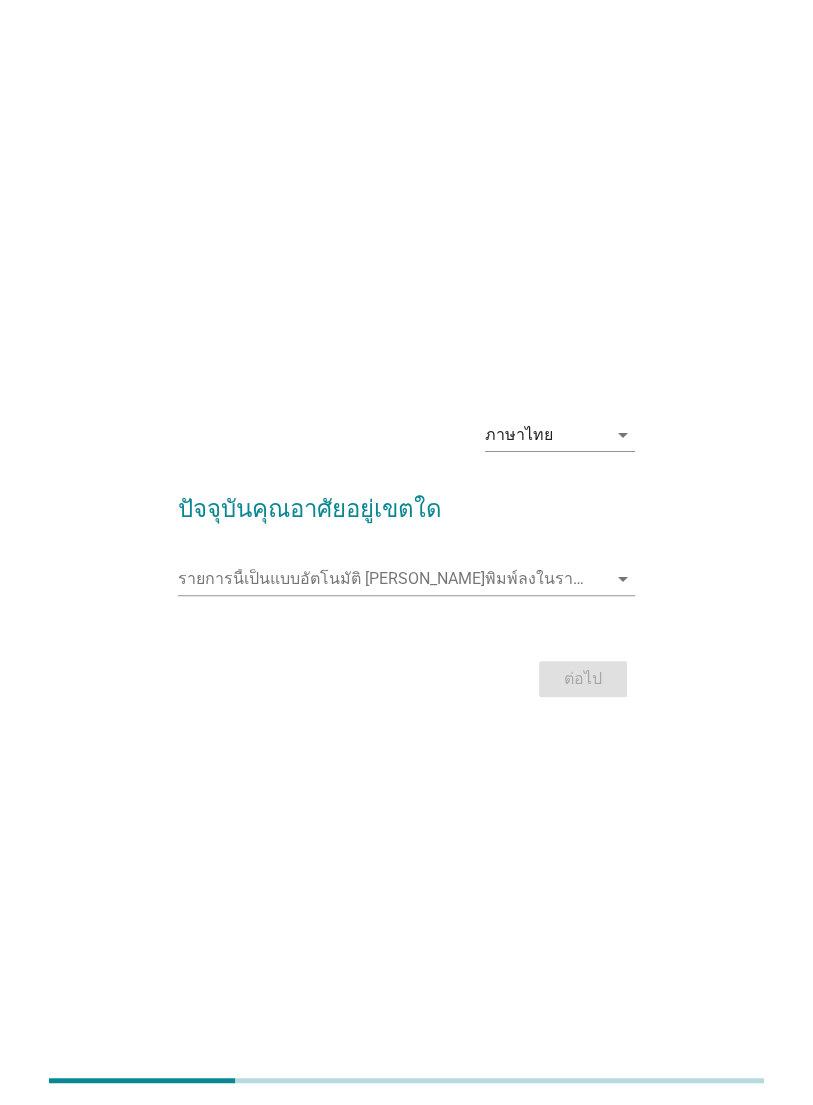 click at bounding box center (392, 579) 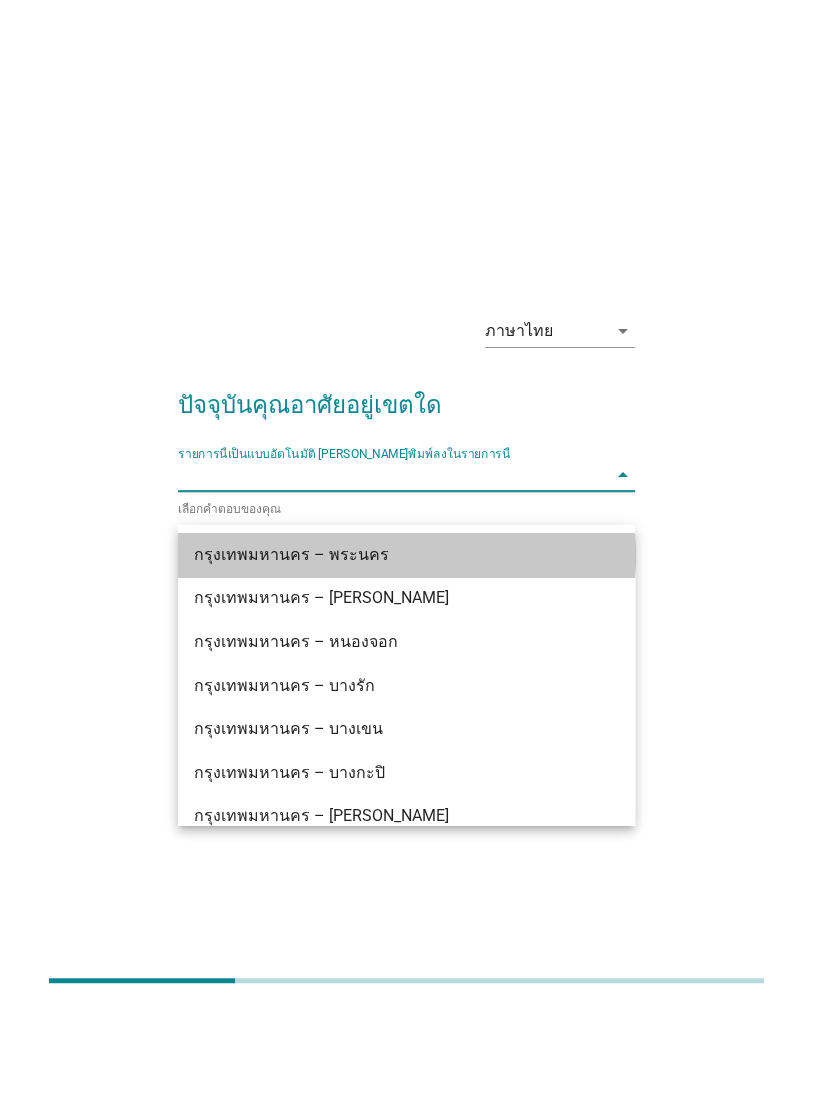 click on "กรุงเทพมหานคร – พระนคร" at bounding box center (389, 655) 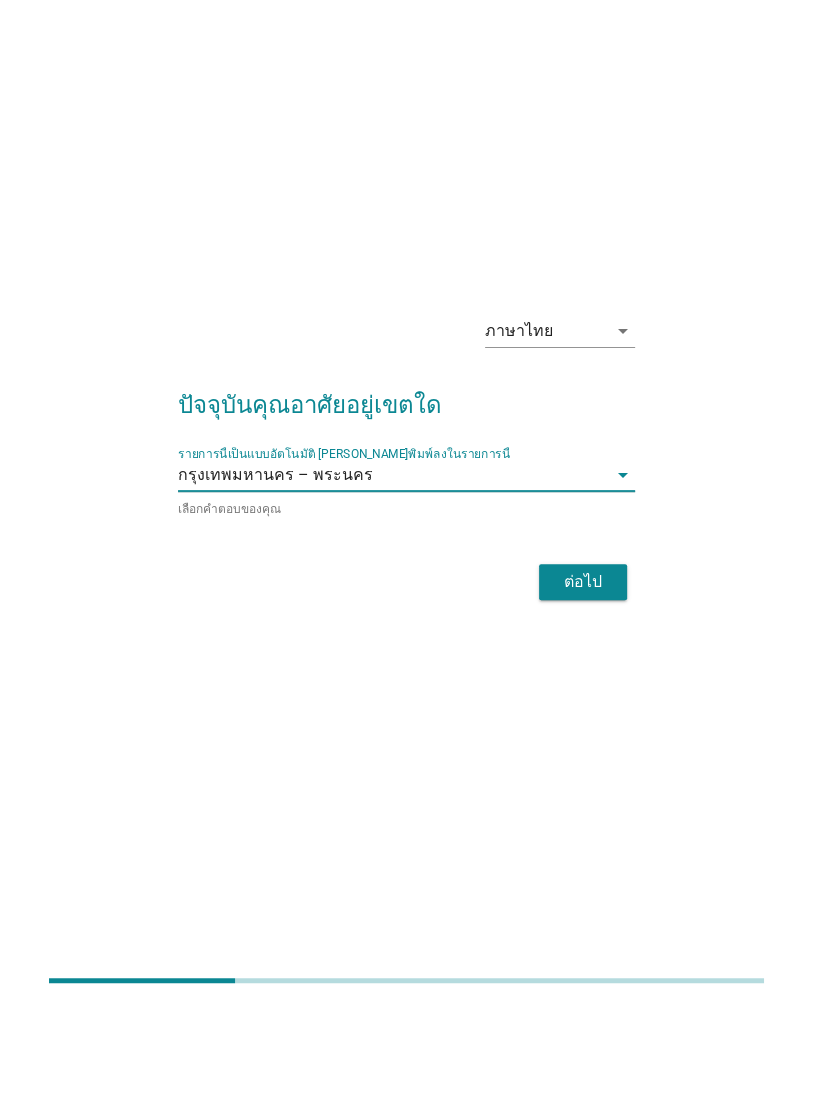 click on "รายการนี้เป็นแบบอัตโนมัติ [PERSON_NAME]พิมพ์ลงในรายการนี้ กรุงเทพมหานคร – พระนคร arrow_drop_down" at bounding box center [406, 575] 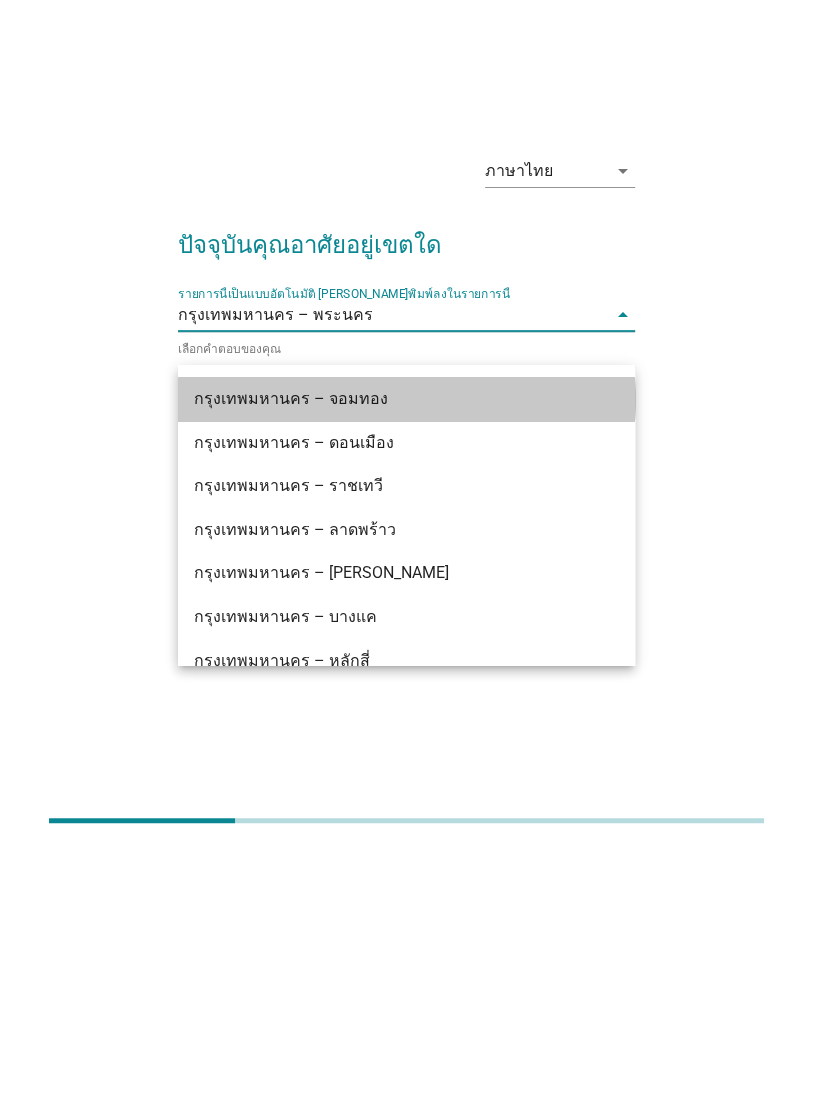 scroll, scrollTop: 1490, scrollLeft: 0, axis: vertical 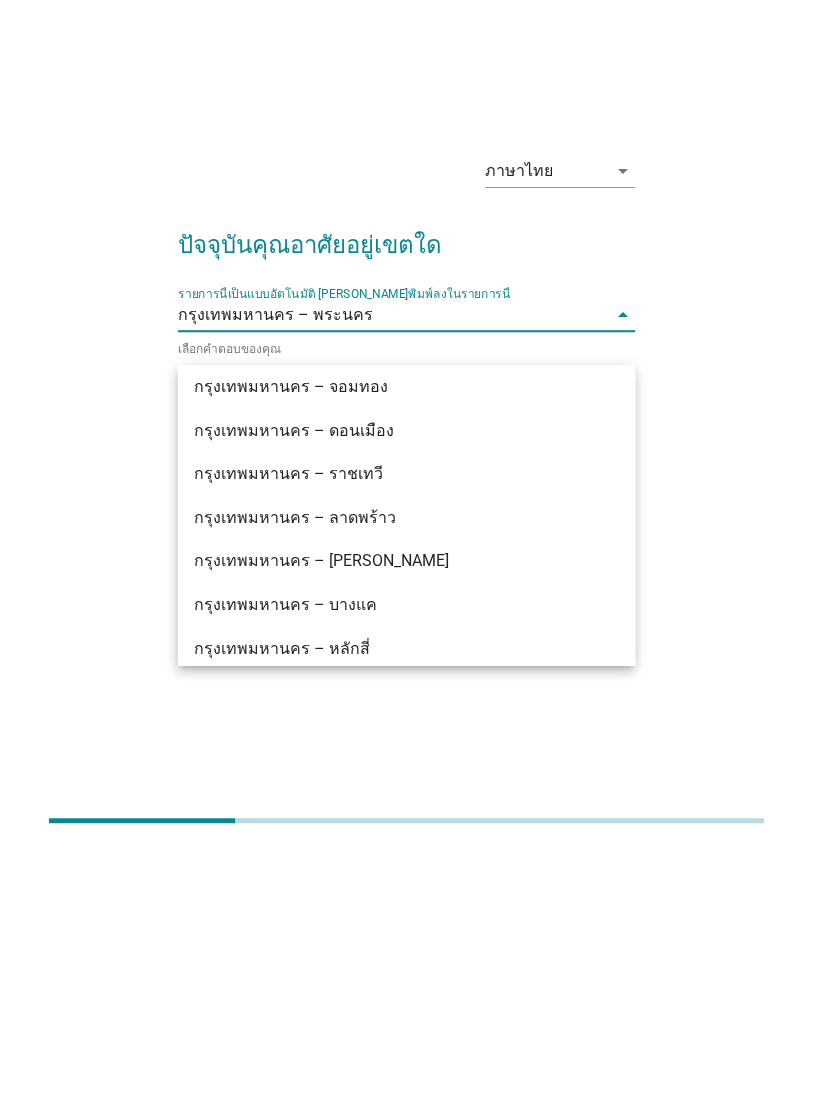 click on "กรุงเทพมหานคร – ดอนเมือง" at bounding box center [389, 691] 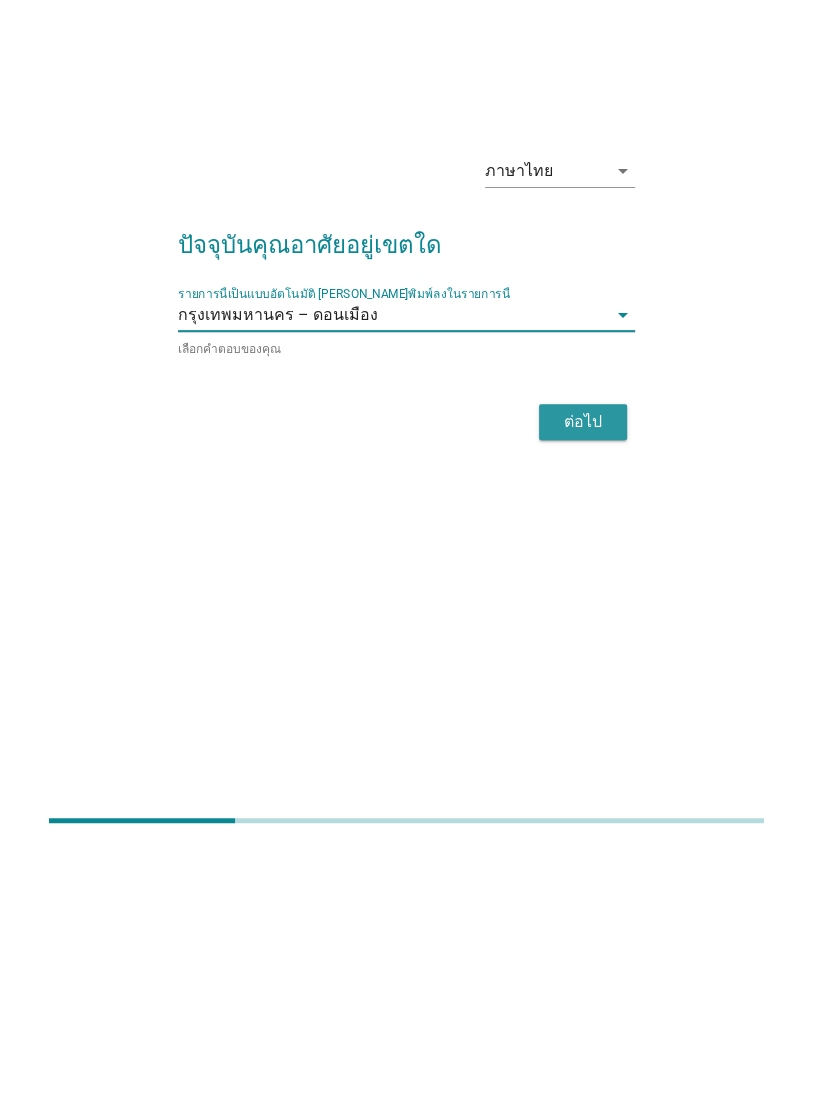click on "ต่อไป" at bounding box center (583, 682) 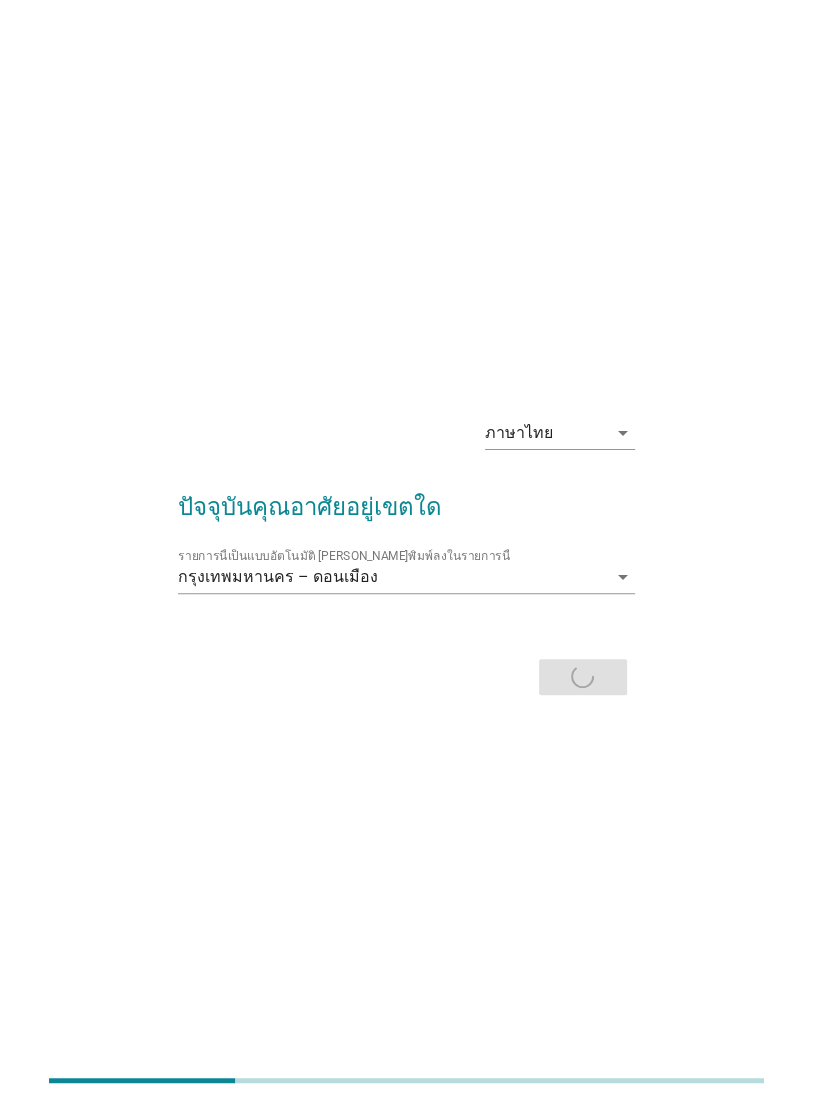 scroll, scrollTop: 0, scrollLeft: 0, axis: both 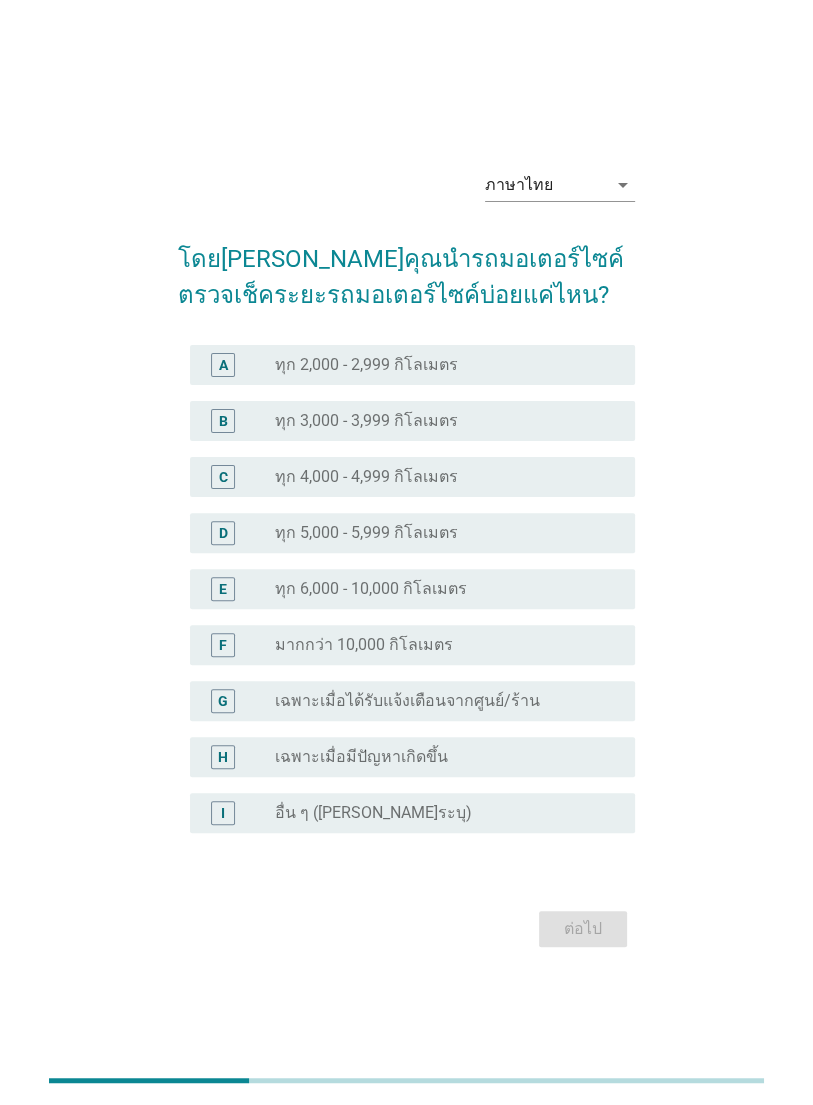 click on "D" at bounding box center (223, 532) 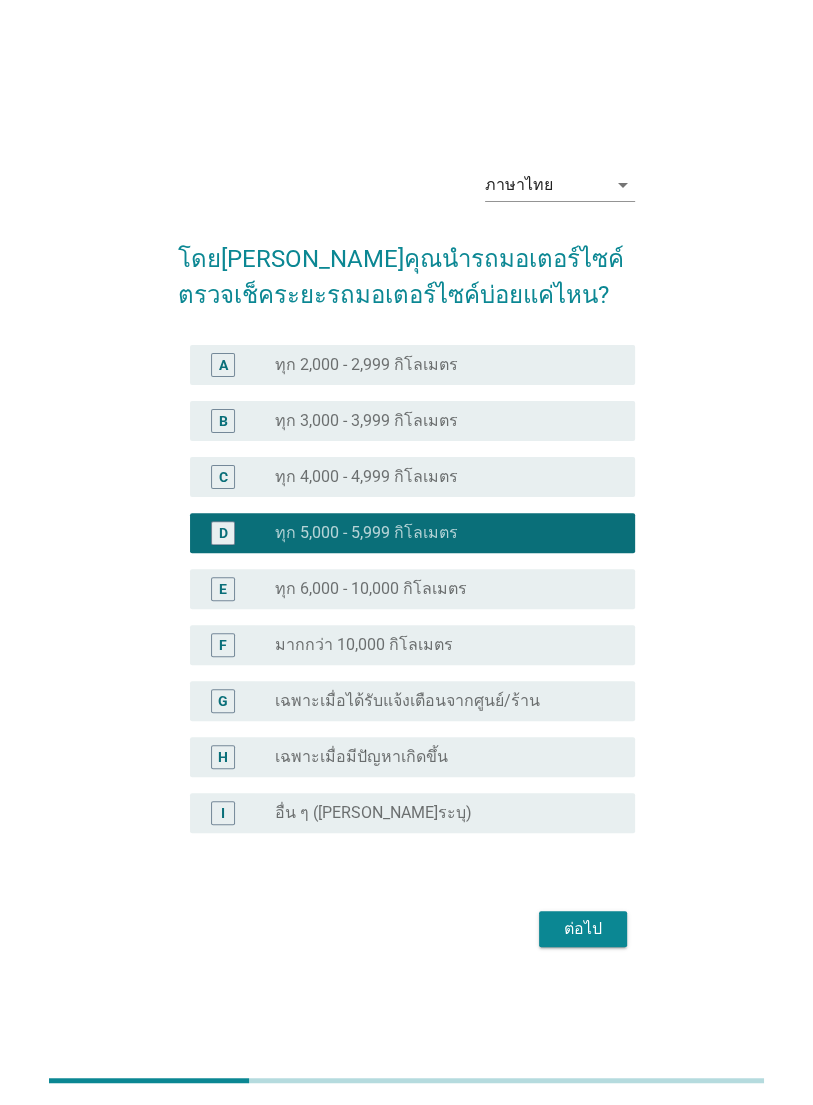 click on "ต่อไป" at bounding box center [583, 929] 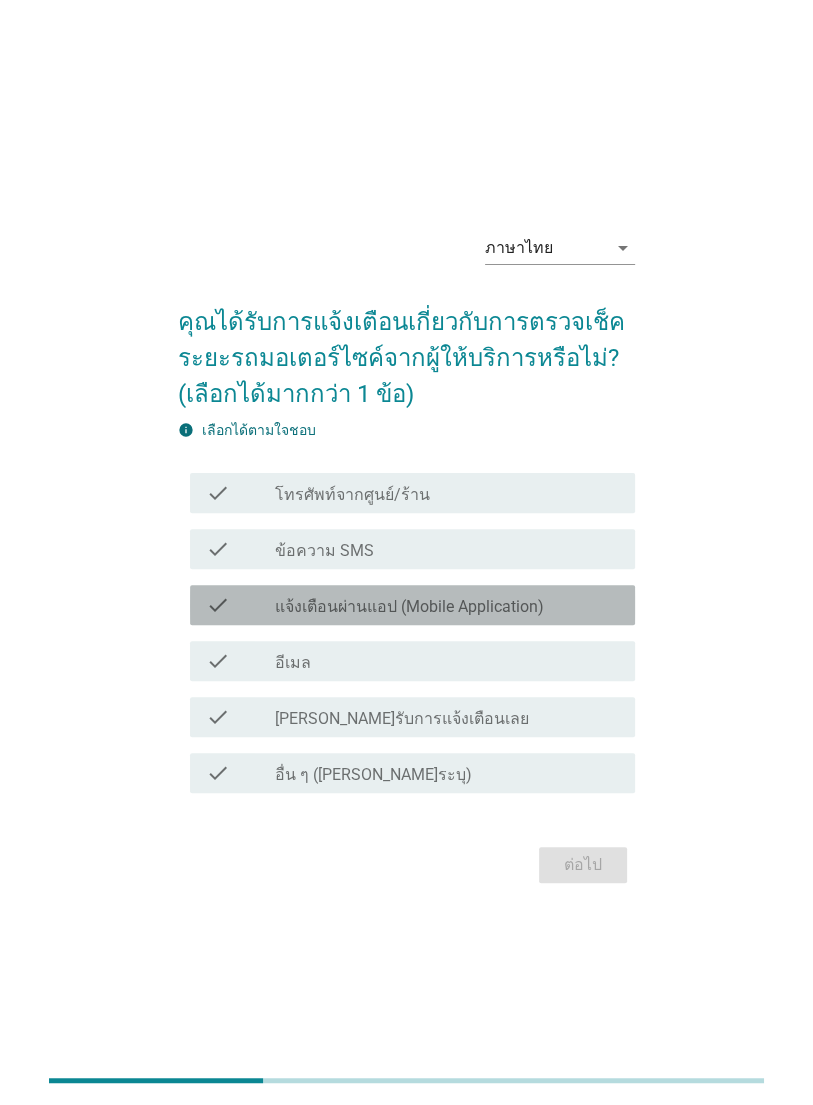 click on "check" at bounding box center [218, 605] 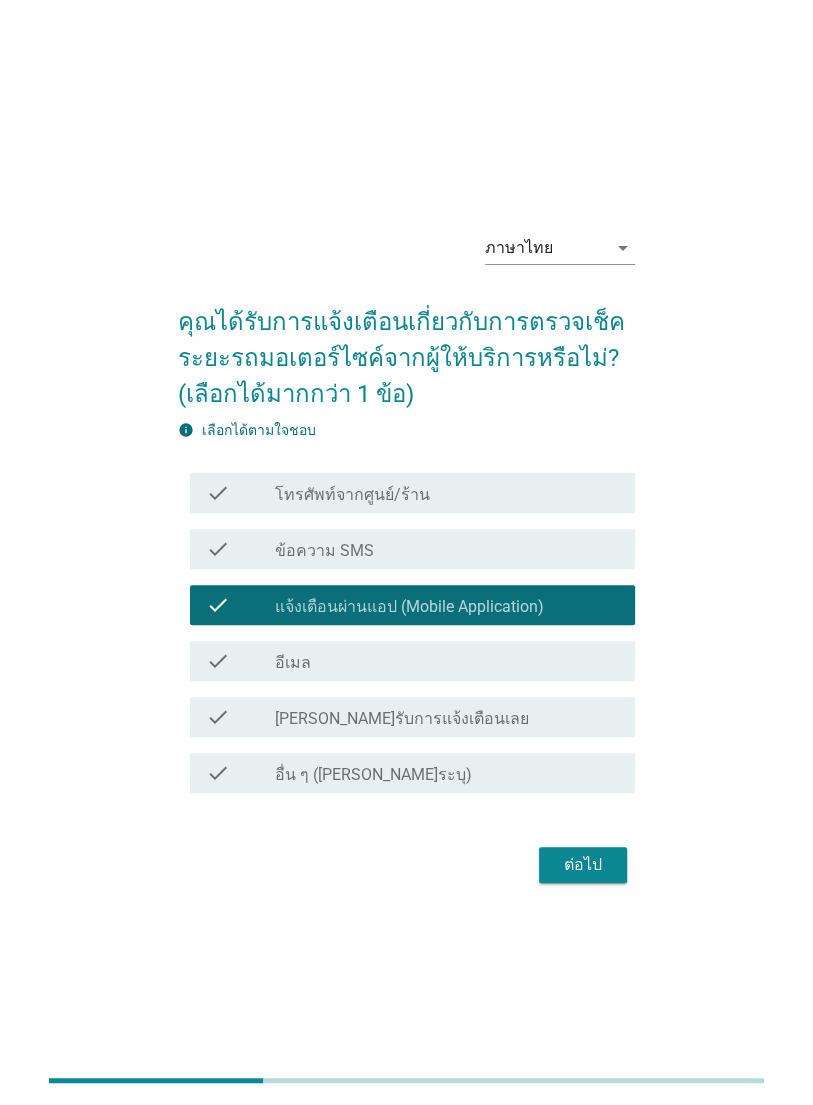 click on "check" at bounding box center (218, 717) 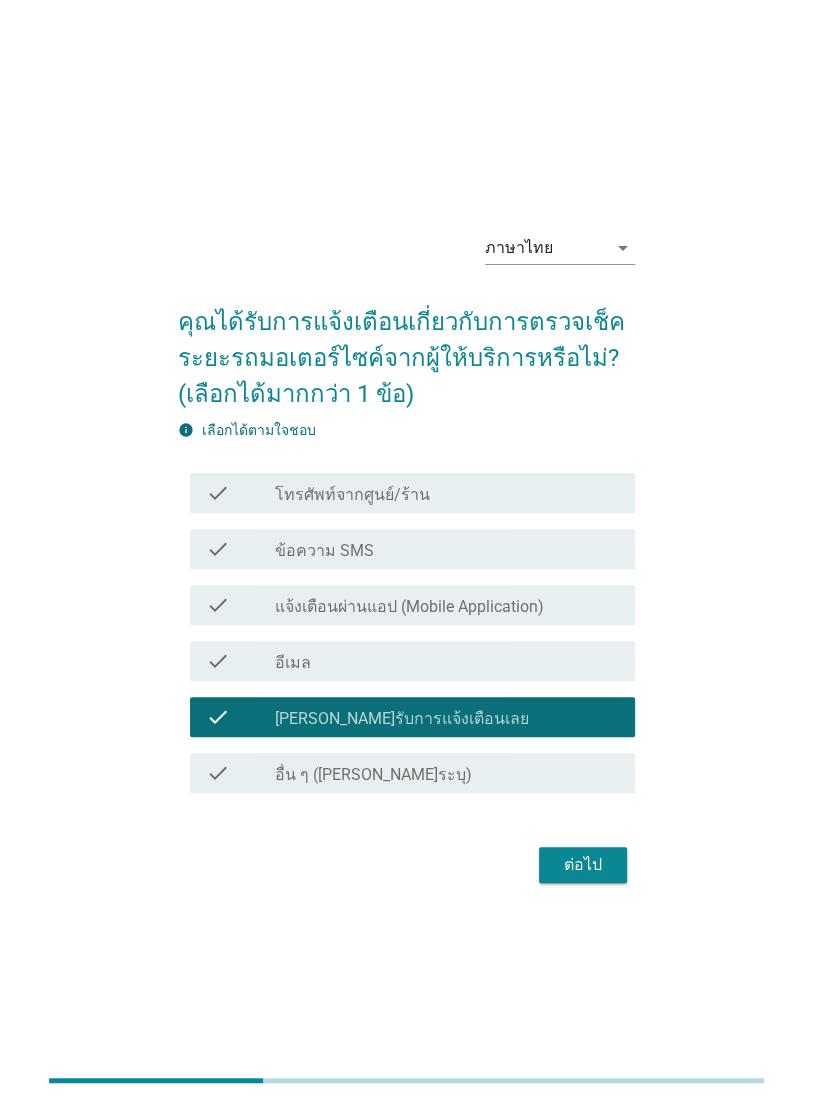 click on "check" at bounding box center (218, 493) 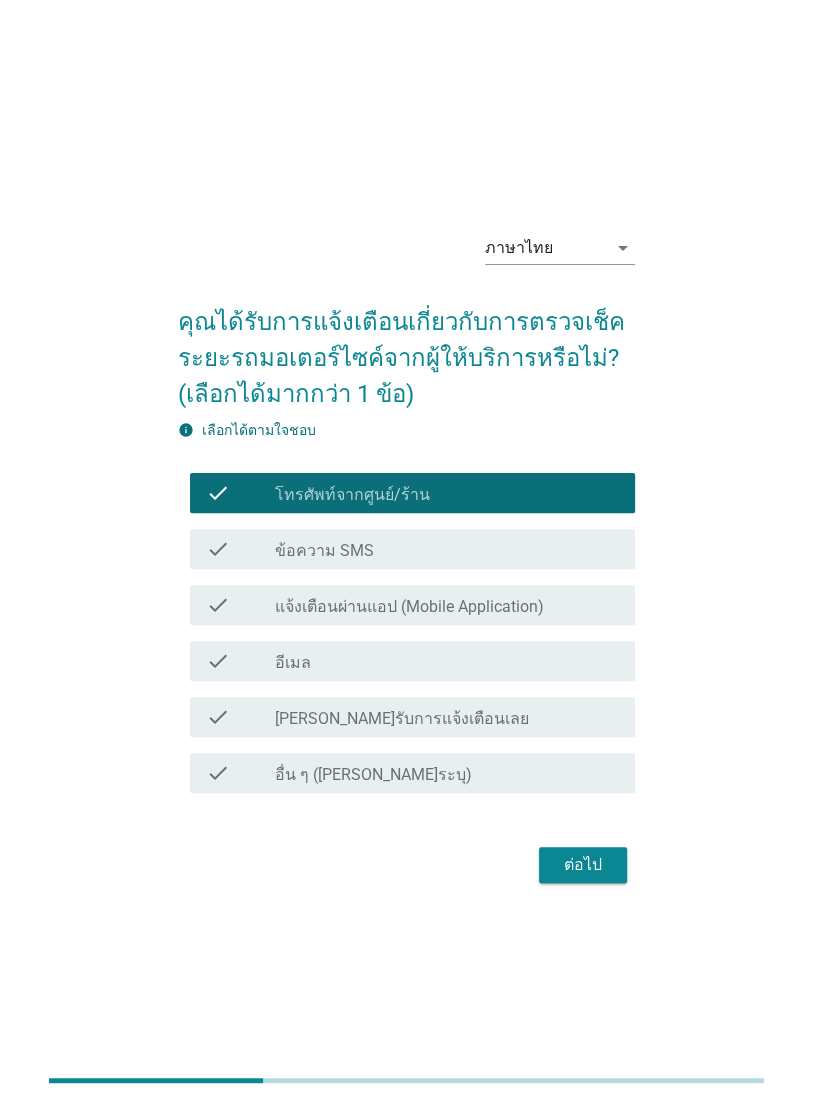 click on "ต่อไป" at bounding box center [583, 865] 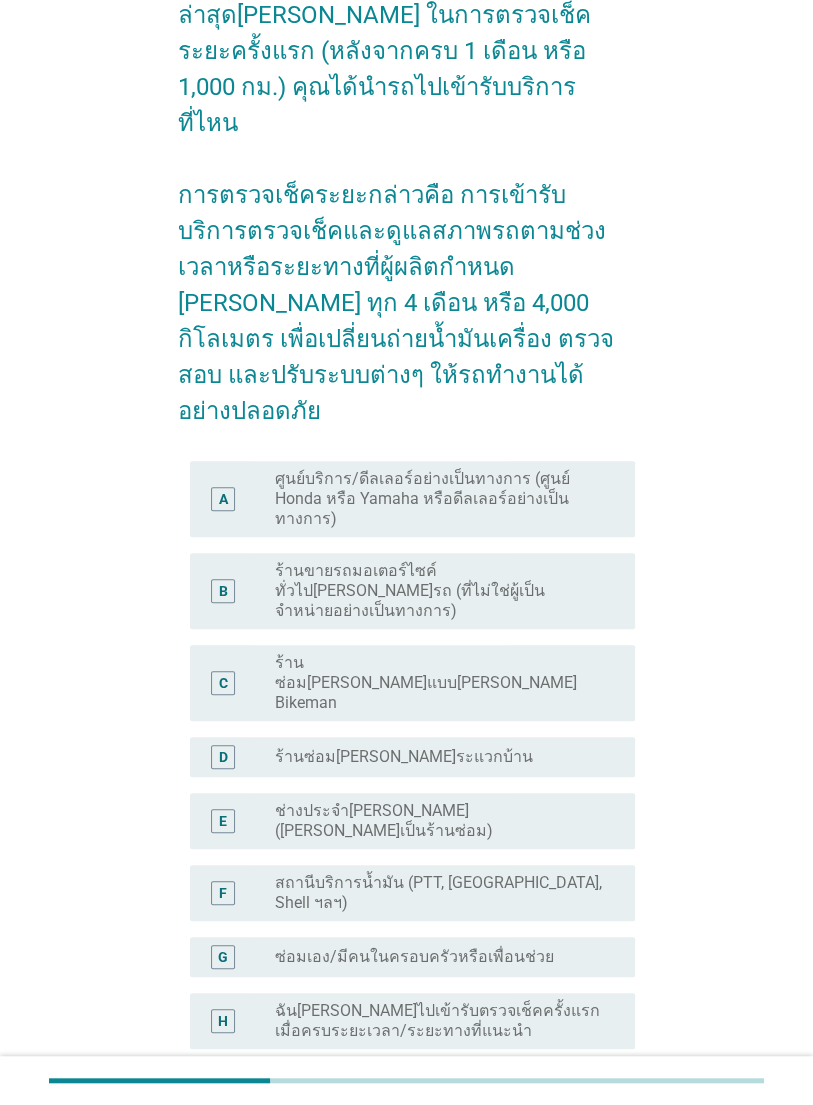 scroll, scrollTop: 212, scrollLeft: 0, axis: vertical 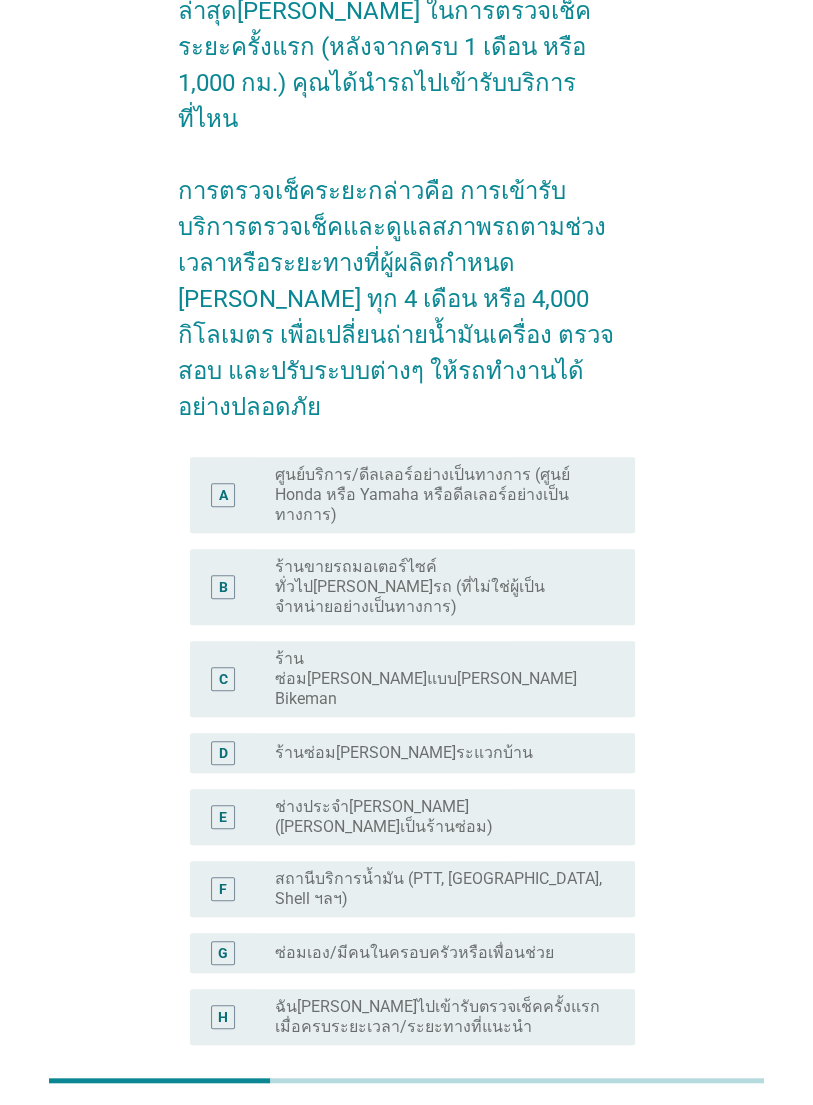 click on "A" at bounding box center [223, 495] 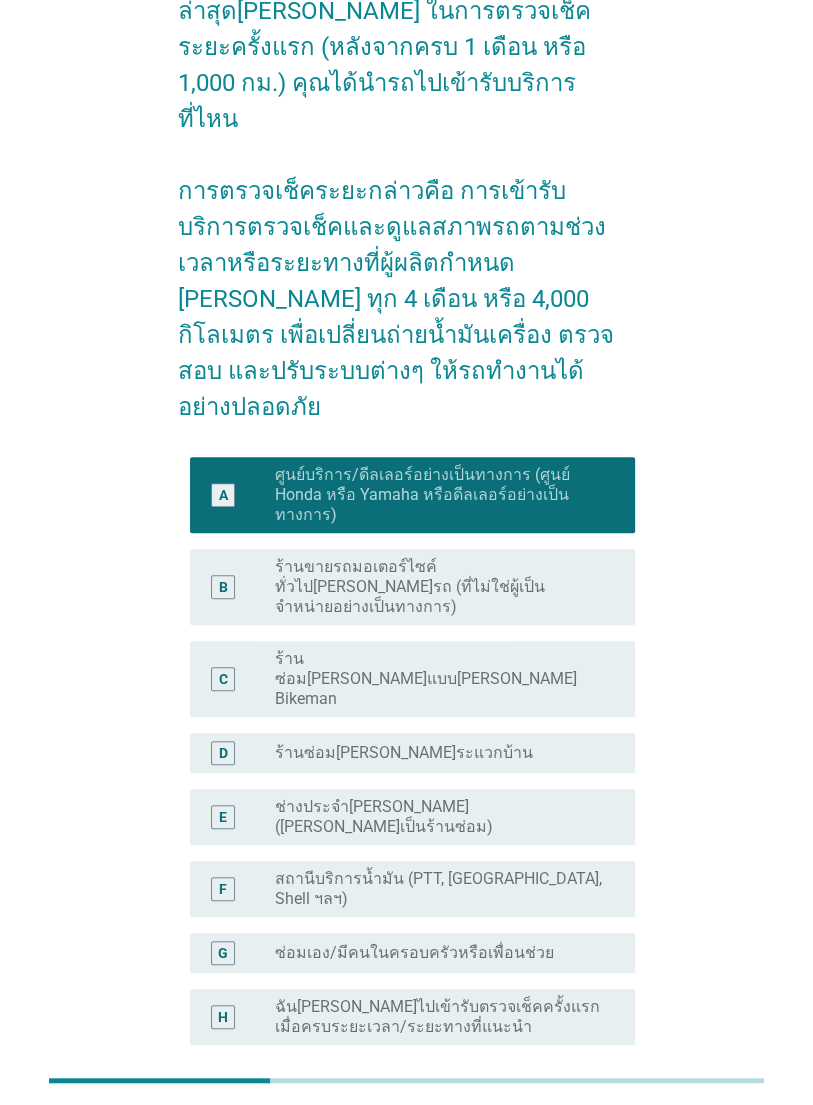click on "ต่อไป" at bounding box center (583, 1197) 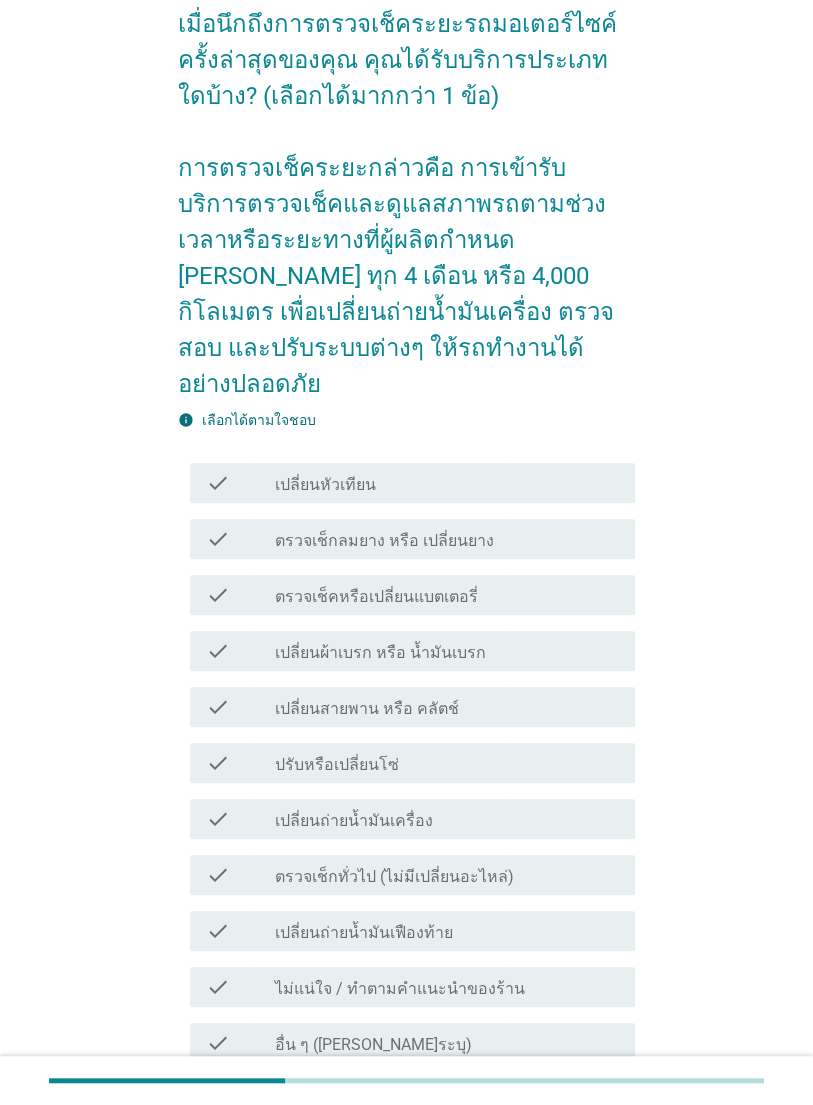 scroll, scrollTop: 164, scrollLeft: 0, axis: vertical 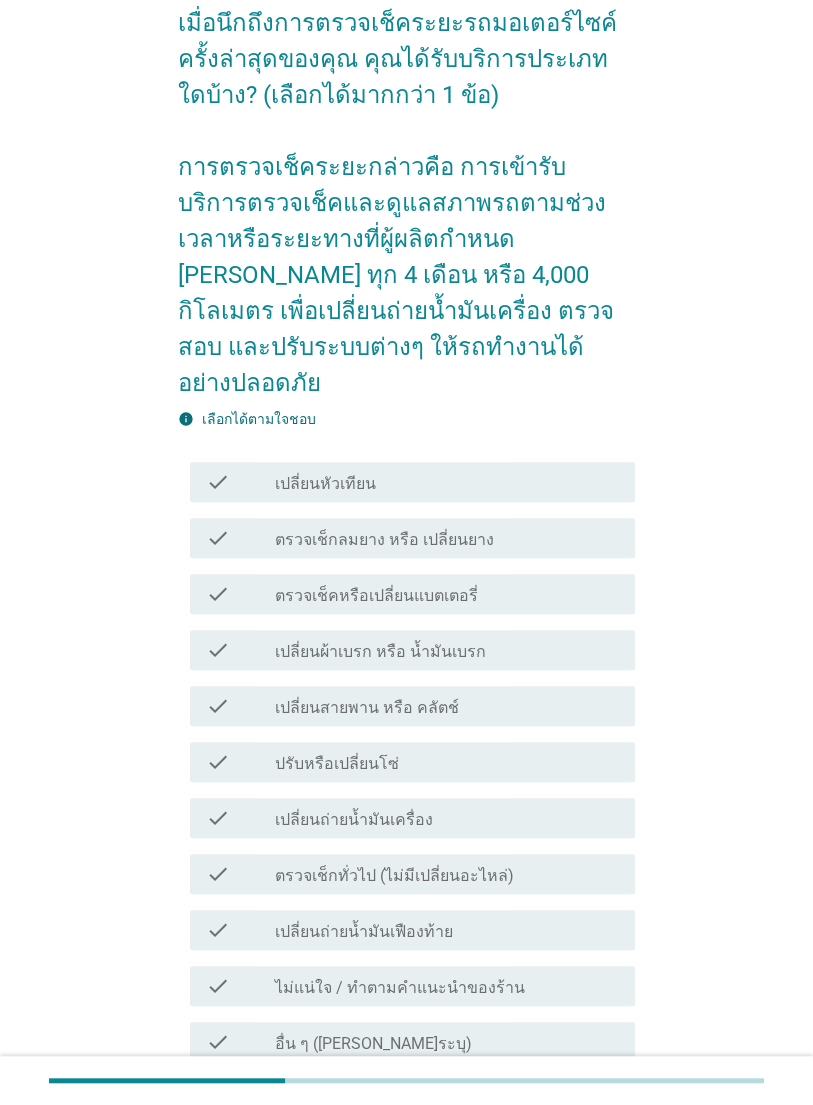 click on "check     check_box_outline_blank เปลี่ยนหัวเทียน" at bounding box center [412, 482] 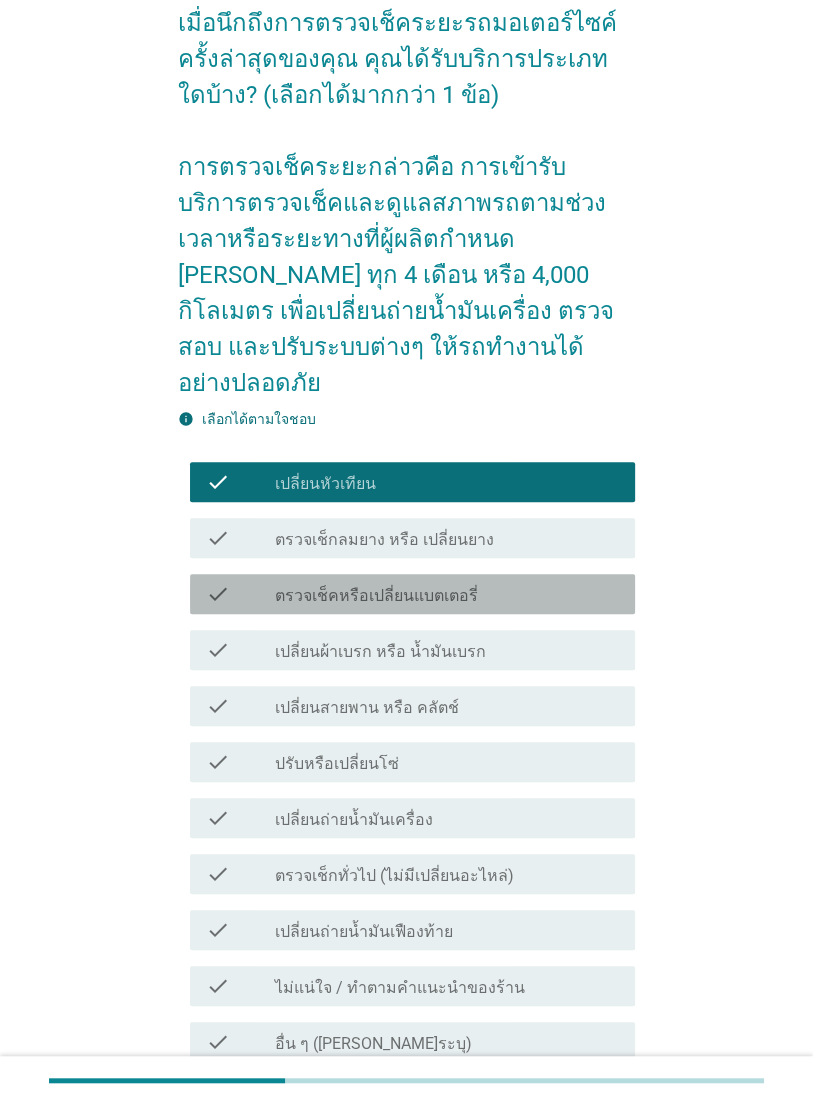 click on "check" at bounding box center (218, 594) 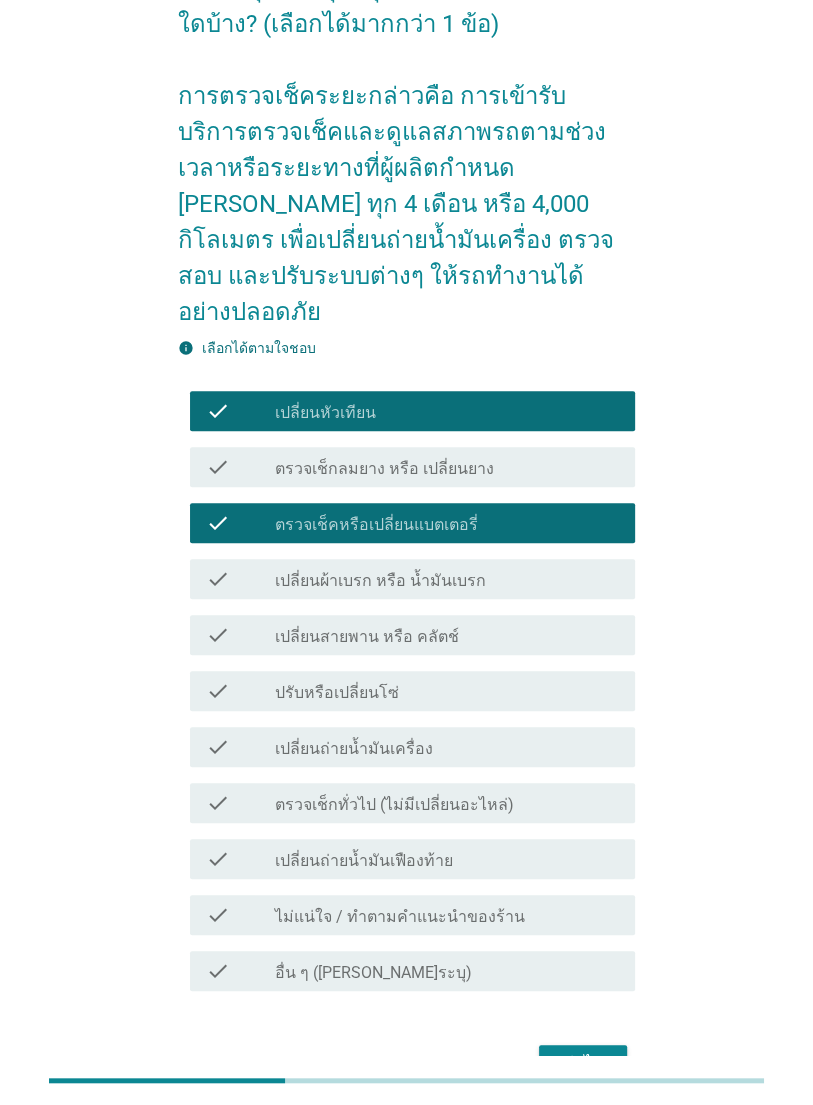 click on "check     check_box_outline_blank เปลี่ยนผ้าเบรก หรือ น้ำมันเบรก" at bounding box center (412, 579) 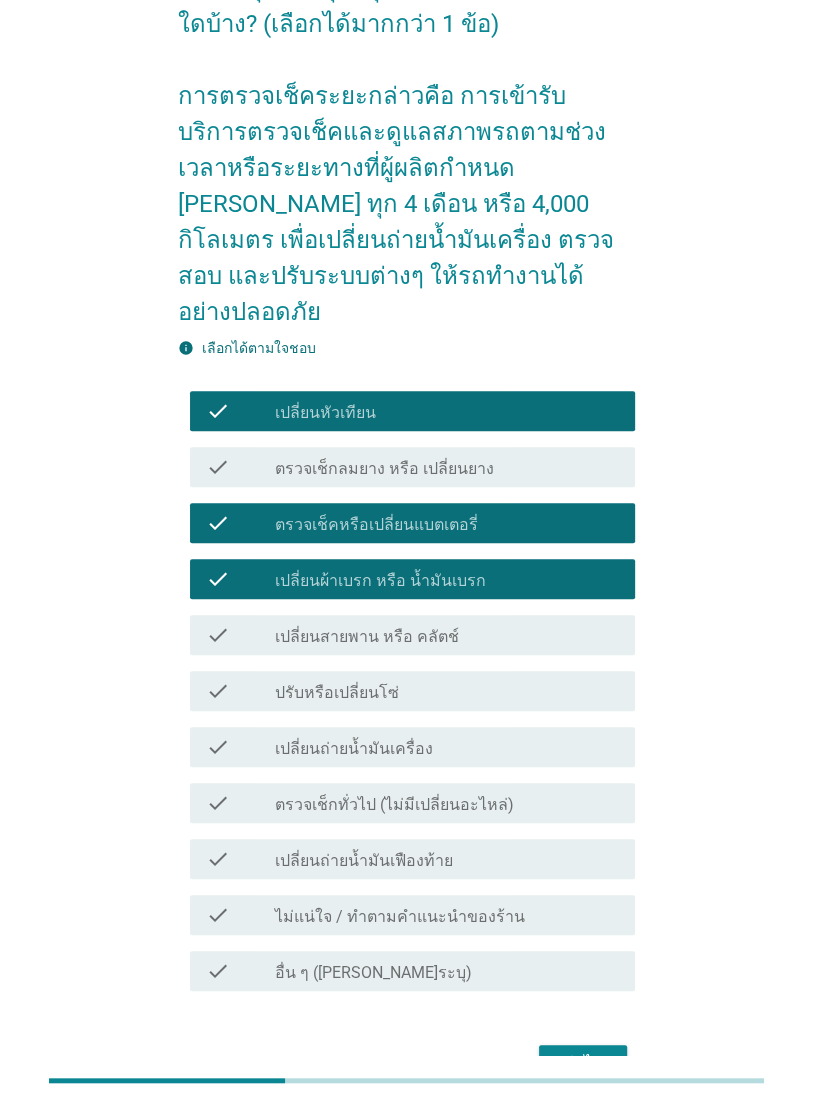 scroll, scrollTop: 246, scrollLeft: 0, axis: vertical 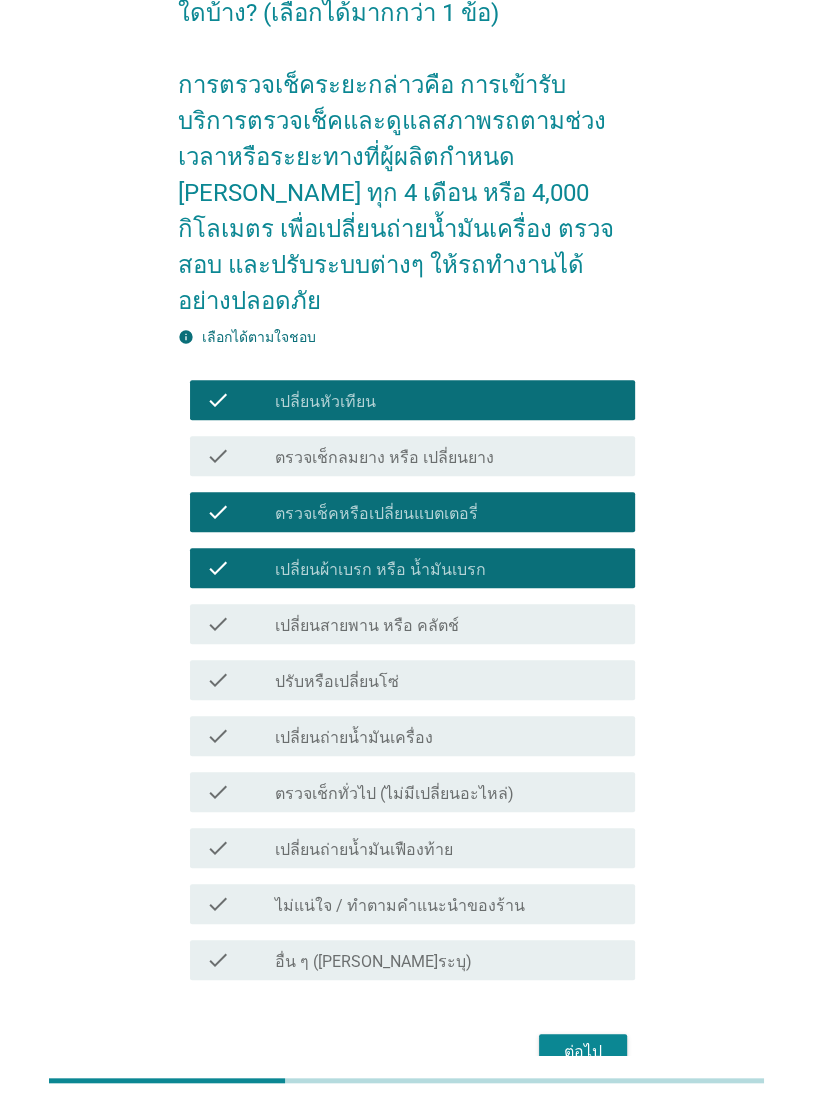 click on "check" at bounding box center [218, 736] 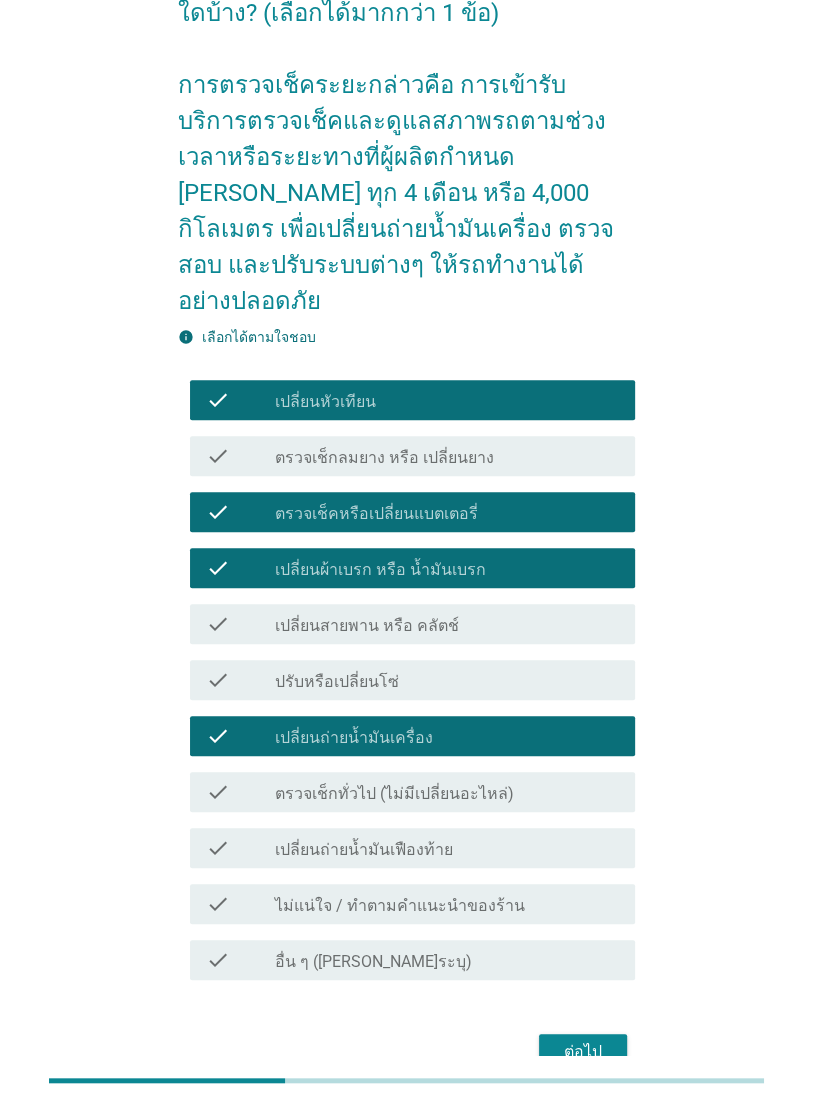 click on "check" at bounding box center (218, 792) 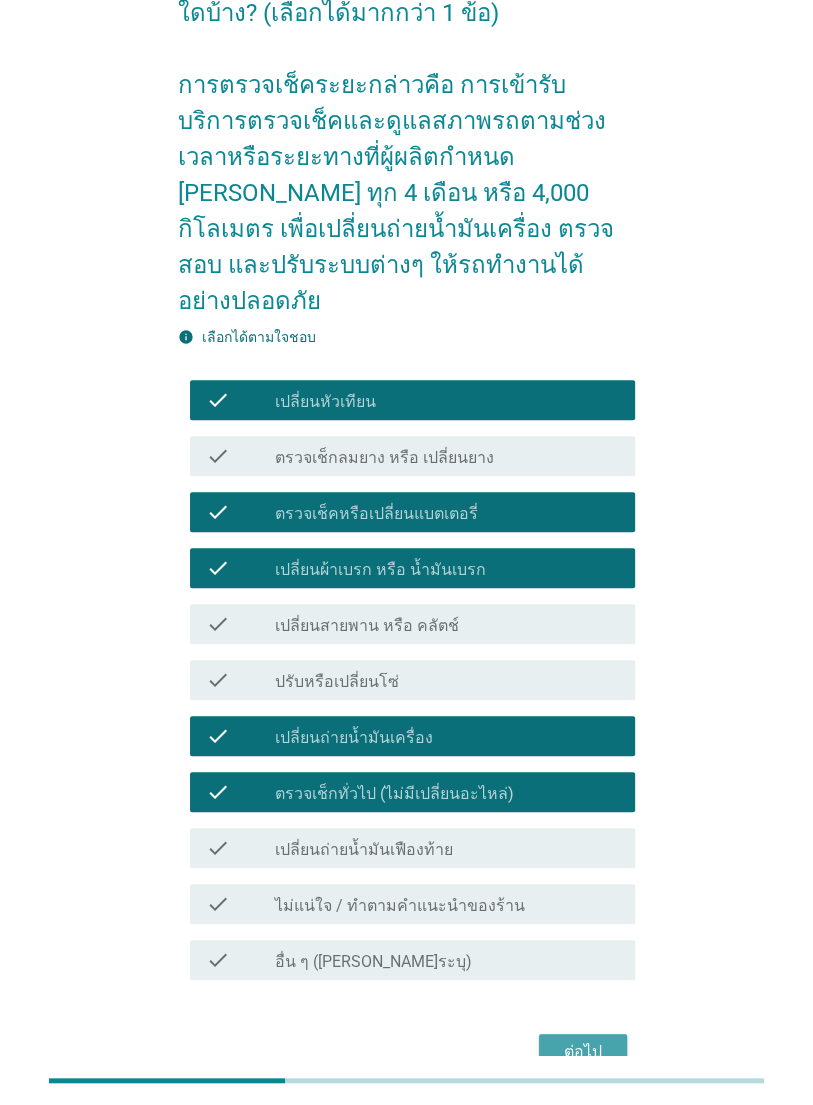 click on "ต่อไป" at bounding box center (583, 1052) 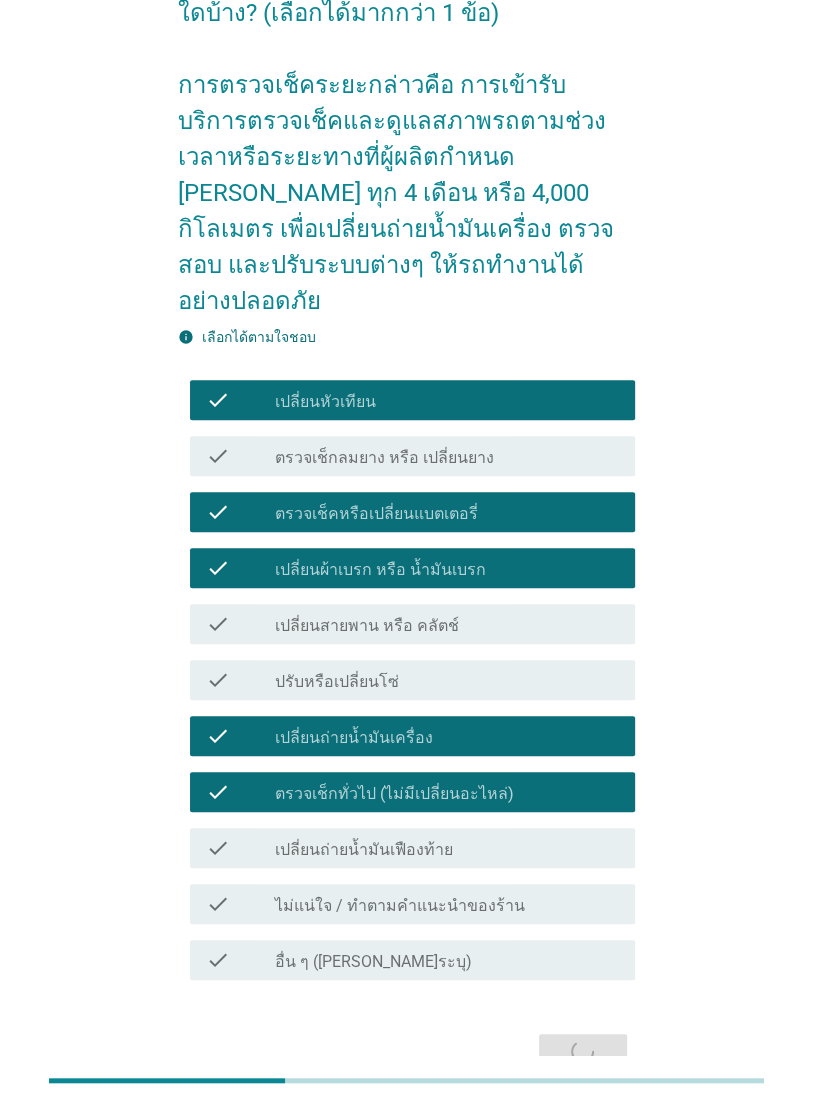 scroll, scrollTop: 0, scrollLeft: 0, axis: both 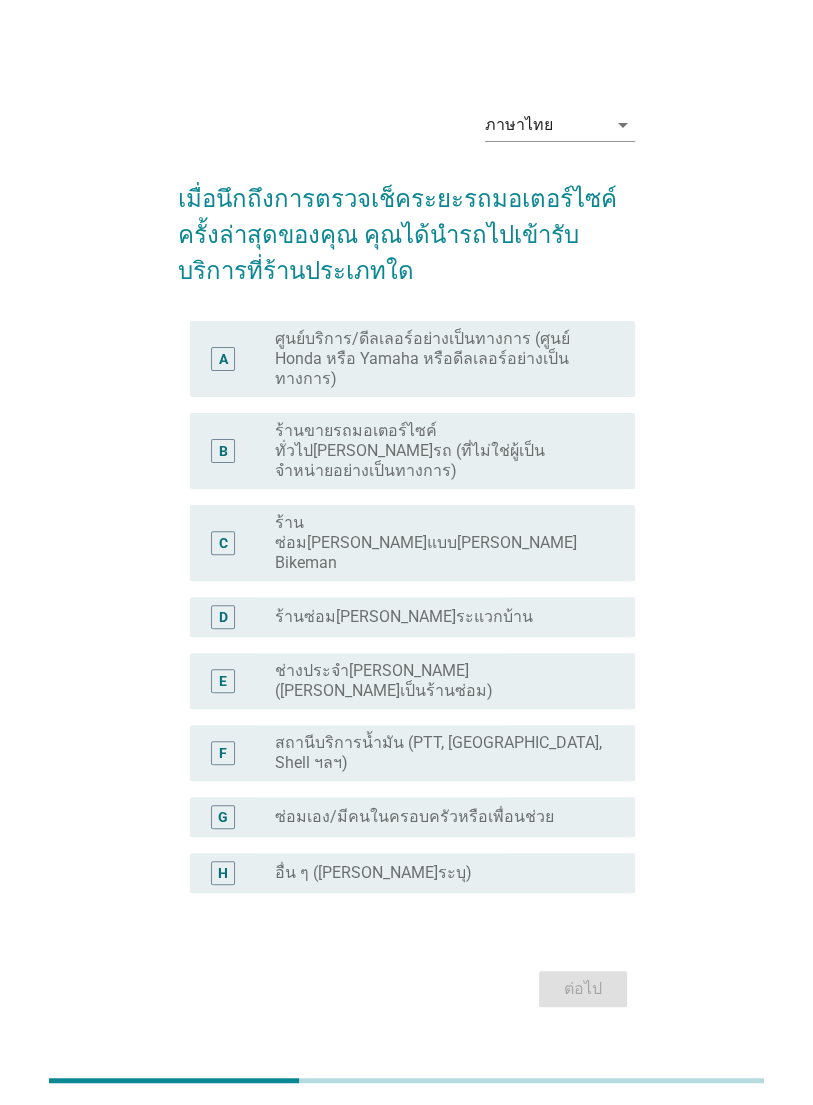 click on "A" at bounding box center [223, 359] 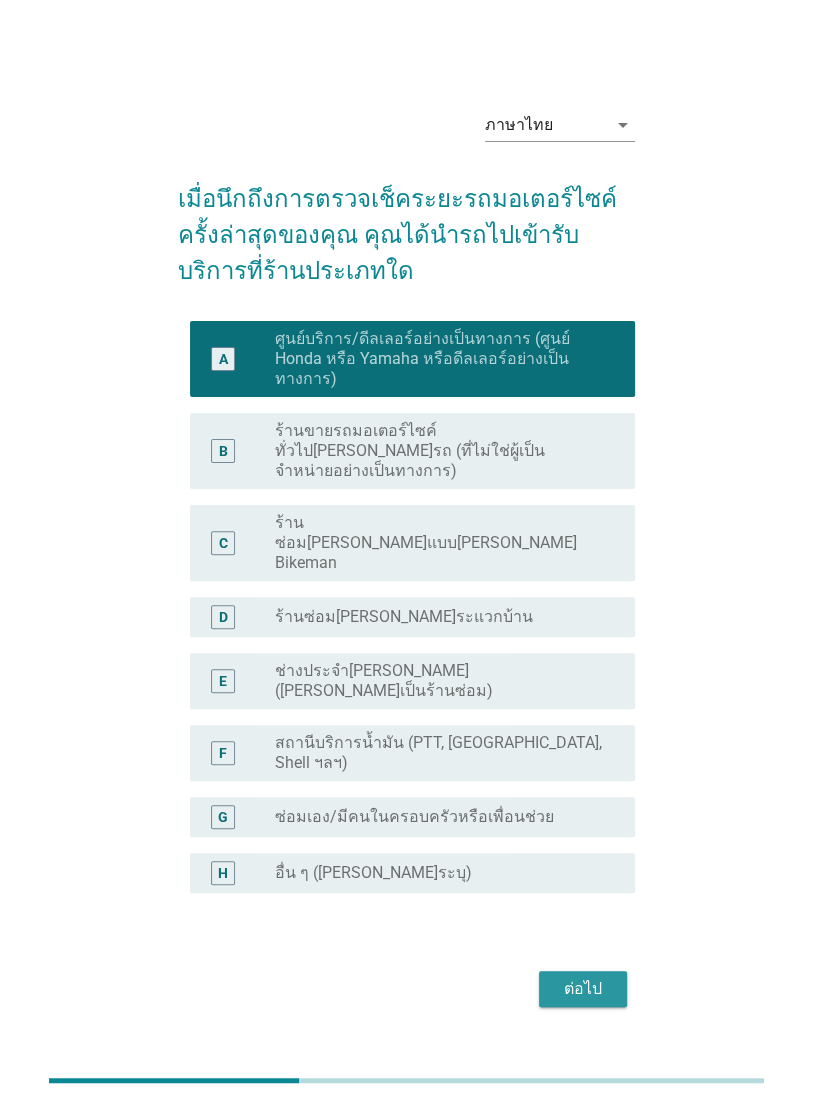 click on "ต่อไป" at bounding box center [583, 989] 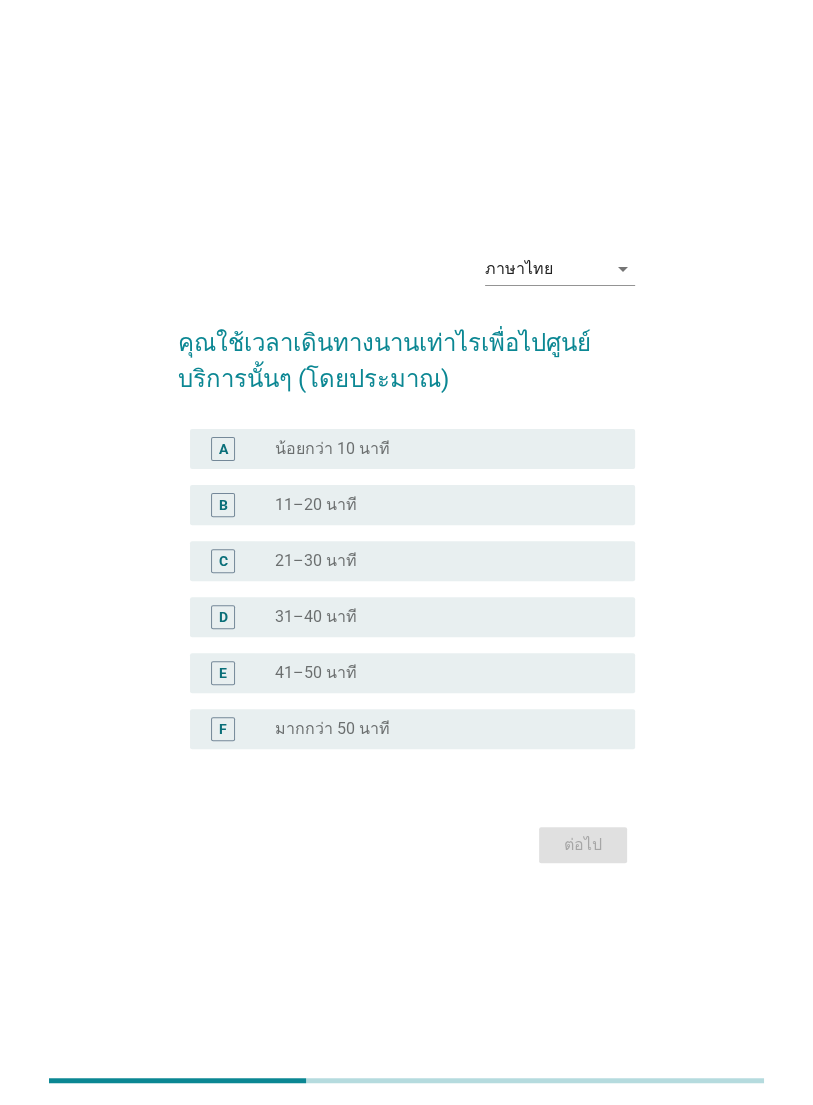 click on "D" at bounding box center (223, 616) 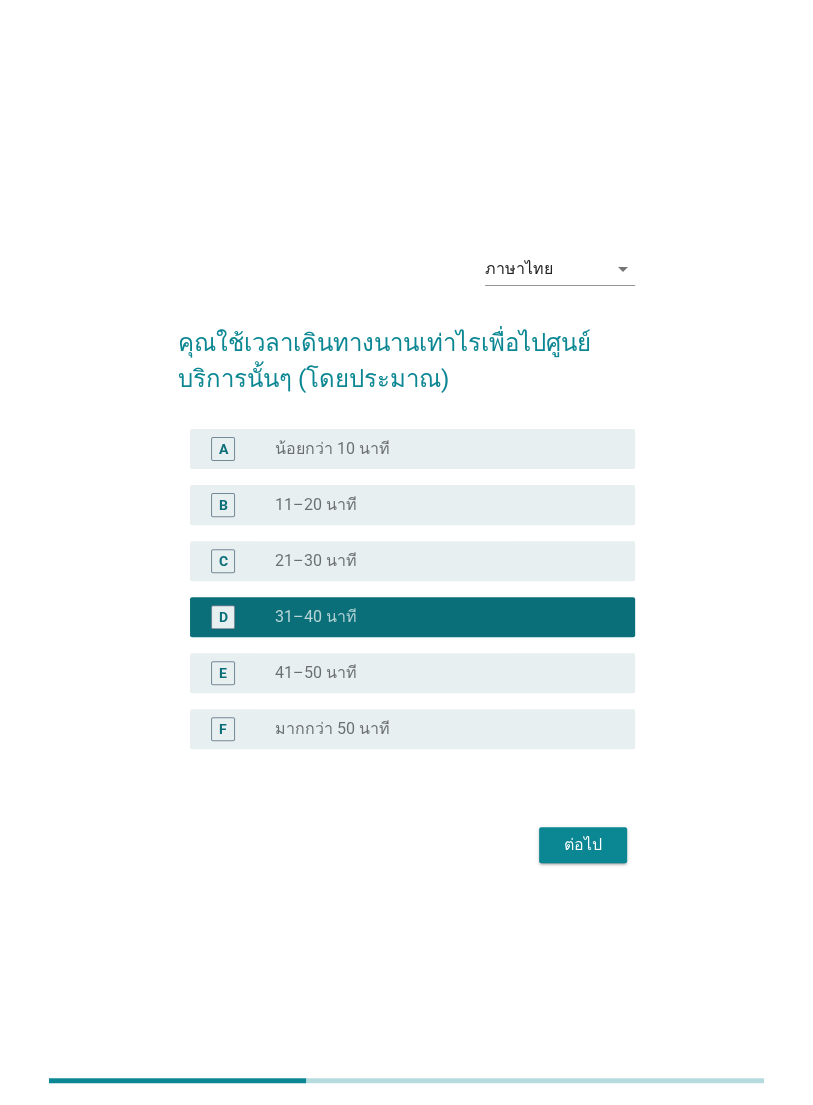 click on "ต่อไป" at bounding box center [583, 845] 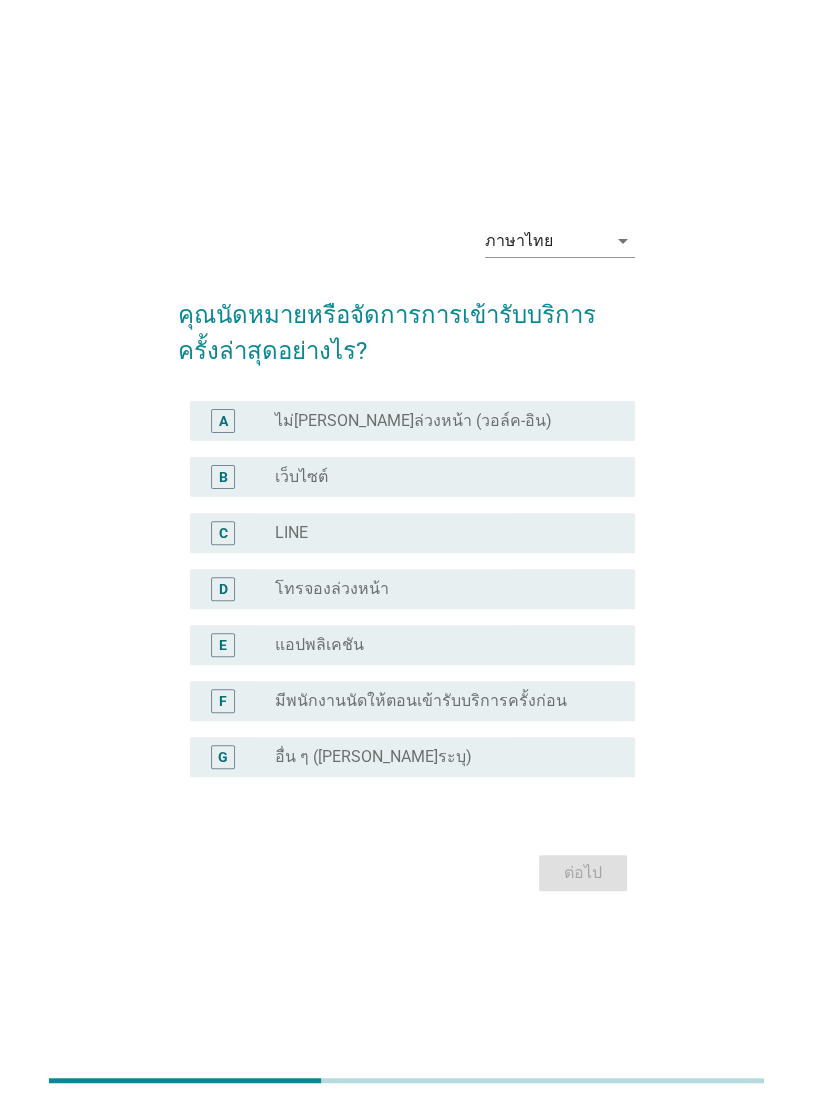 click on "C" at bounding box center (223, 532) 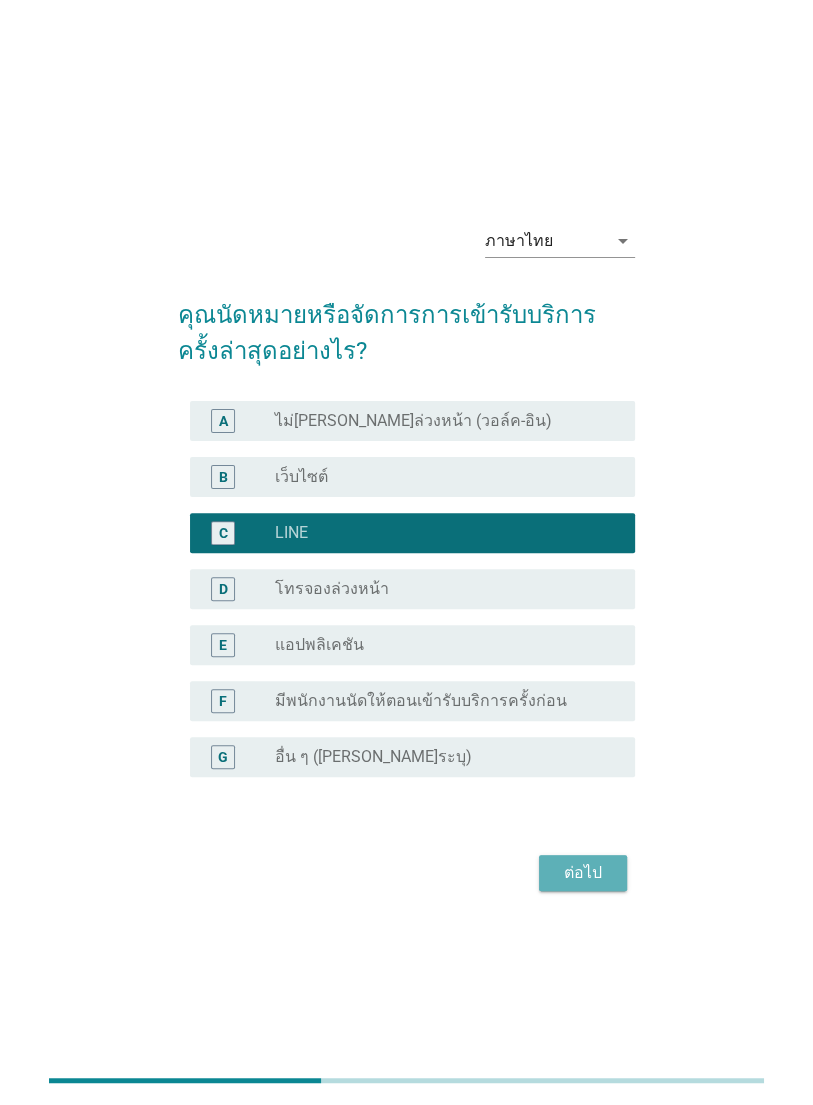 click on "ต่อไป" at bounding box center [583, 873] 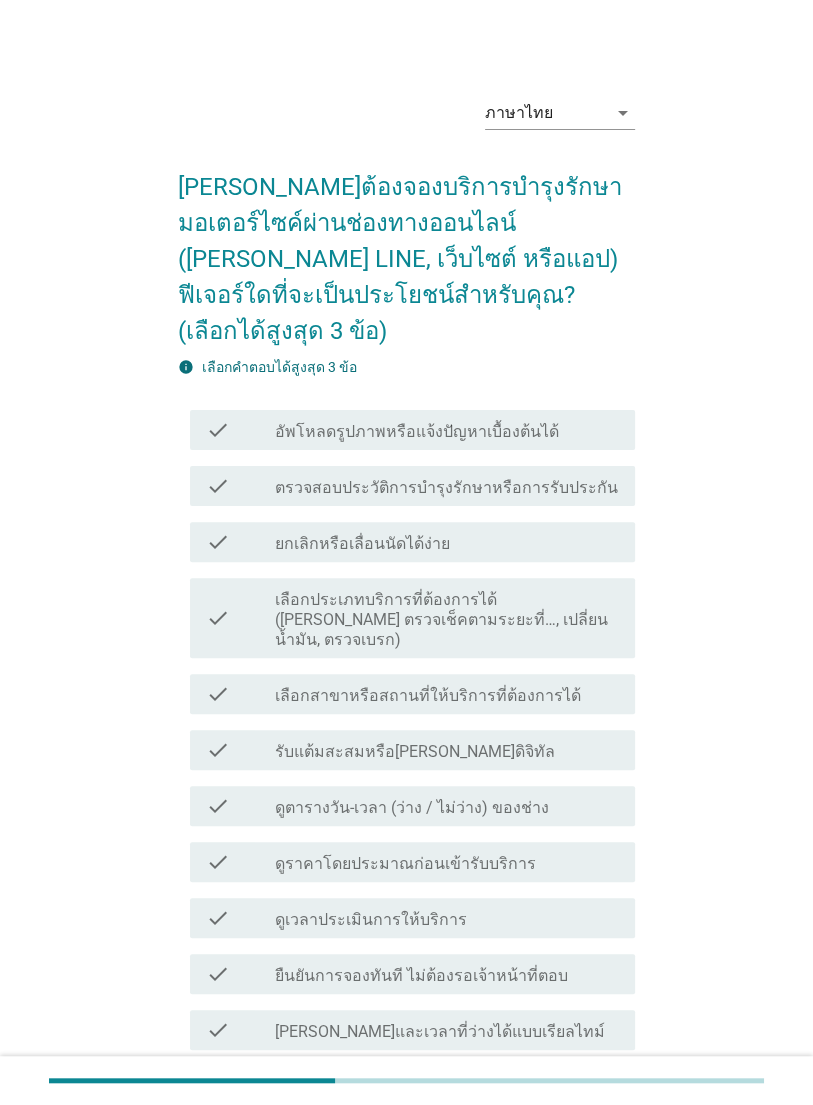 click on "check     check_box_outline_blank อัพโหลดรูปภาพหรือแจ้งปัญหาเบื้องต้นได้" at bounding box center [412, 430] 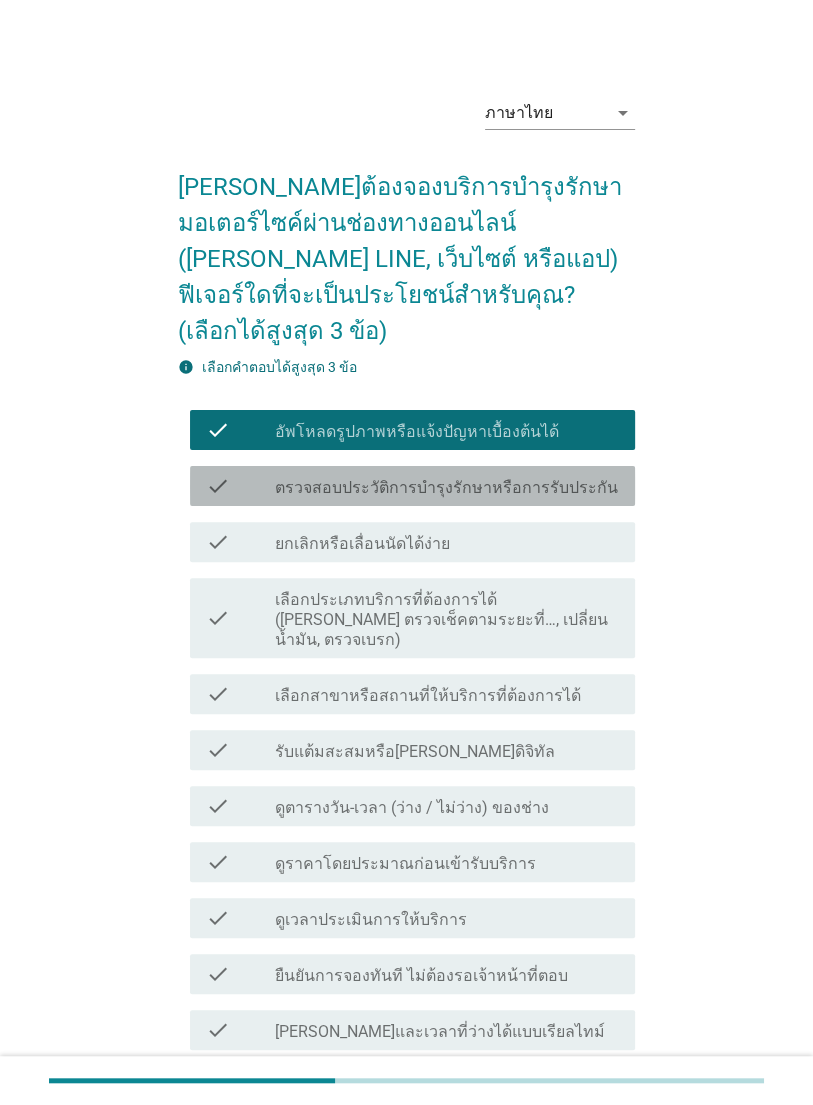 click on "check     check_box_outline_blank ตรวจสอบประวัติการบำรุงรักษาหรือการรับประกัน" at bounding box center [412, 486] 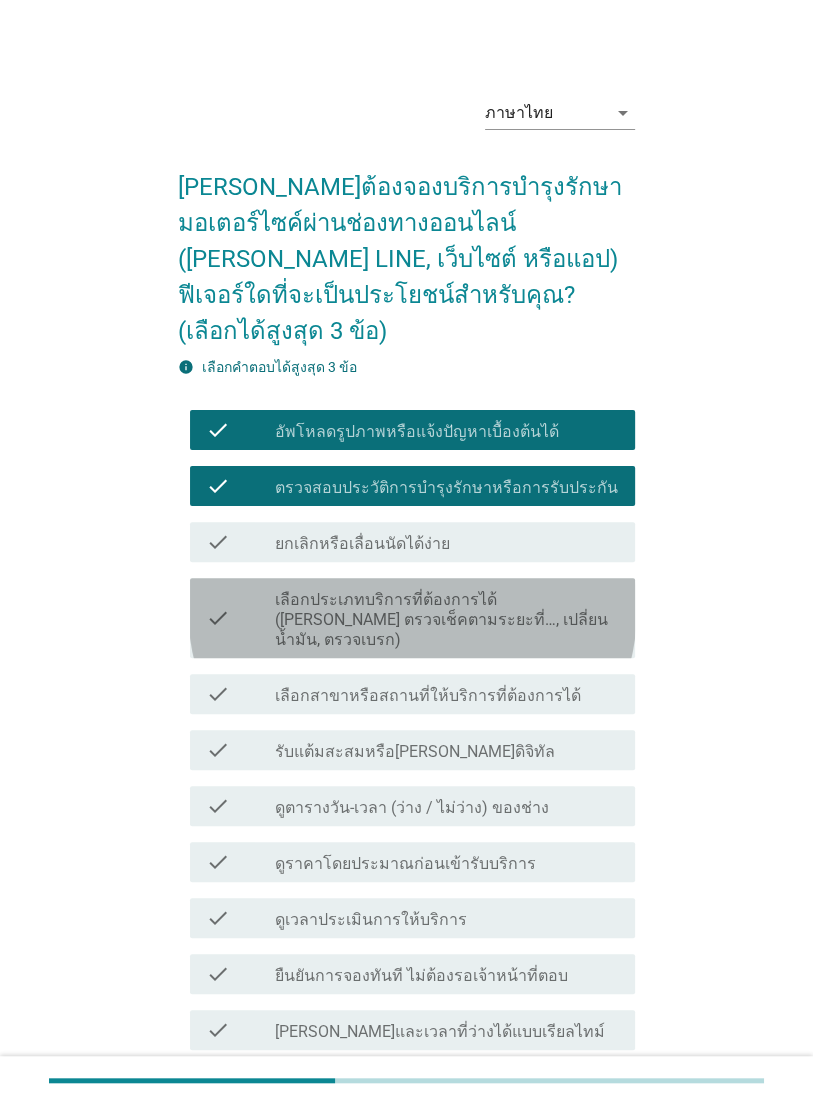 click on "check" at bounding box center [218, 618] 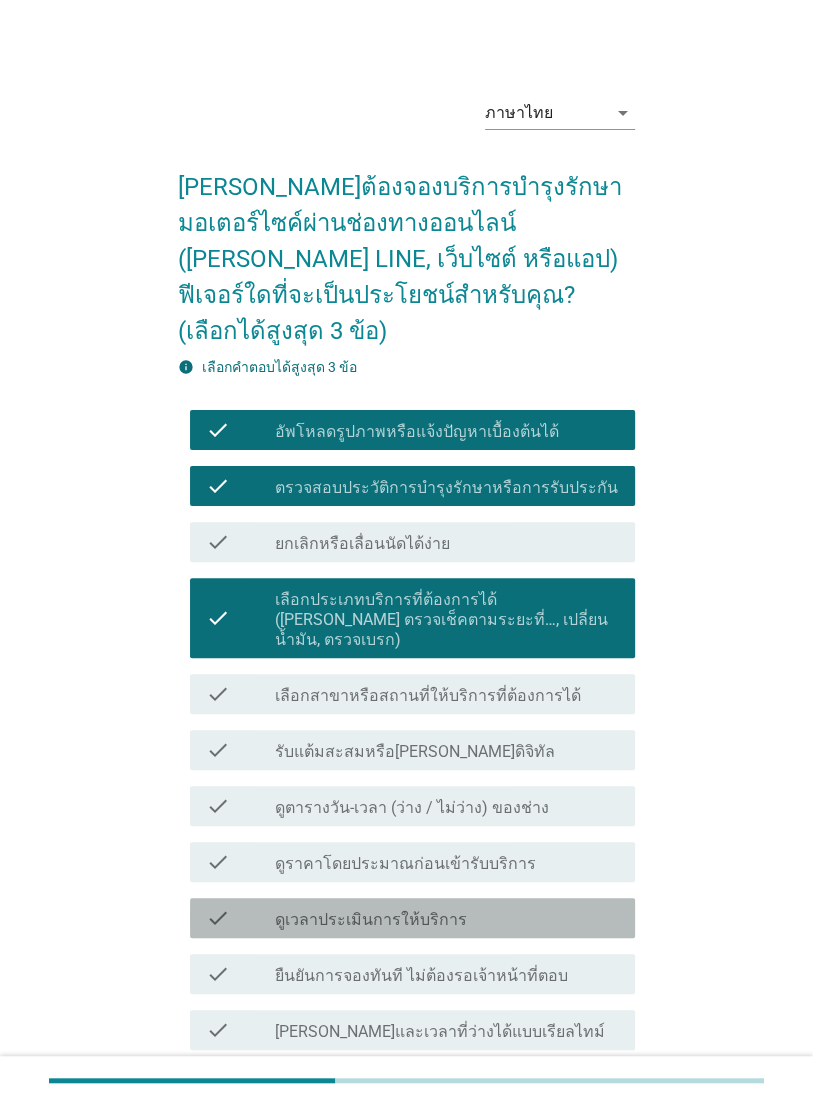 scroll, scrollTop: 191, scrollLeft: 0, axis: vertical 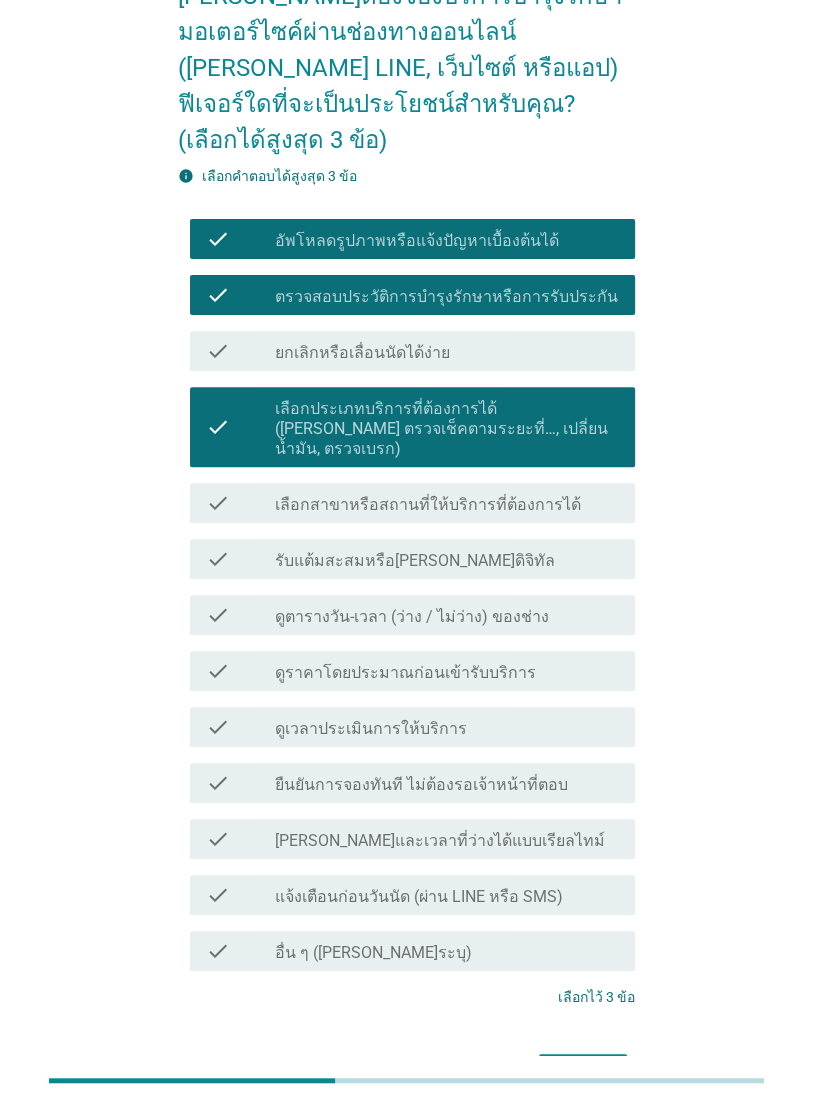 click on "ต่อไป" at bounding box center (583, 1072) 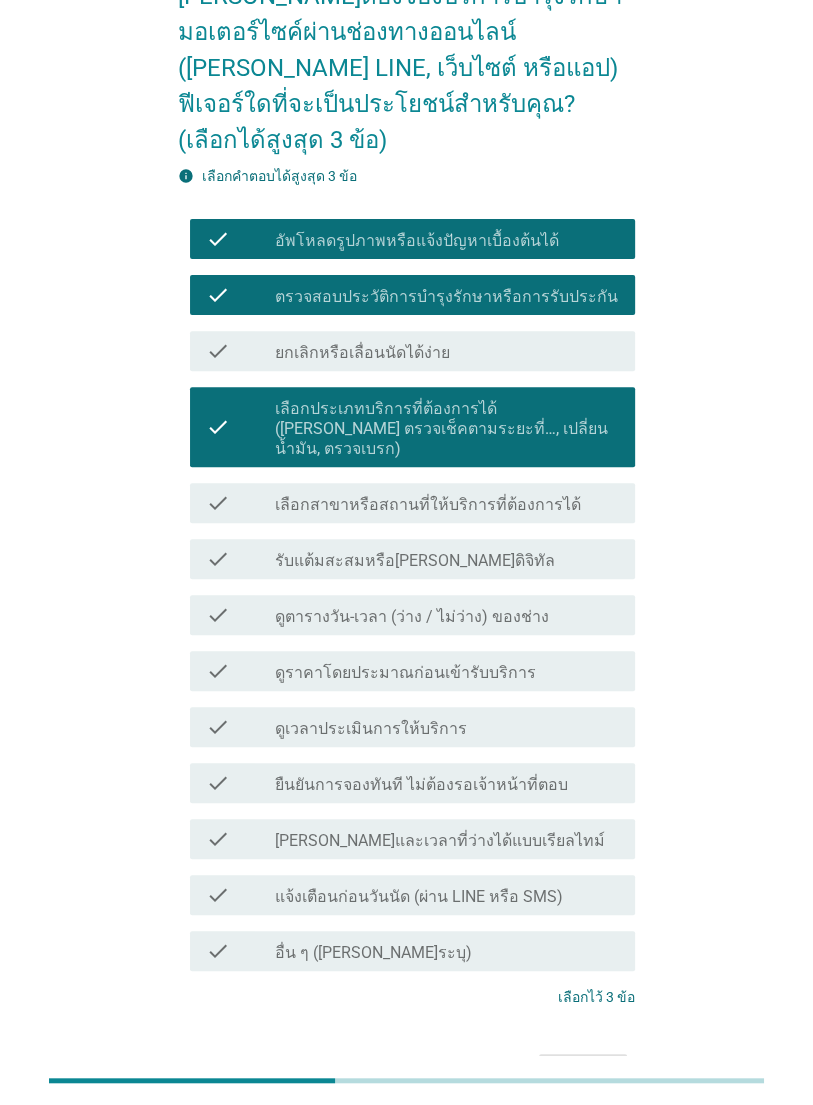 scroll, scrollTop: 0, scrollLeft: 0, axis: both 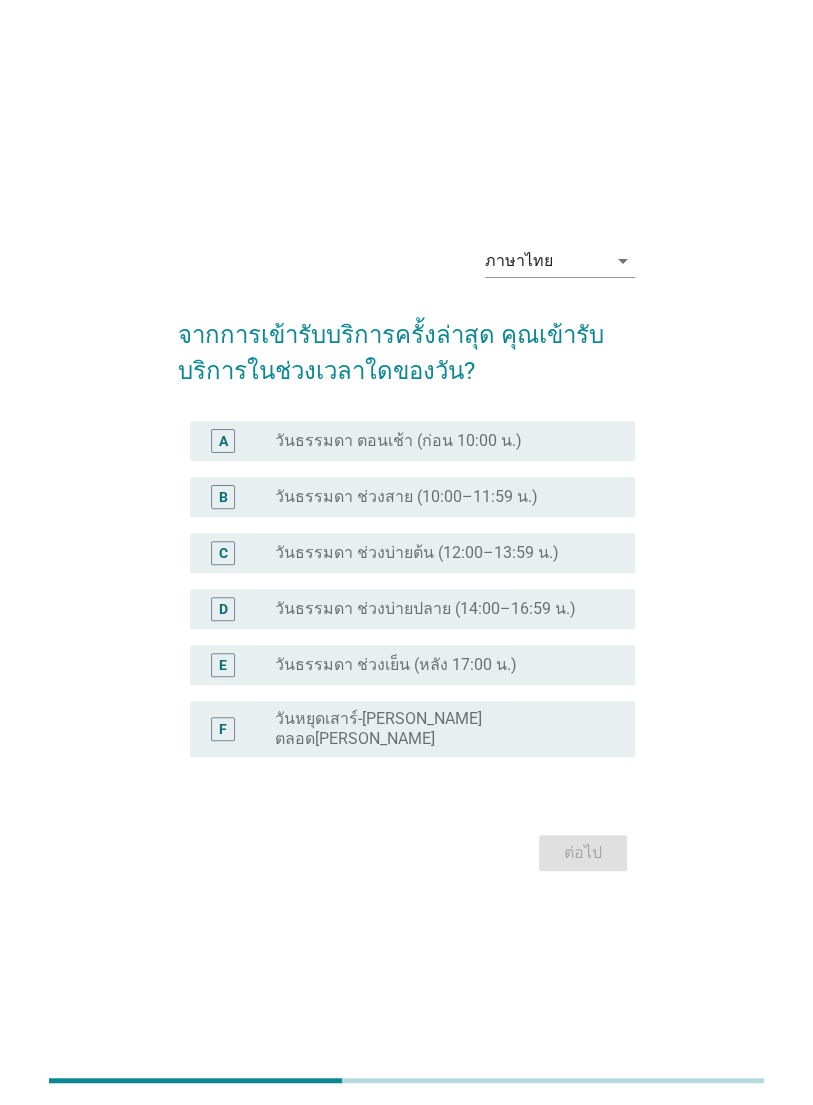 click on "F" at bounding box center [223, 728] 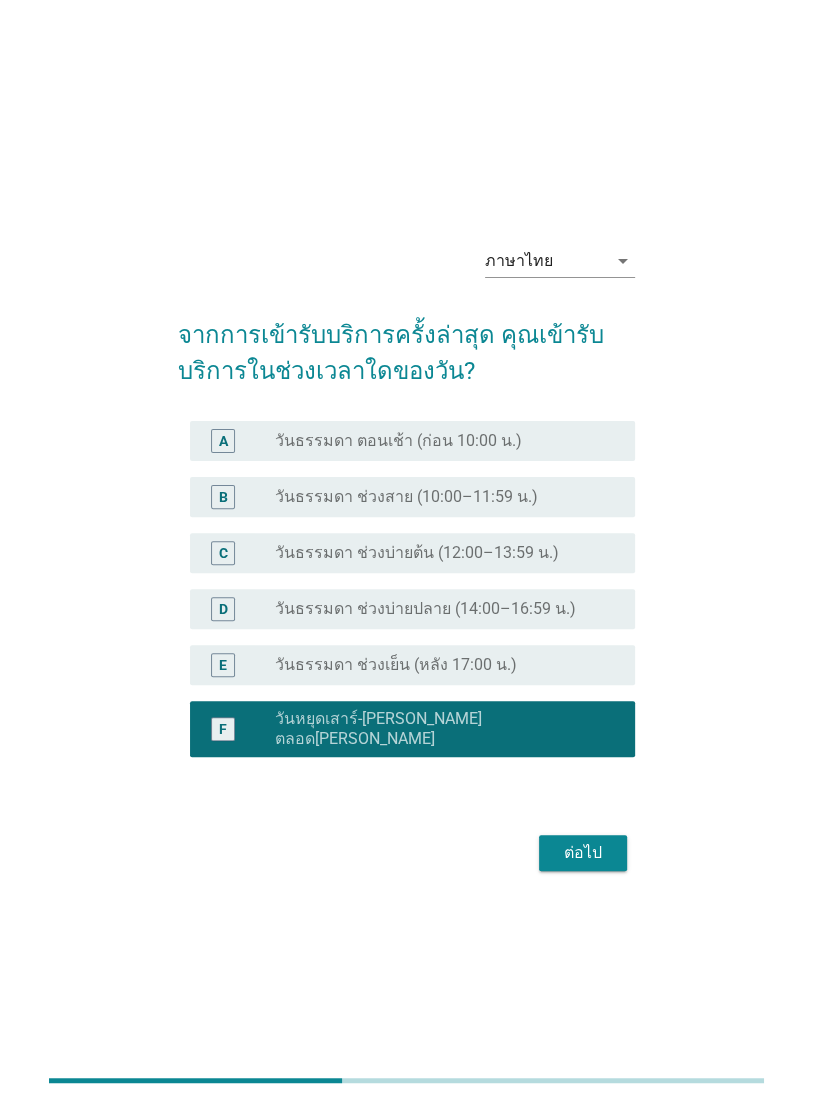click on "ต่อไป" at bounding box center (583, 853) 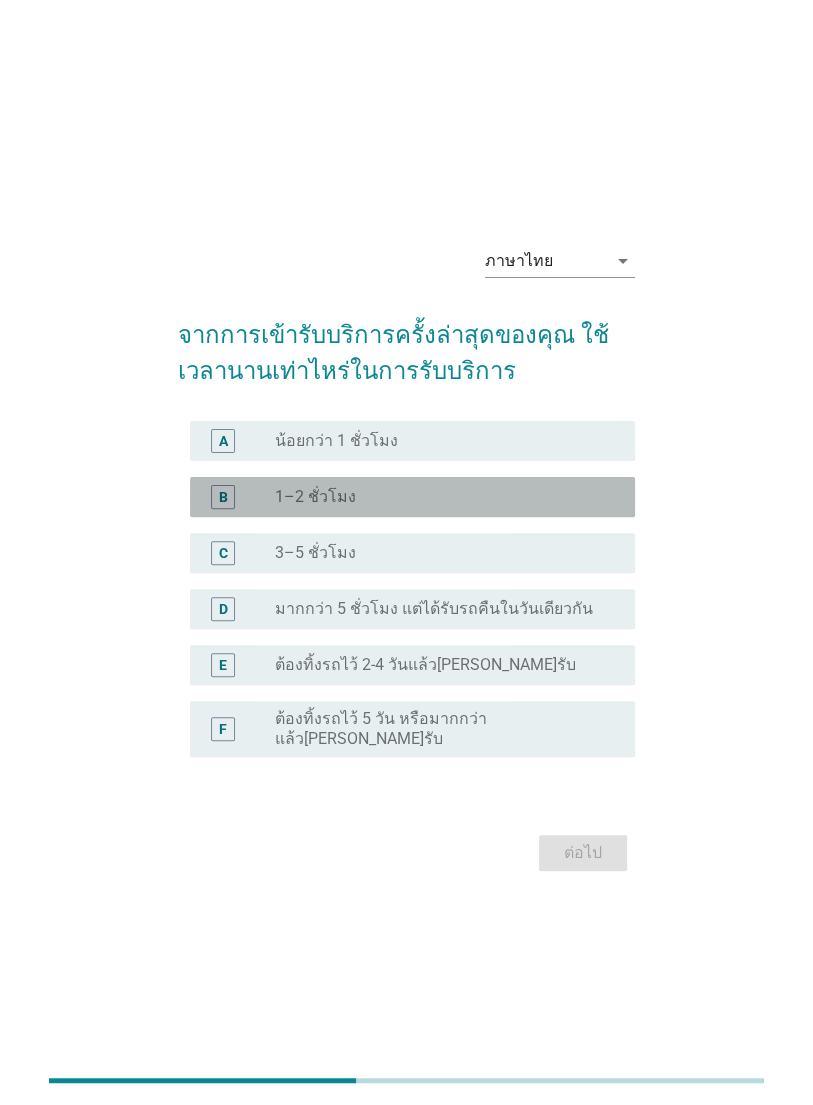 click on "B     radio_button_unchecked 1–2 ชั่วโมง" at bounding box center [412, 497] 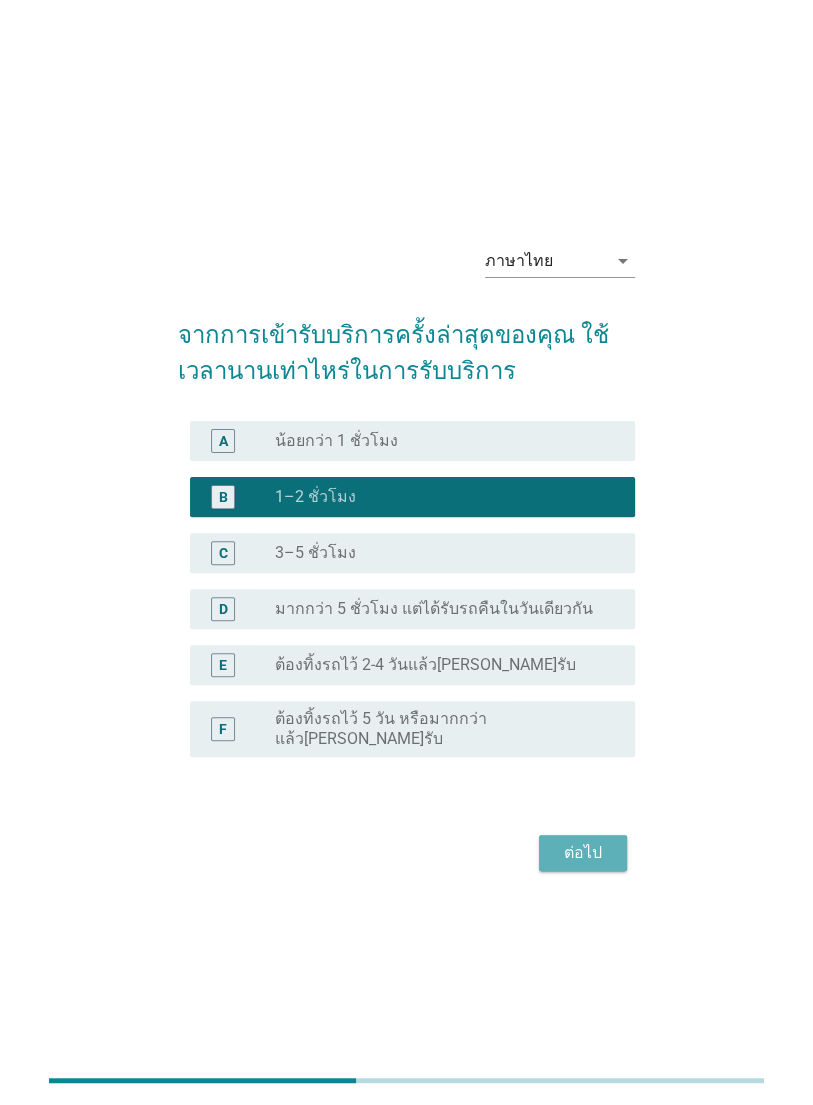 click on "ต่อไป" at bounding box center [583, 853] 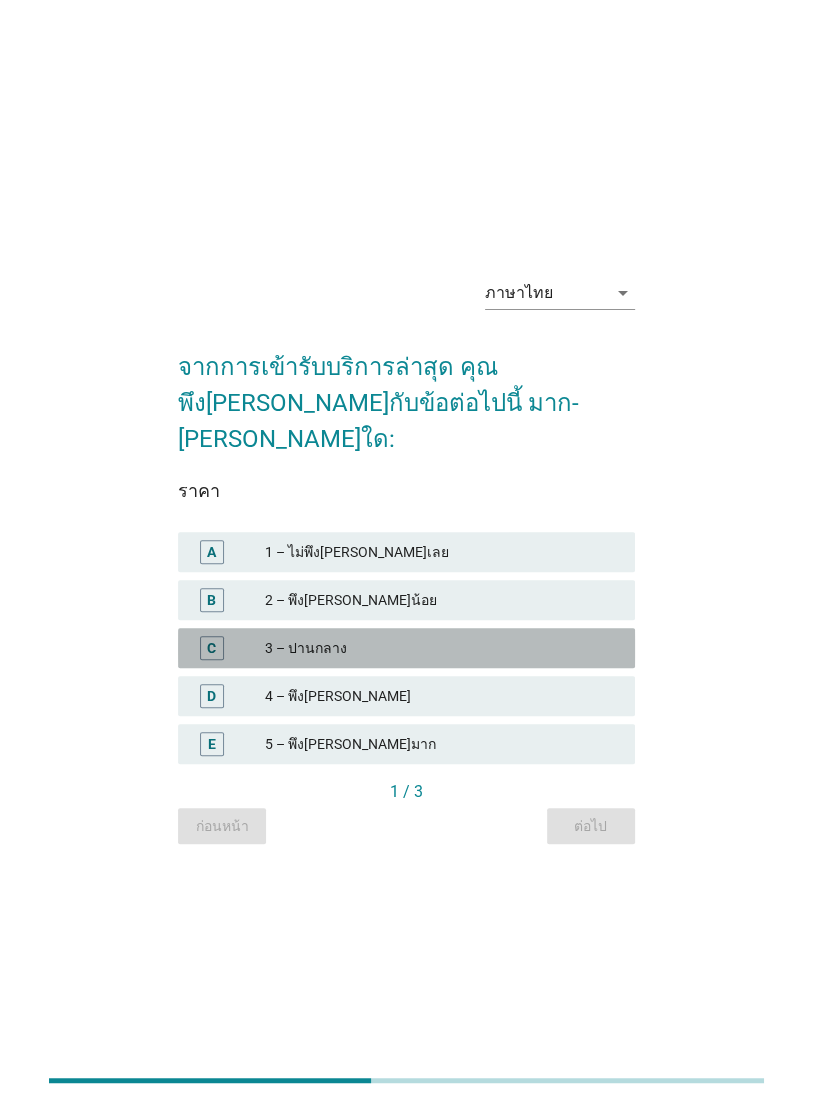 click on "C" at bounding box center (211, 648) 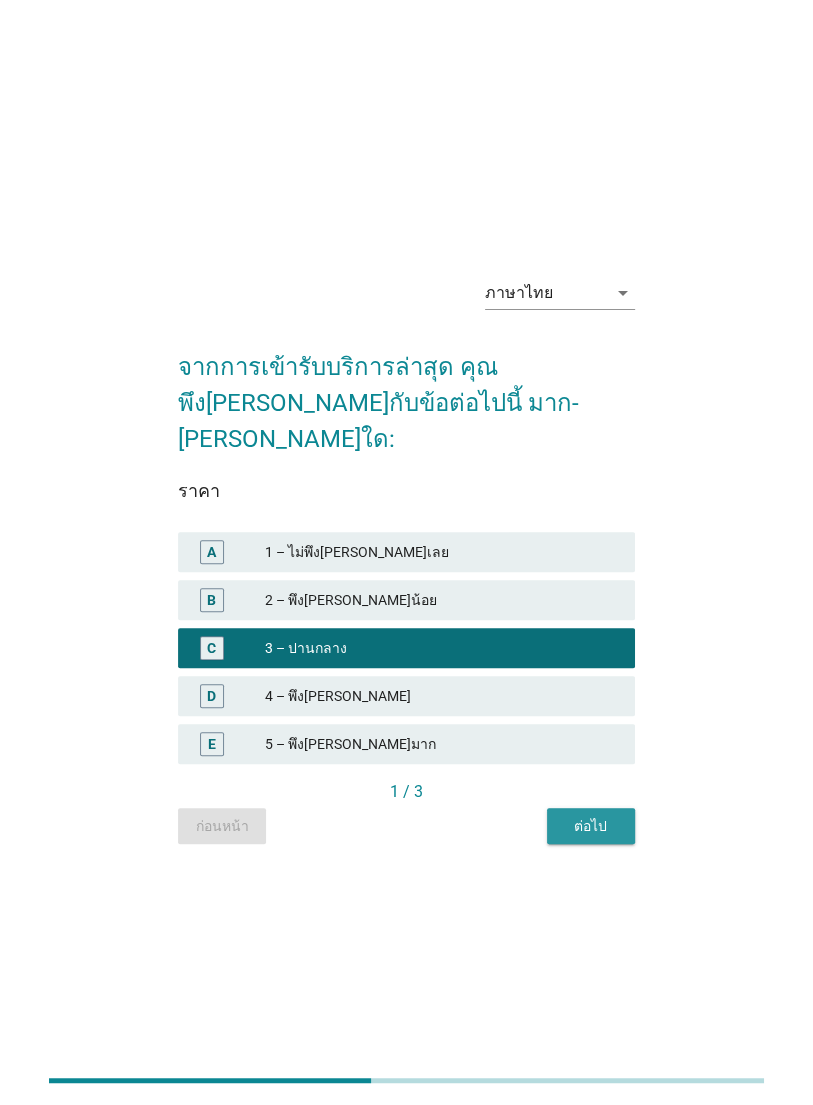 click on "ต่อไป" at bounding box center [591, 826] 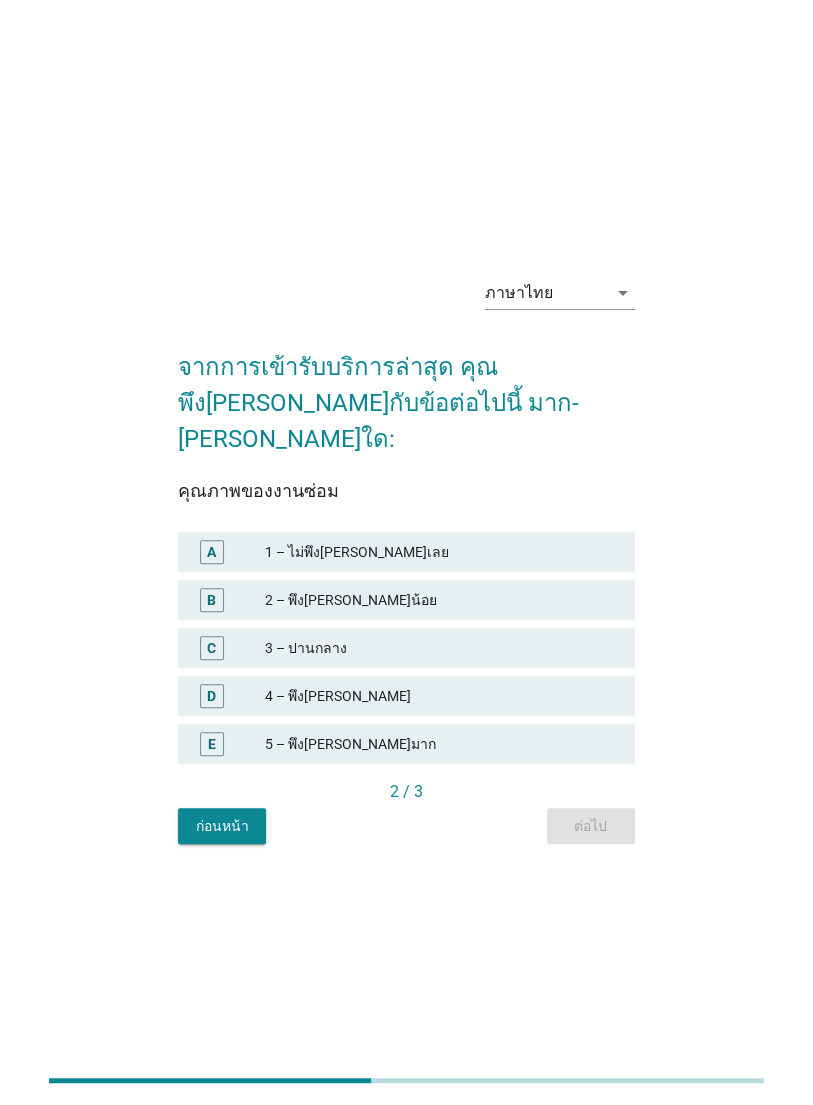 click on "C" at bounding box center (211, 648) 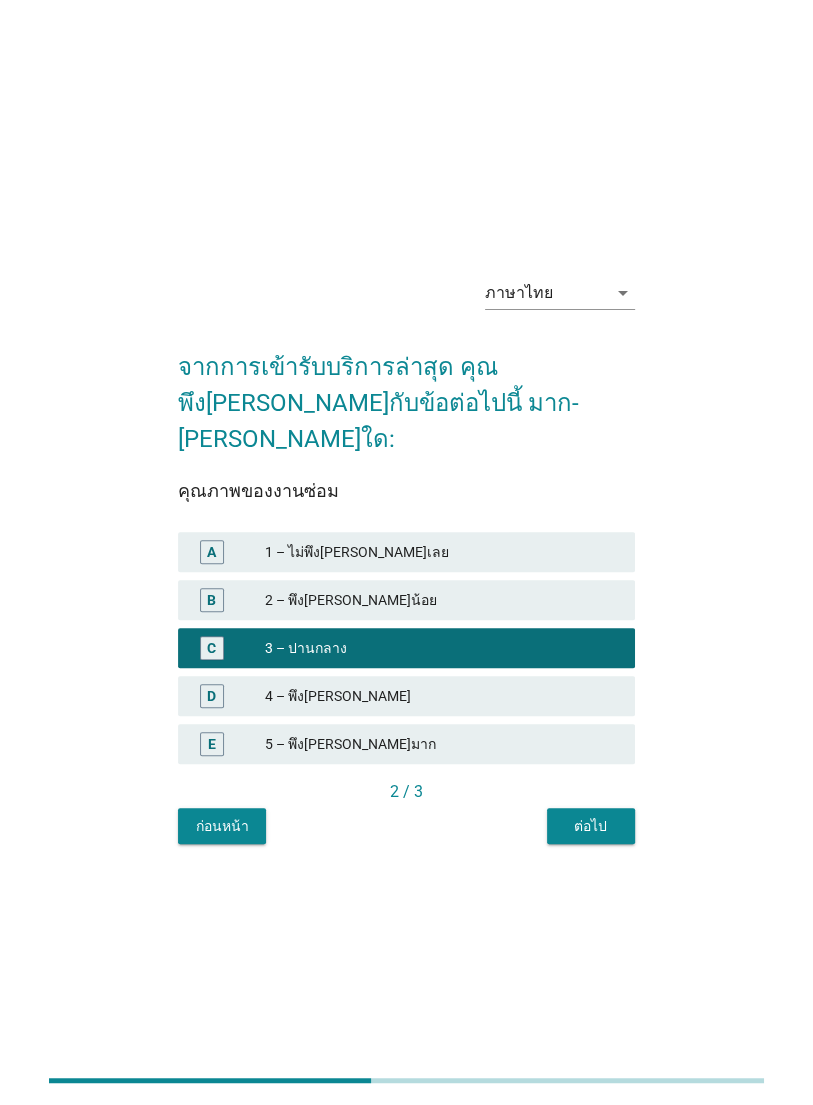 click on "D" at bounding box center [211, 696] 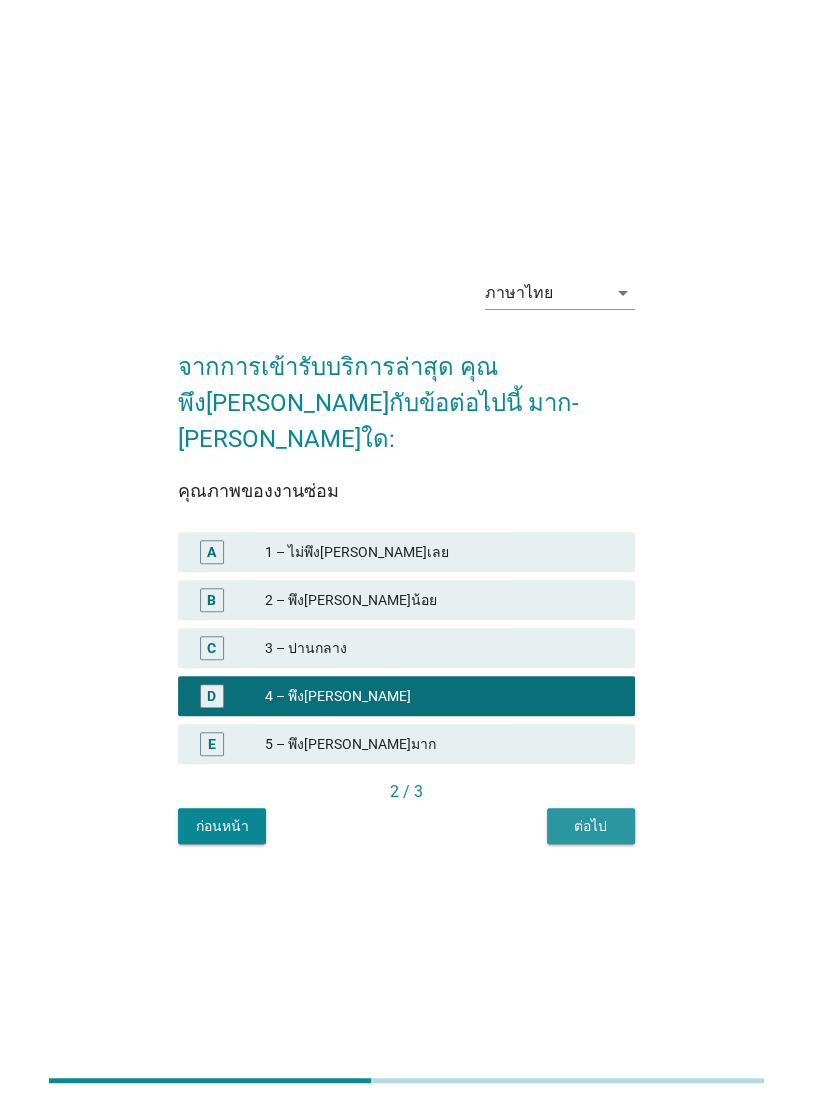 click on "ต่อไป" at bounding box center [591, 826] 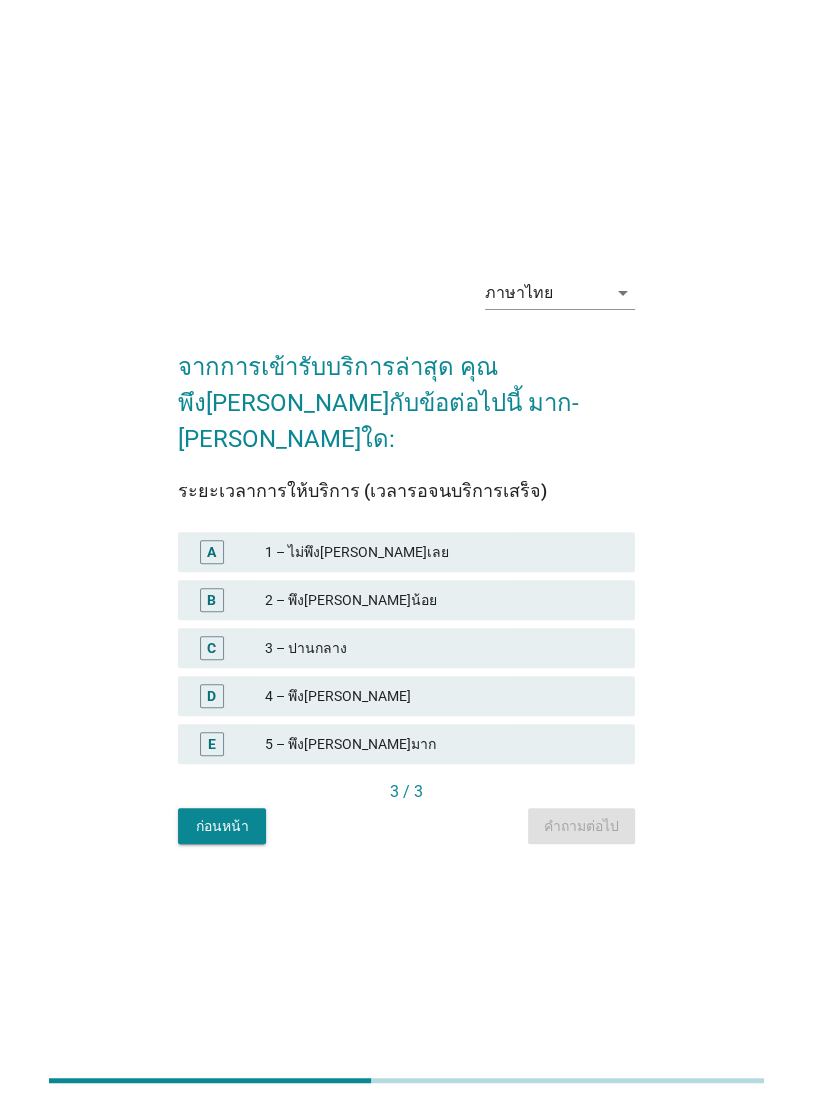 click on "D   4 – พึง[PERSON_NAME]" at bounding box center (406, 696) 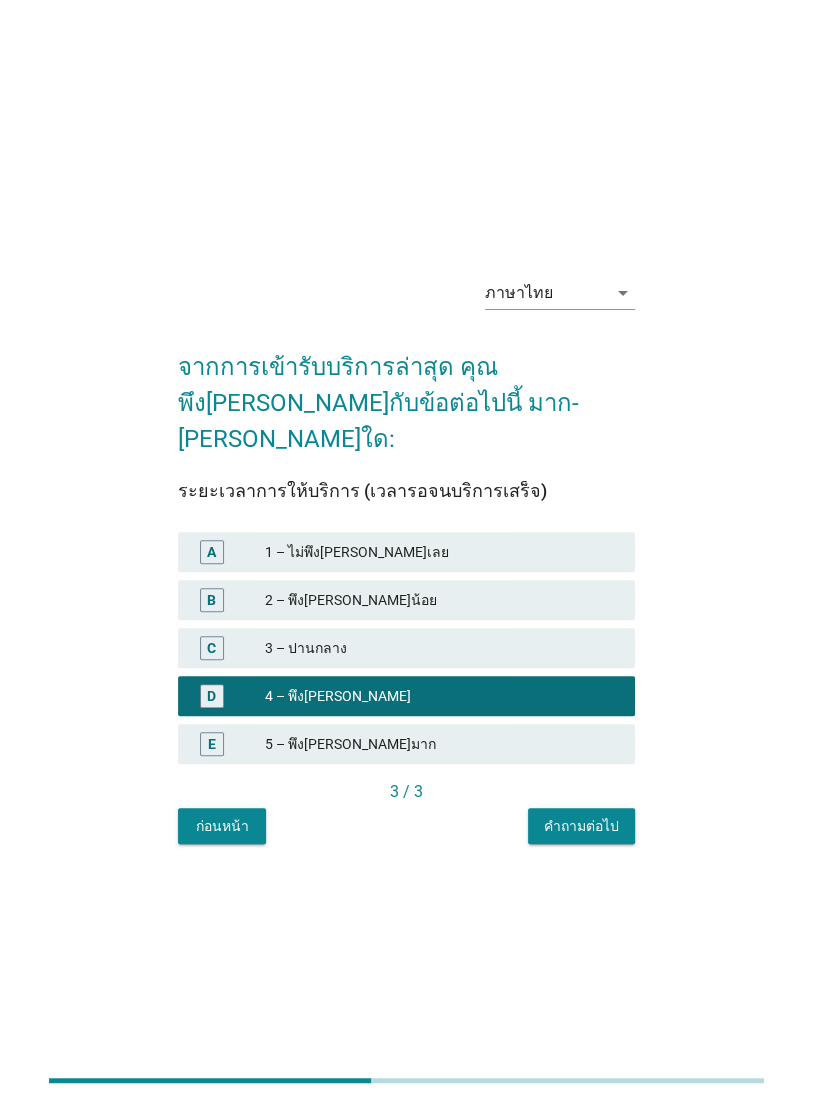 click on "คำถามต่อไป" at bounding box center [581, 826] 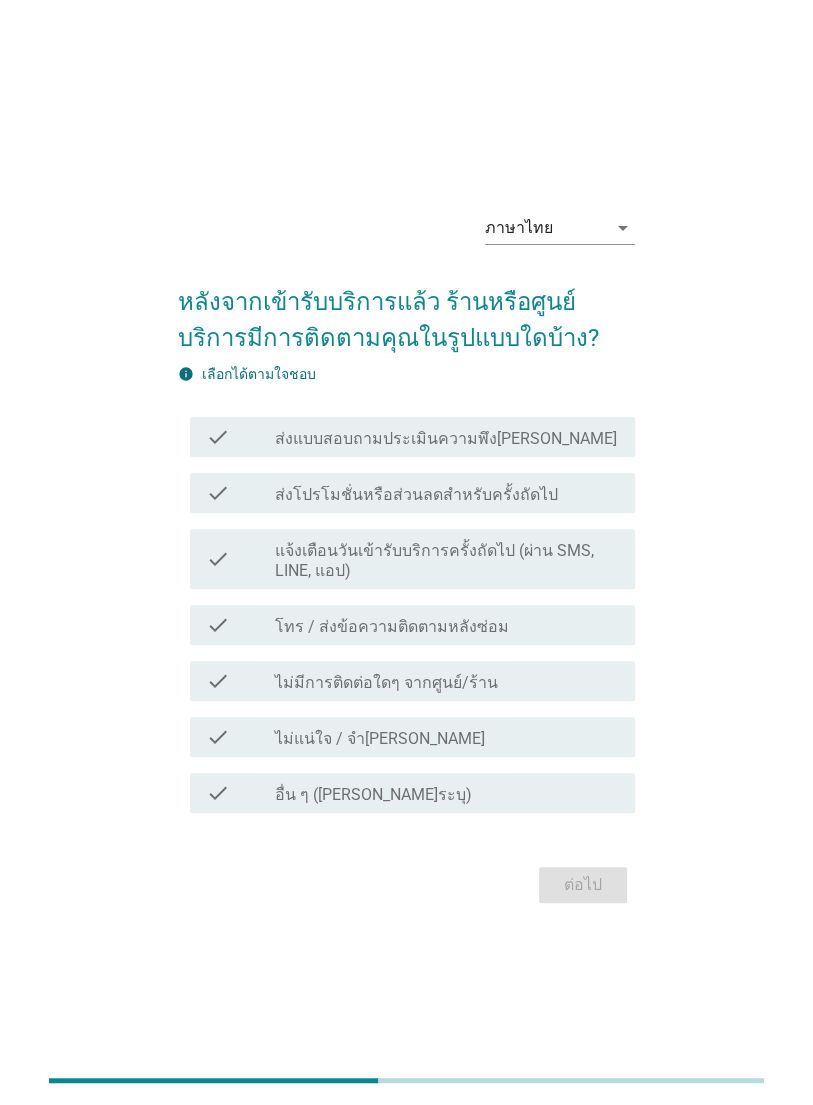 click on "check     check_box_outline_blank ส่งแบบสอบถามประเมินความพึง[PERSON_NAME]" at bounding box center [412, 437] 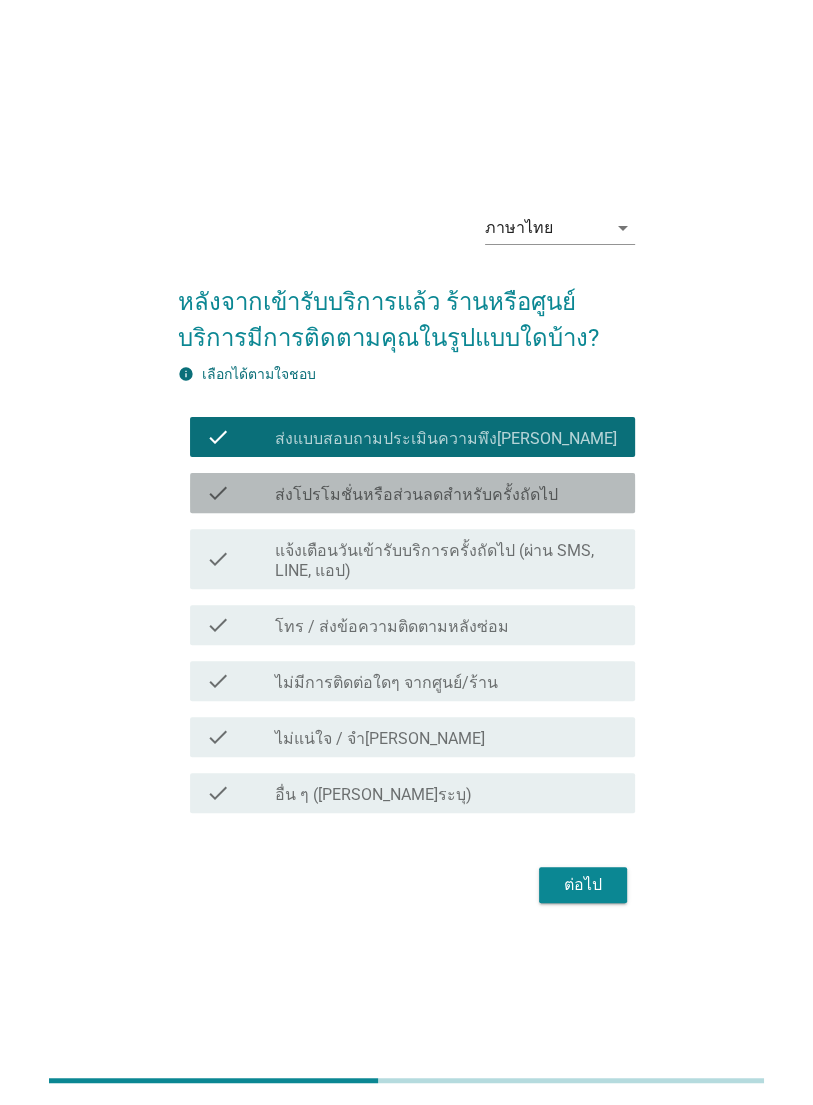 click on "check     check_box_outline_blank ส่งโปรโมชั่นหรือส่วนลดสำหรับครั้งถัดไป" at bounding box center (412, 493) 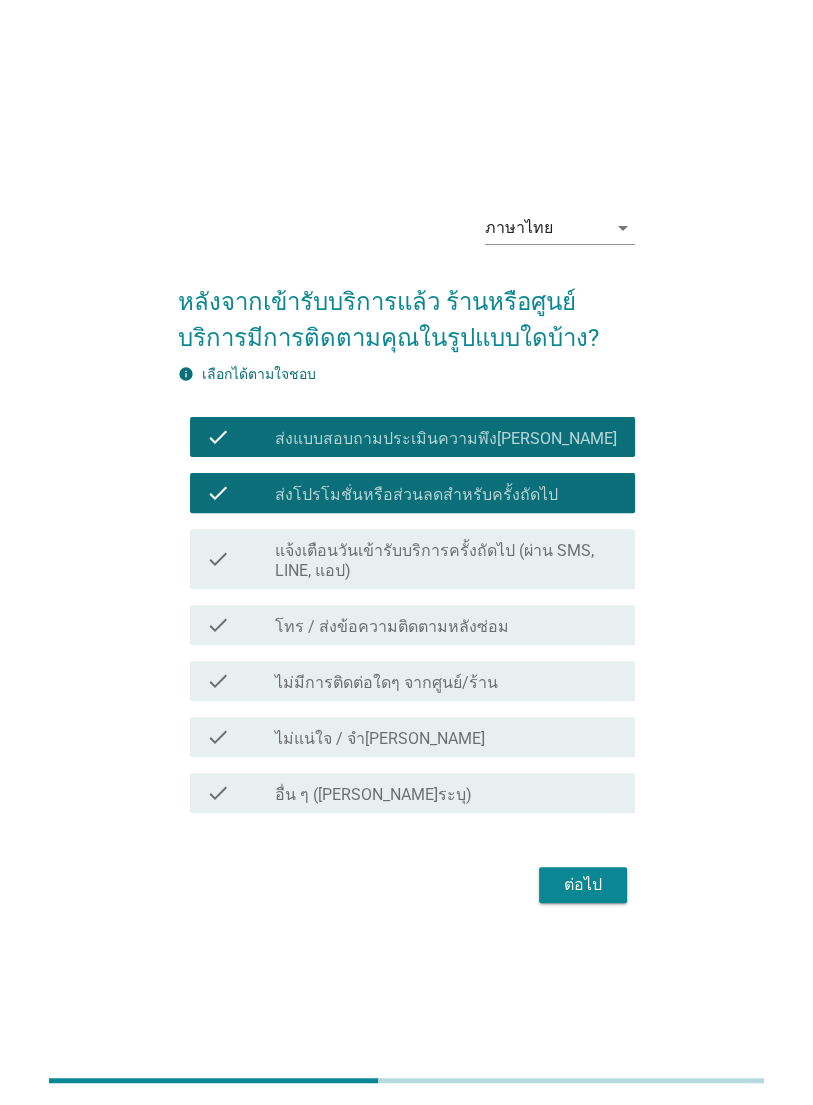 click on "check     check_box_outline_blank โทร / ส่งข้อความติดตามหลังซ่อม" at bounding box center (412, 625) 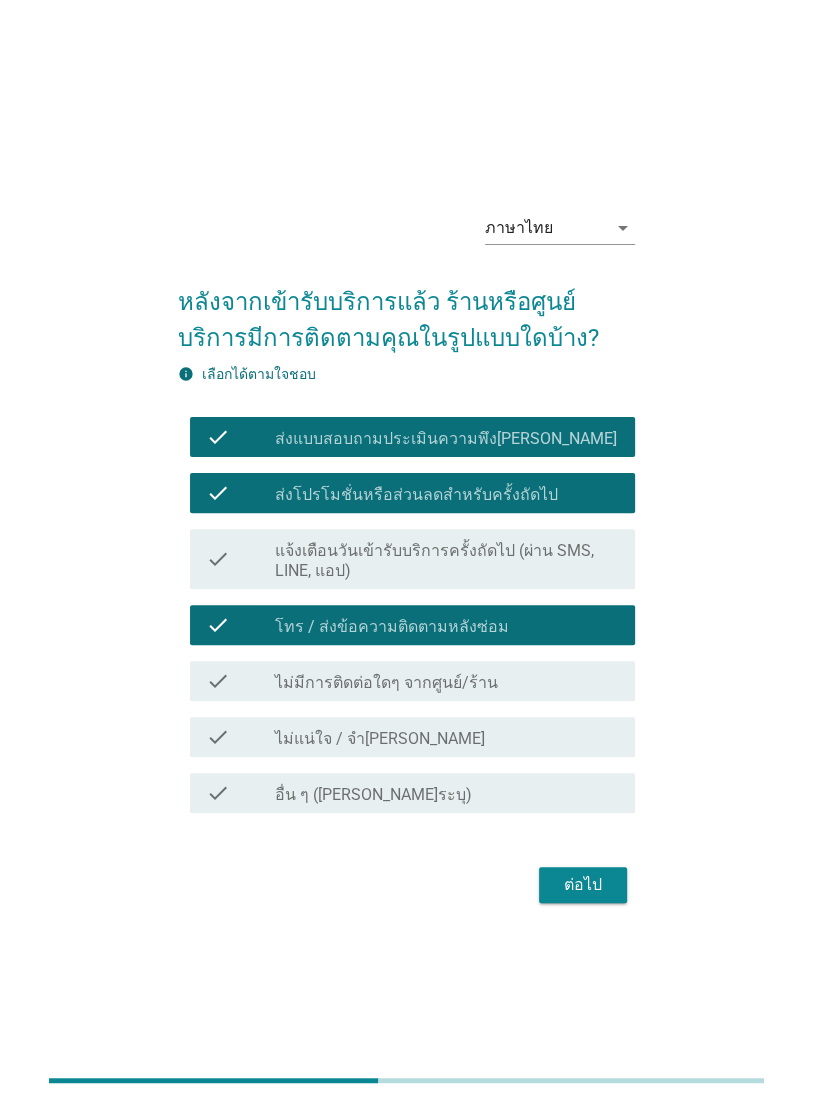 click on "check     check_box_outline_blank โทร / ส่งข้อความติดตามหลังซ่อม" at bounding box center (412, 625) 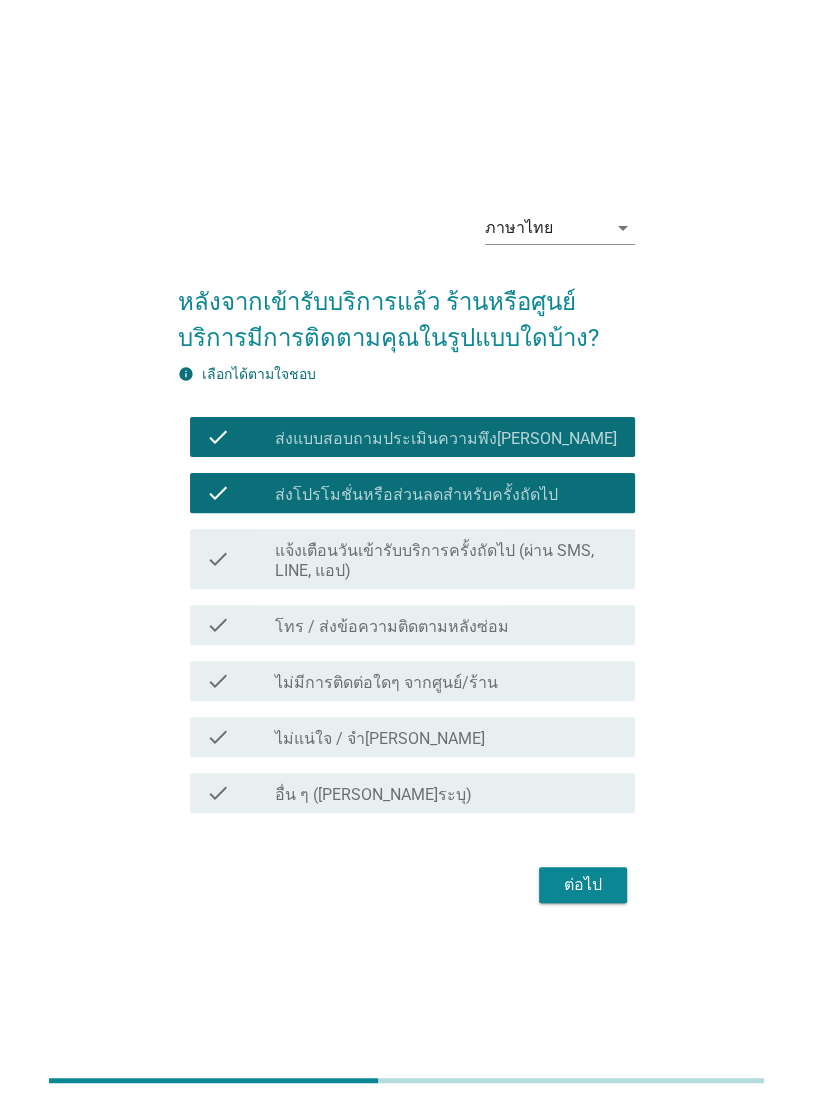 click on "ต่อไป" at bounding box center [583, 885] 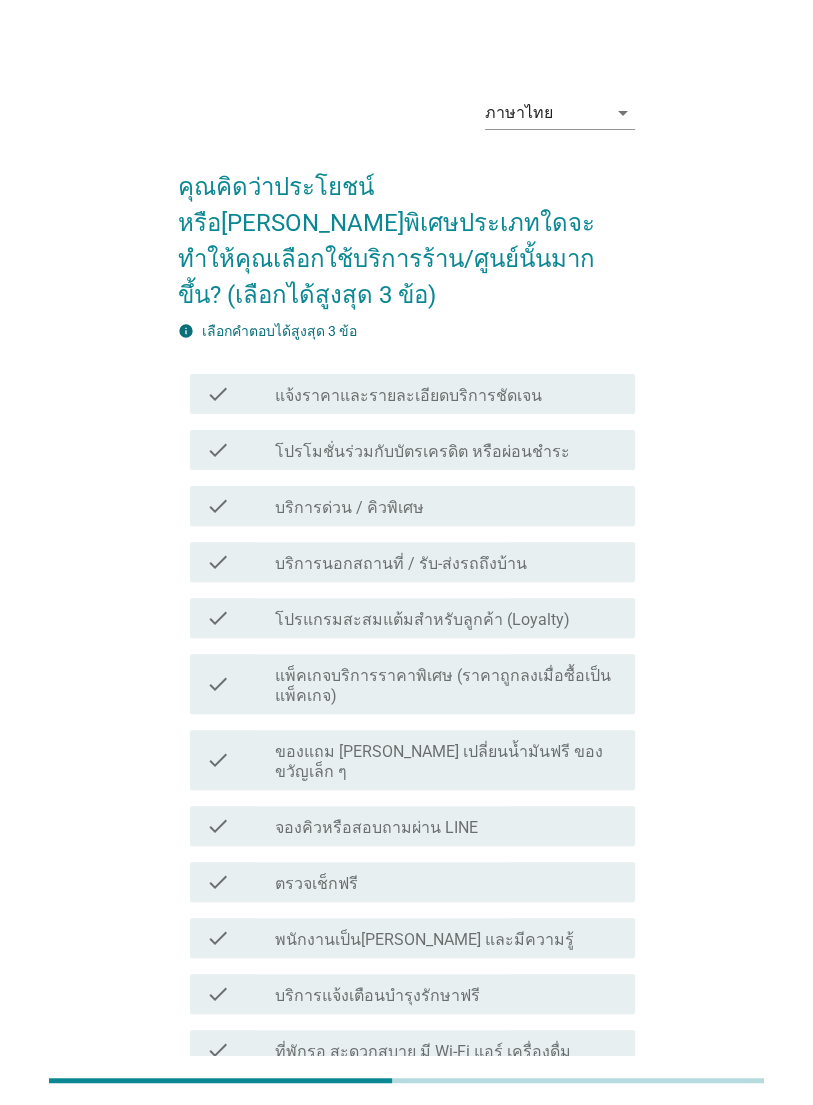 click on "check     check_box_outline_blank แจ้งราคาและรายละเอียดบริการชัดเจน" at bounding box center [412, 394] 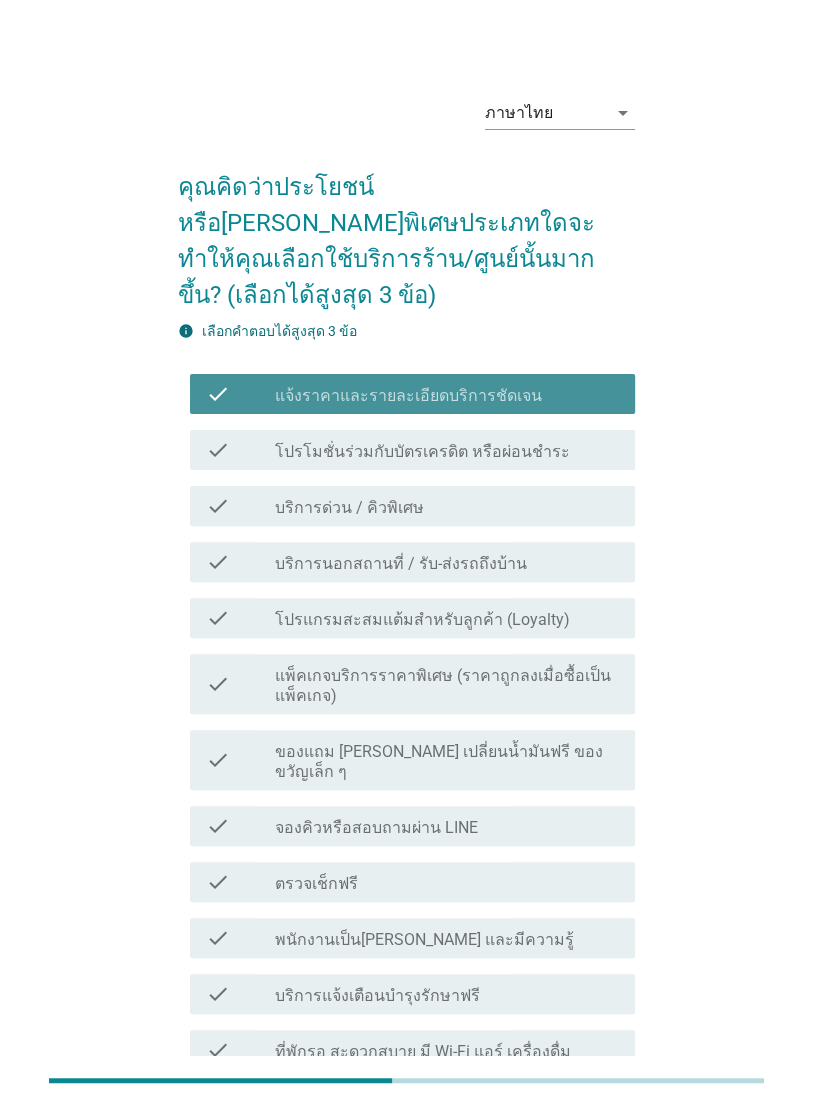 click on "check     check_box_outline_blank บริการด่วน / คิวพิเศษ" at bounding box center [412, 506] 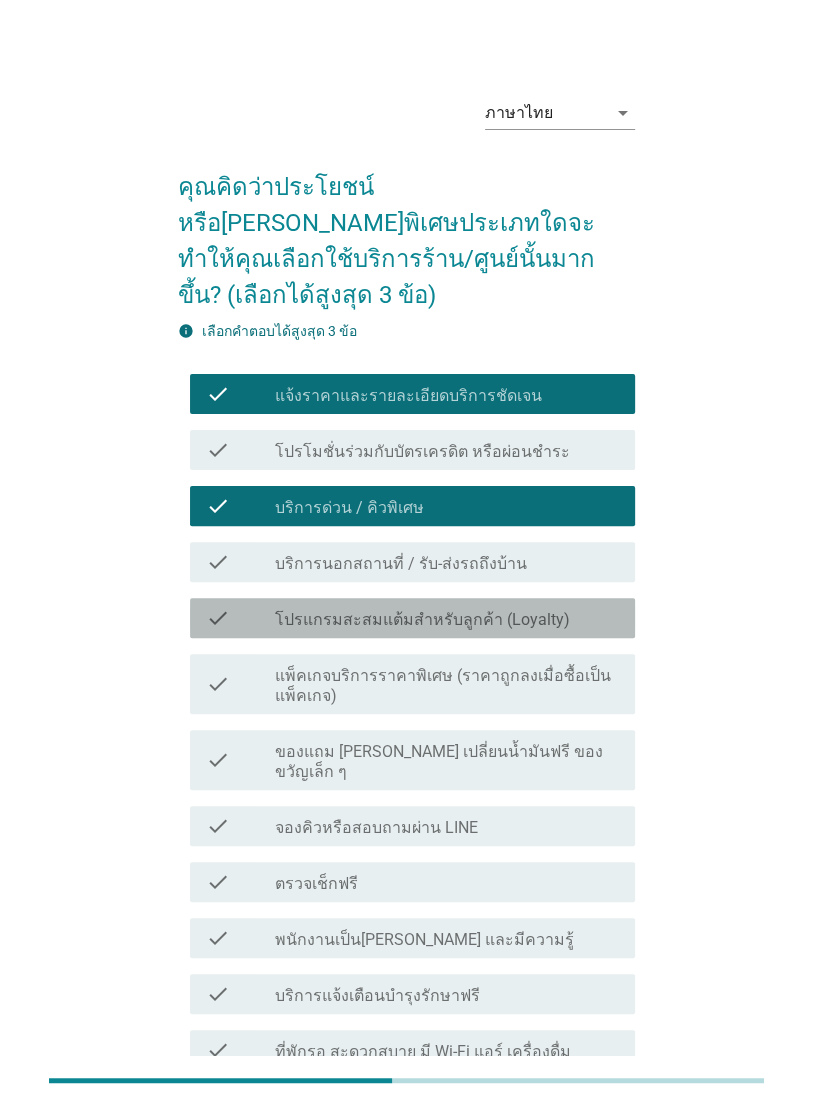 click on "check     check_box_outline_blank โปรแกรมสะสมแต้มสำหรับลูกค้า (Loyalty)" at bounding box center [412, 618] 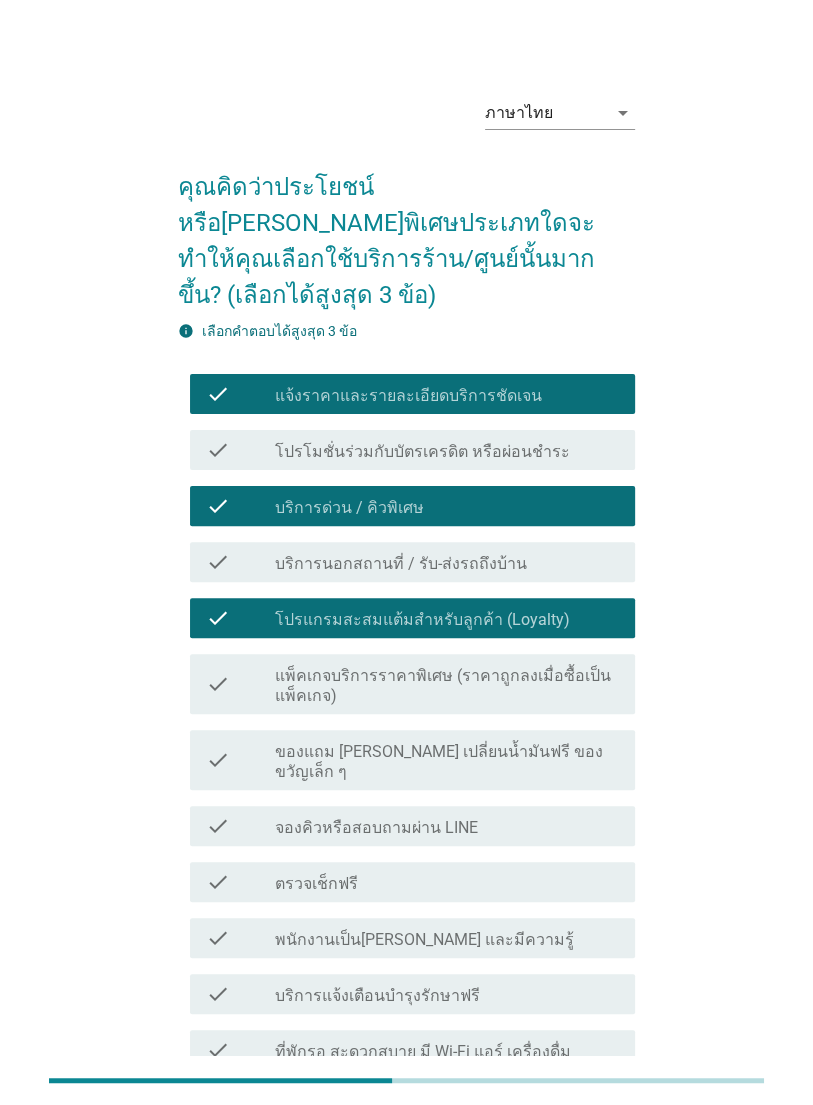scroll, scrollTop: 323, scrollLeft: 0, axis: vertical 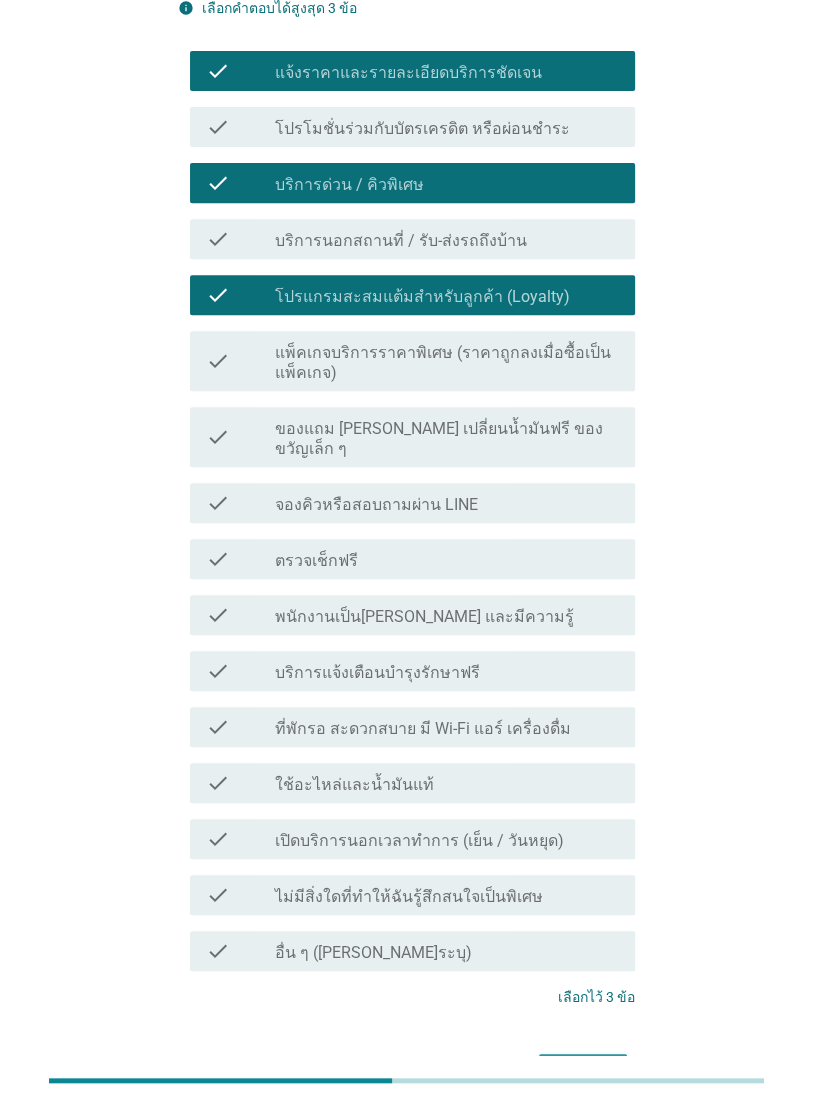 click on "ต่อไป" at bounding box center (583, 1072) 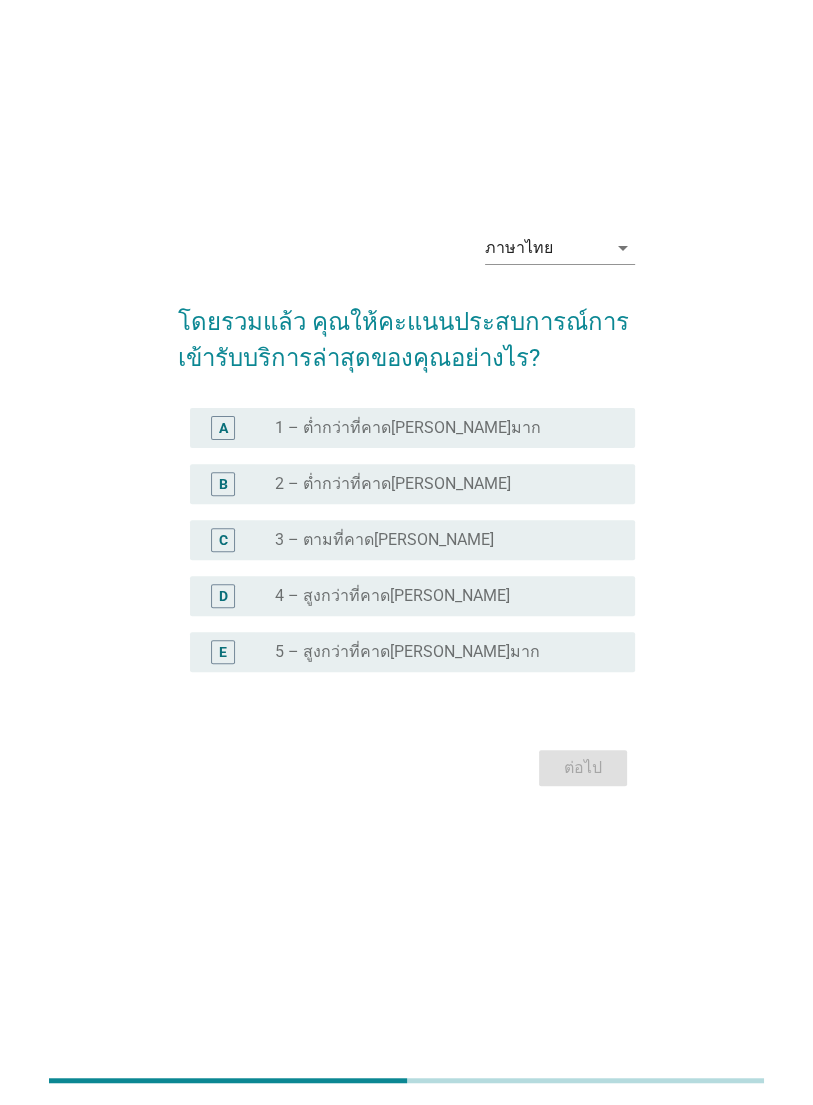 scroll, scrollTop: 0, scrollLeft: 0, axis: both 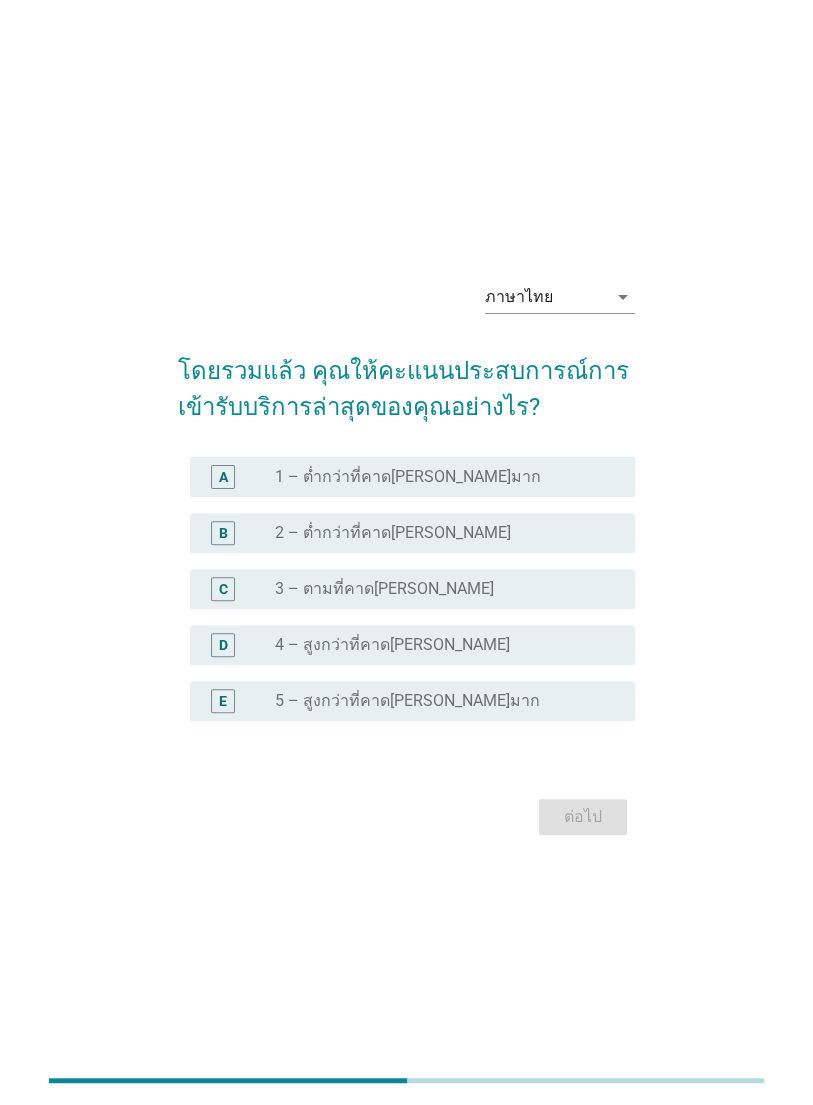 click on "D" at bounding box center (223, 645) 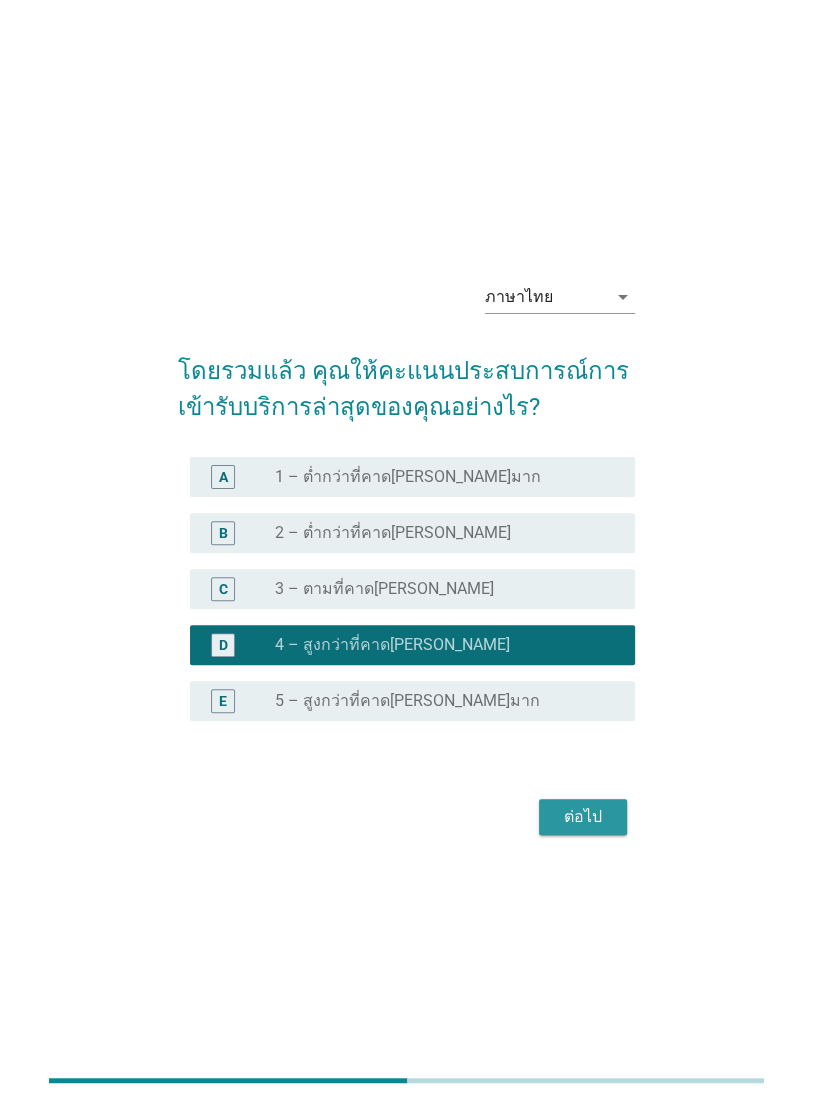 click on "ต่อไป" at bounding box center [583, 817] 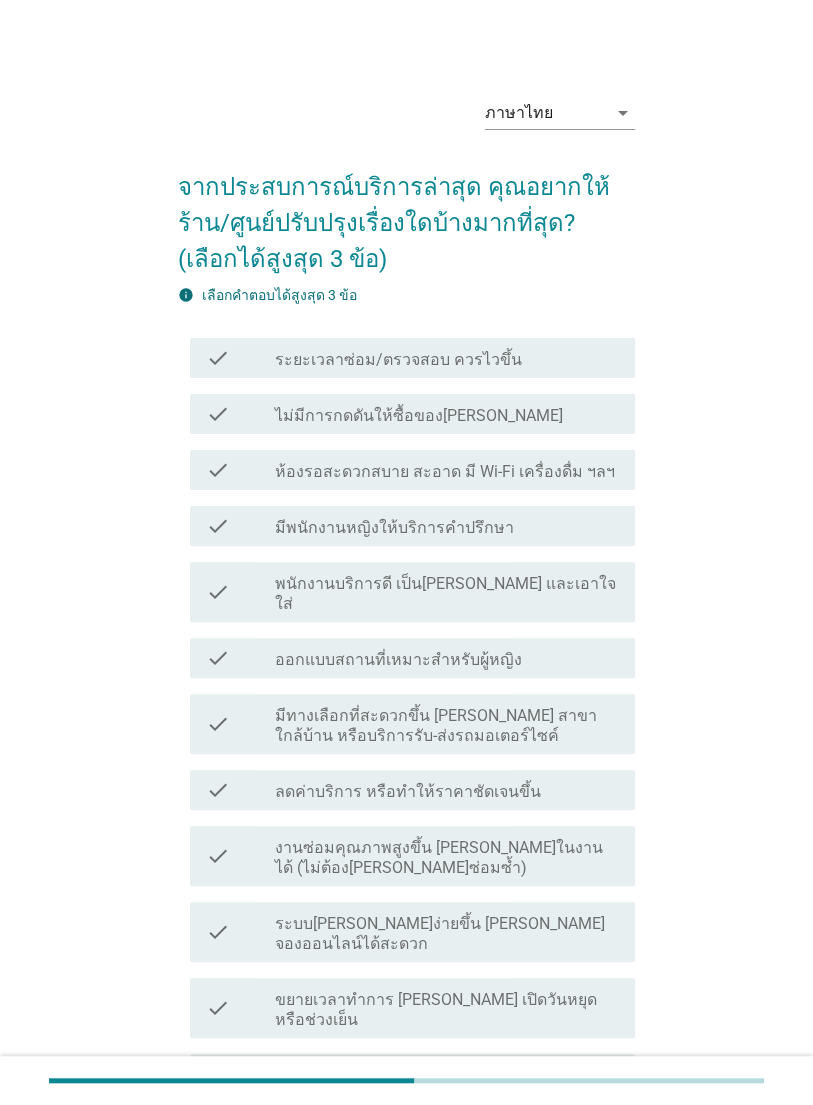click on "check     check_box_outline_blank ไม่มีการกดดันให้ซื้อของ[PERSON_NAME]" at bounding box center [412, 414] 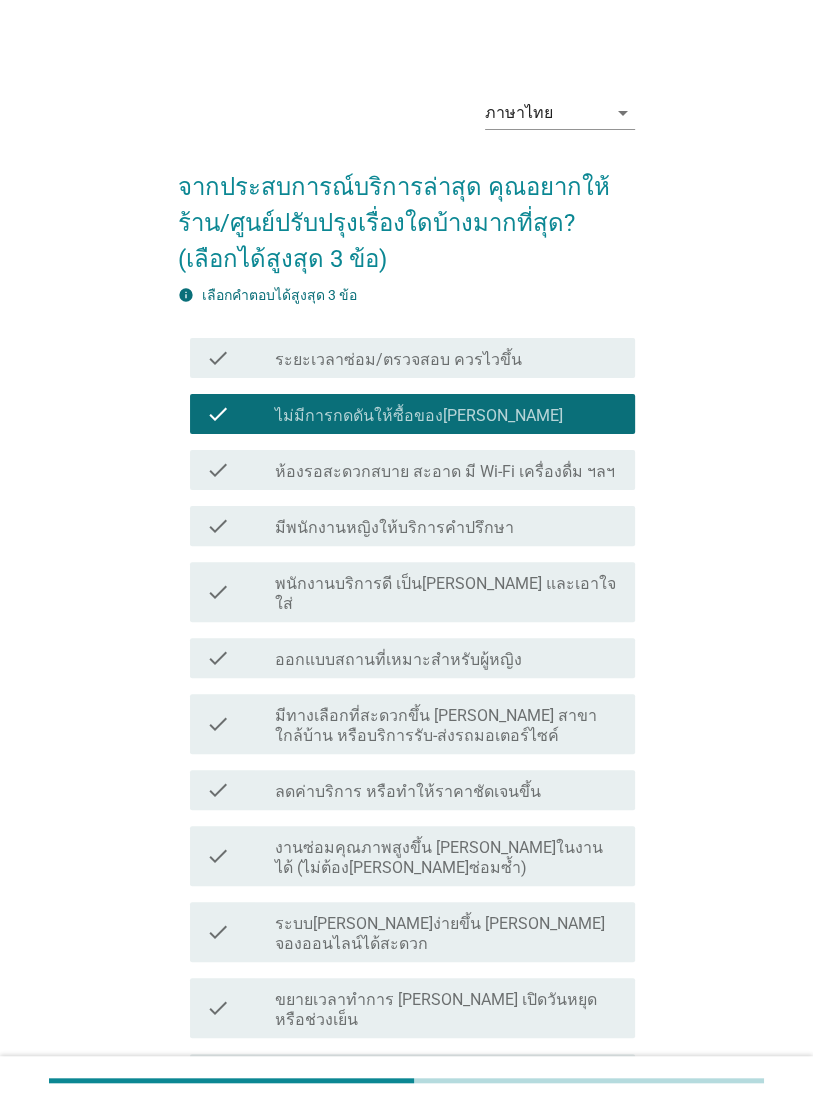 click on "check     check_box_outline_blank ห้องรอสะดวกสบาย สะอาด มี Wi-Fi เครื่องดื่ม ฯลฯ" at bounding box center [412, 470] 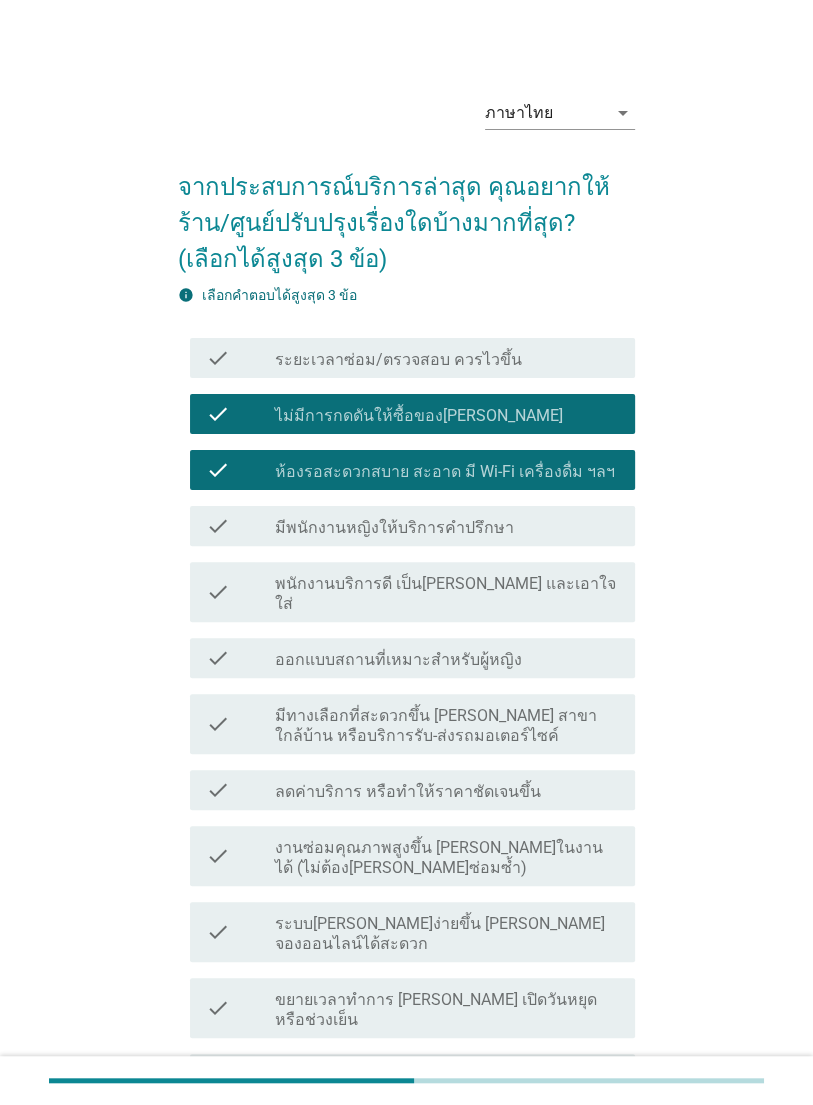 click on "check" at bounding box center [218, 358] 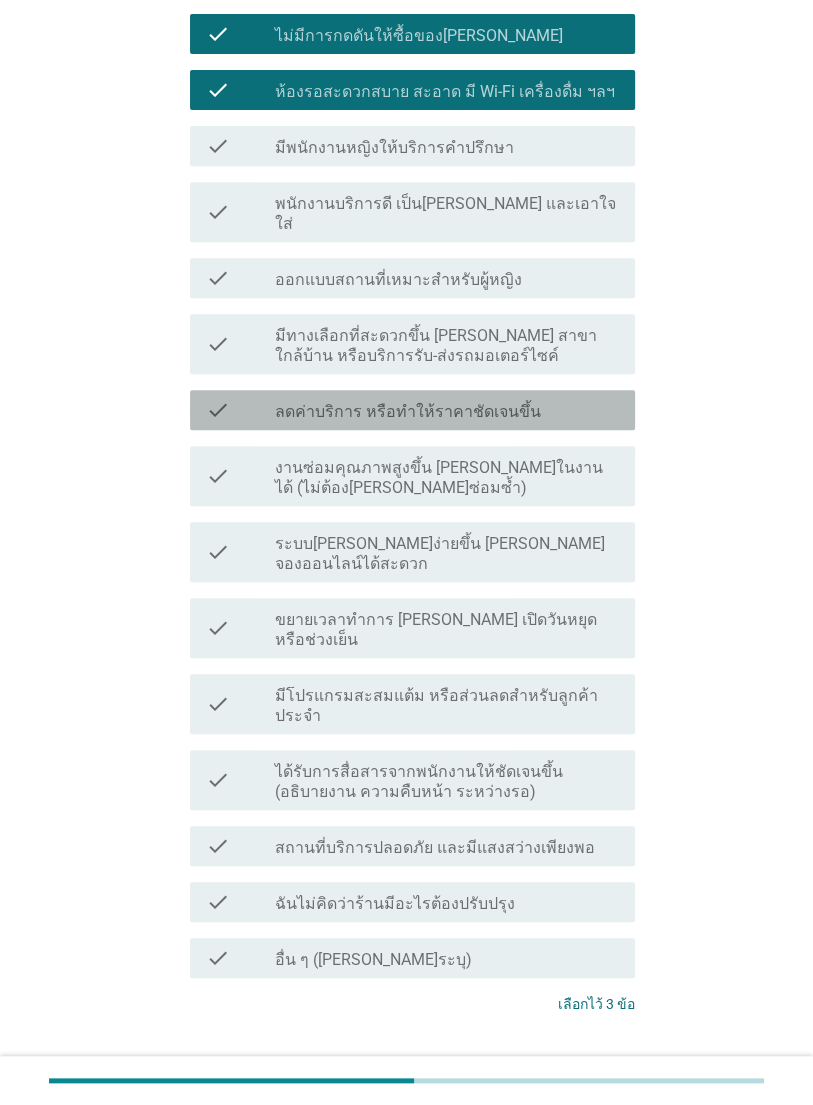 scroll, scrollTop: 383, scrollLeft: 0, axis: vertical 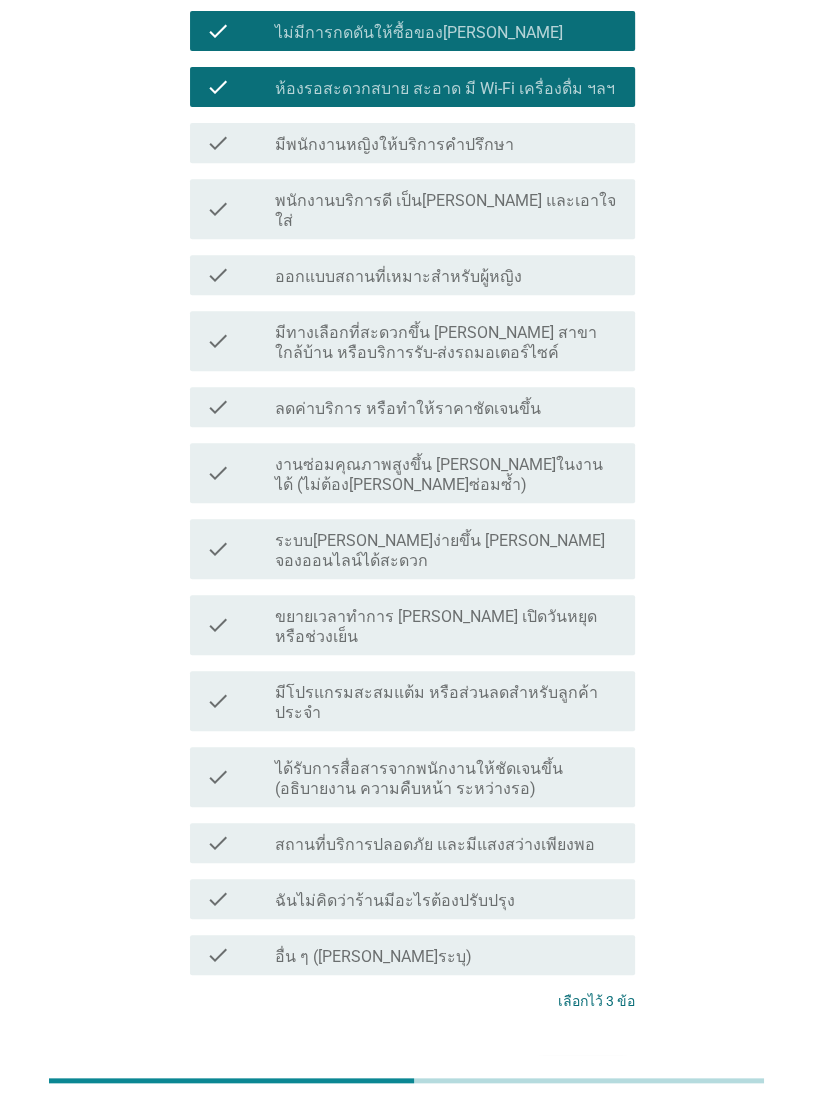 click on "ต่อไป" at bounding box center (583, 1076) 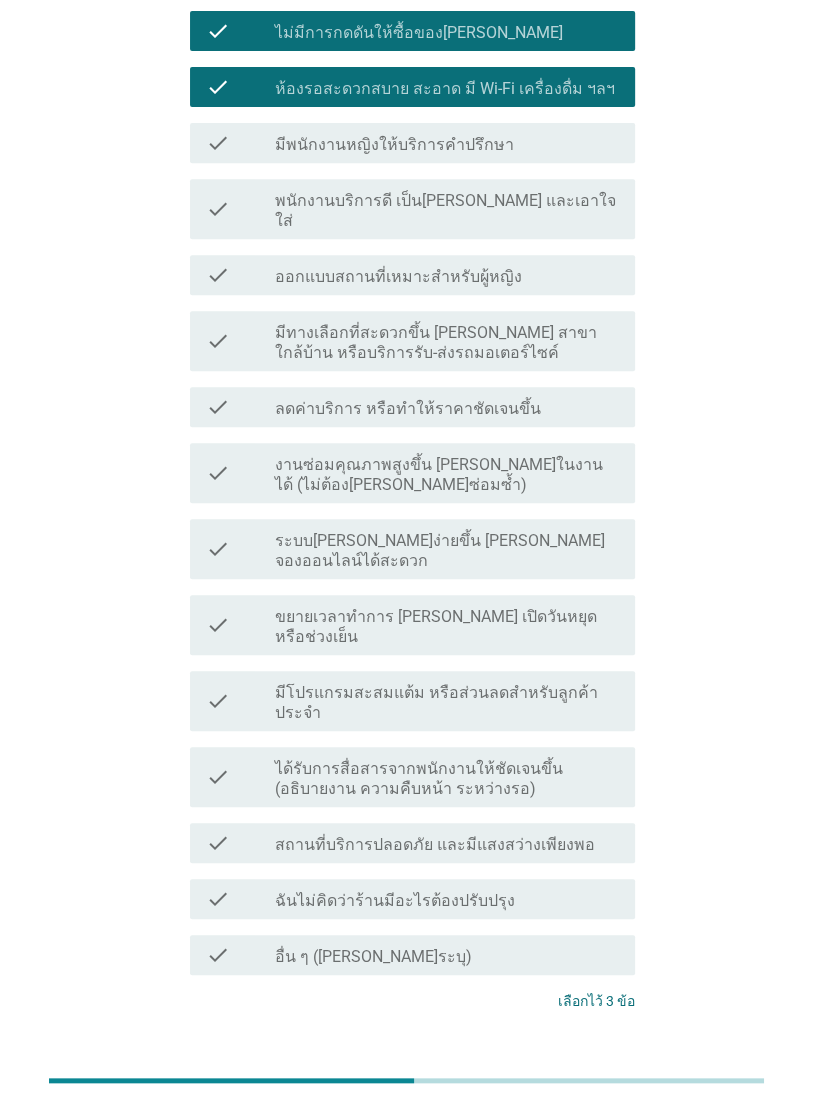 scroll, scrollTop: 0, scrollLeft: 0, axis: both 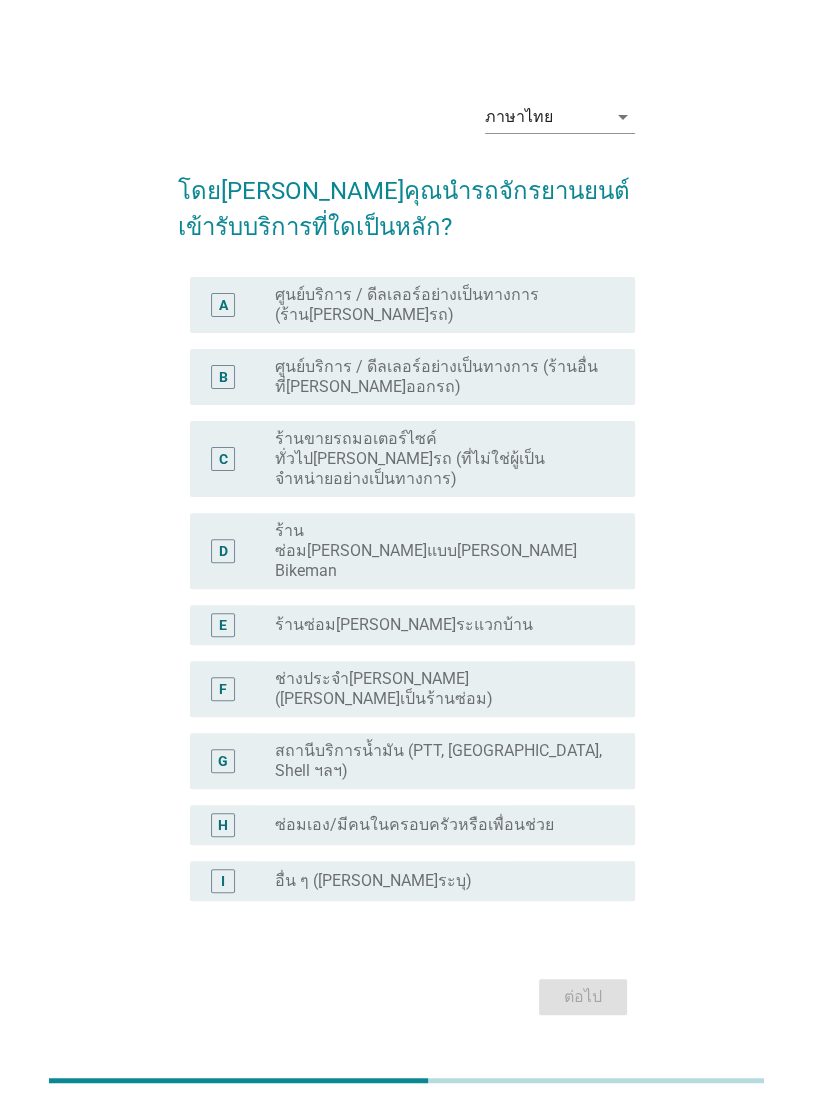 click on "A     radio_button_unchecked ศูนย์บริการ / ดีลเลอร์อย่างเป็นทางการ  (ร้าน[PERSON_NAME]รถ)" at bounding box center [412, 305] 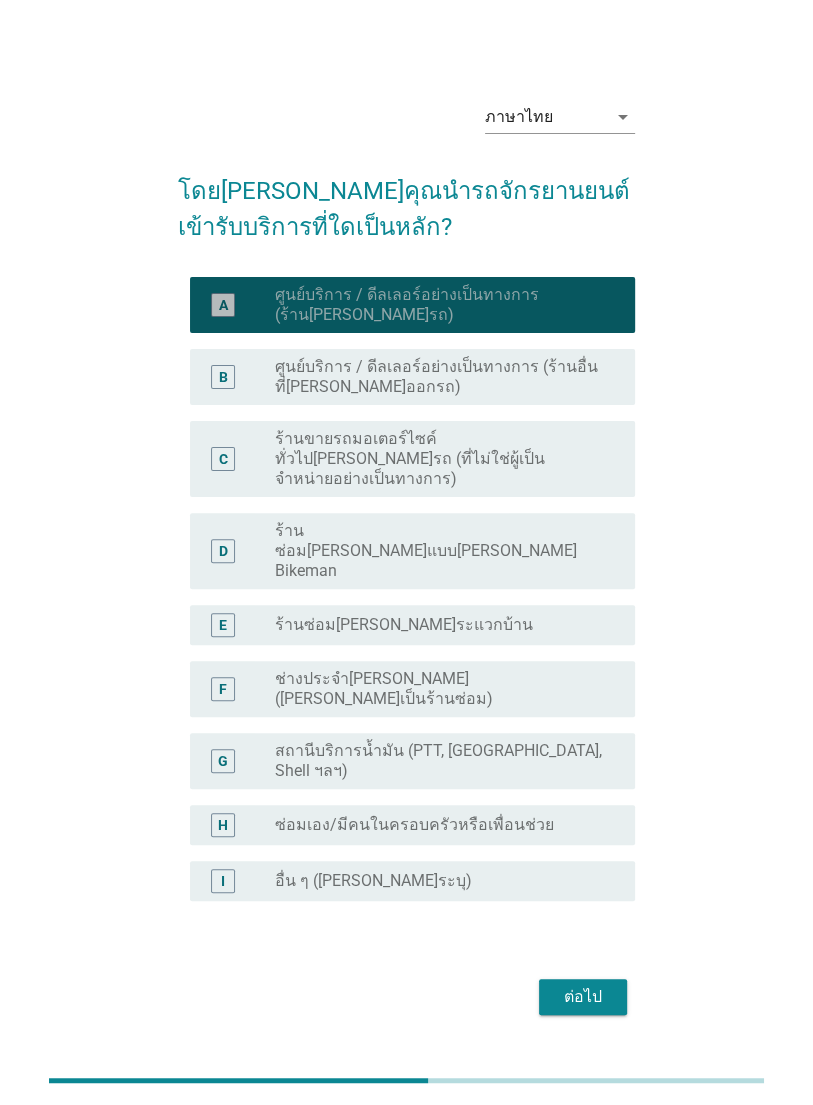 click on "B" at bounding box center (223, 377) 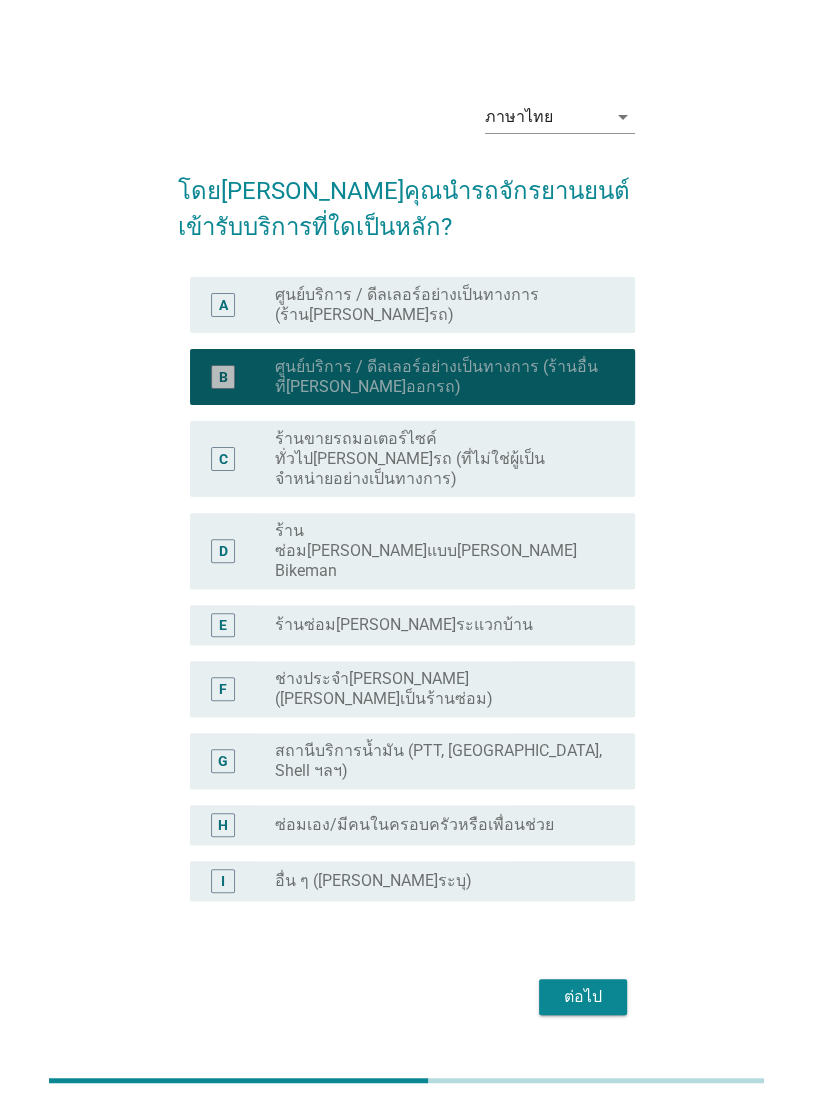 click on "C" at bounding box center (223, 459) 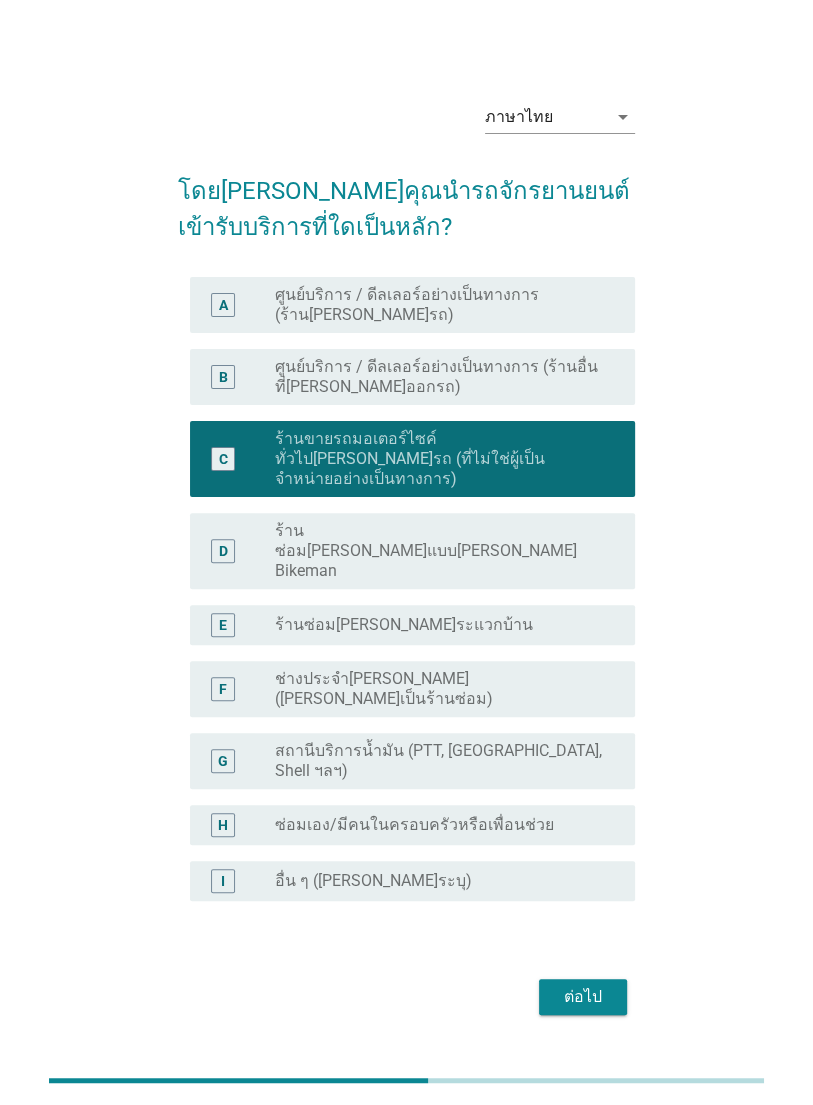 click on "ต่อไป" at bounding box center [583, 997] 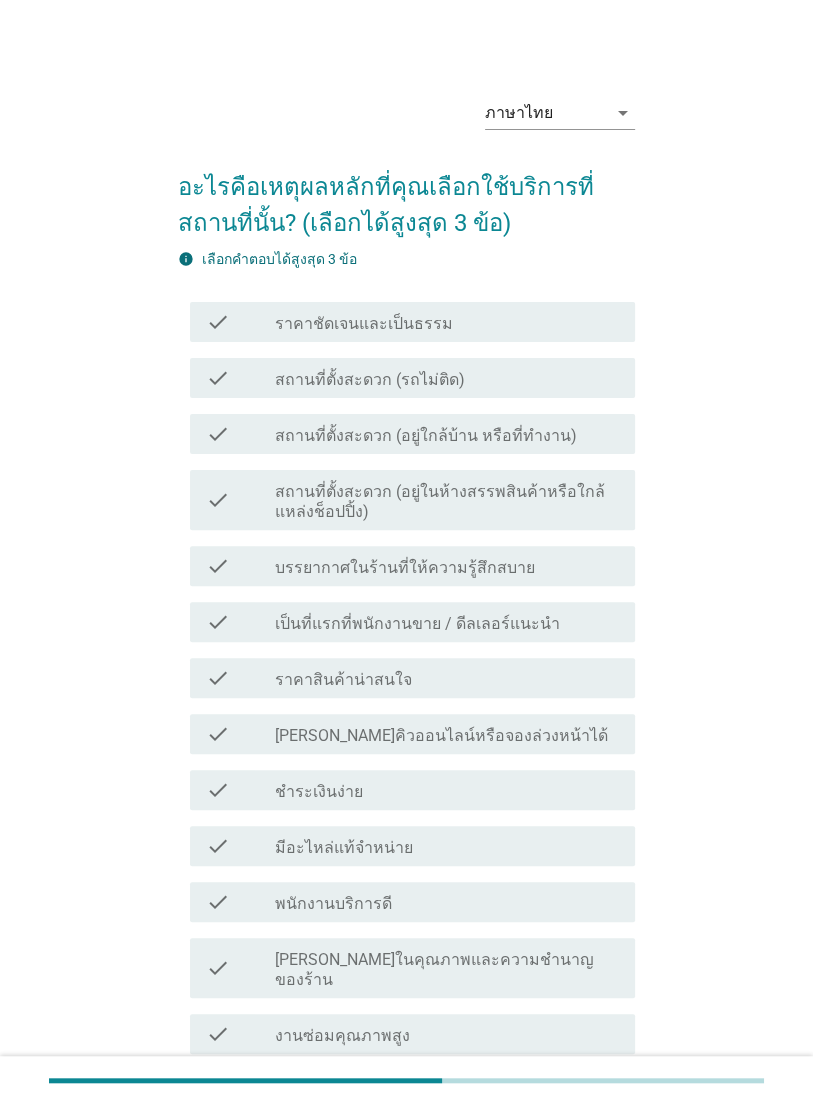 click on "check     check_box_outline_blank ราคาชัดเจนและเป็นธรรม" at bounding box center (412, 322) 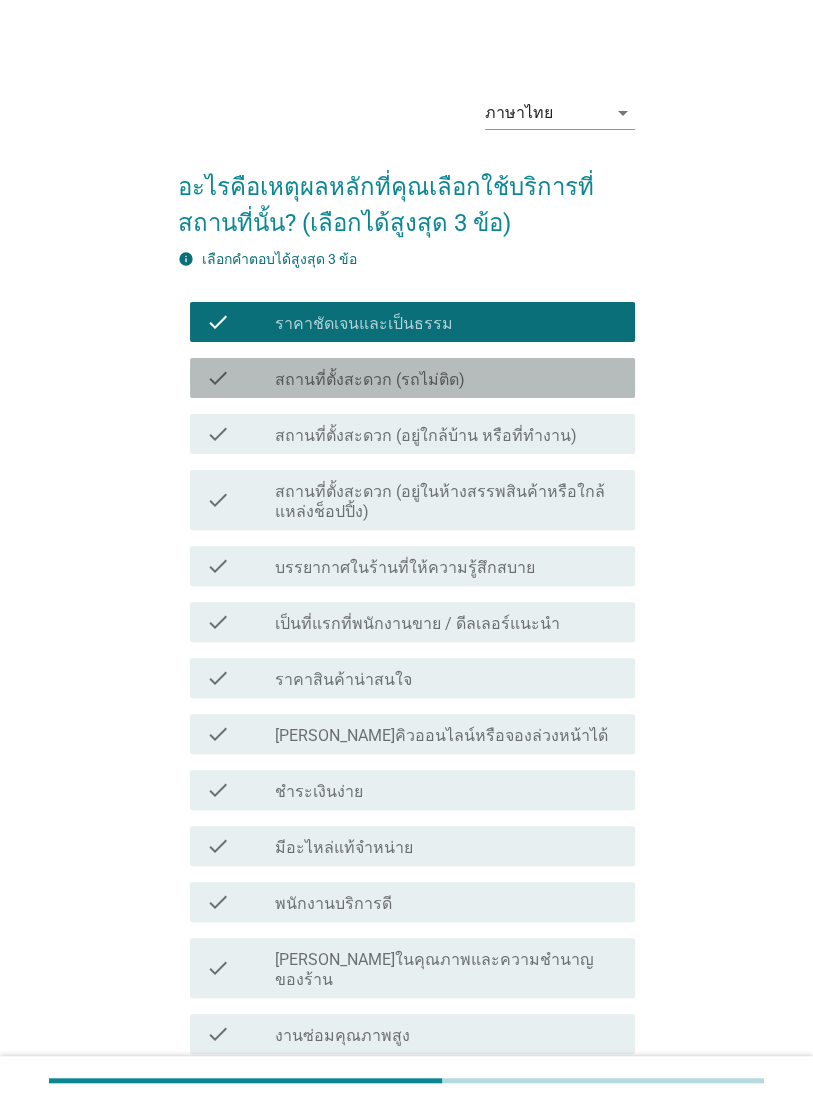 click on "check     check_box_outline_blank สถานที่ตั้งสะดวก (รถไม่ติด)" at bounding box center (412, 378) 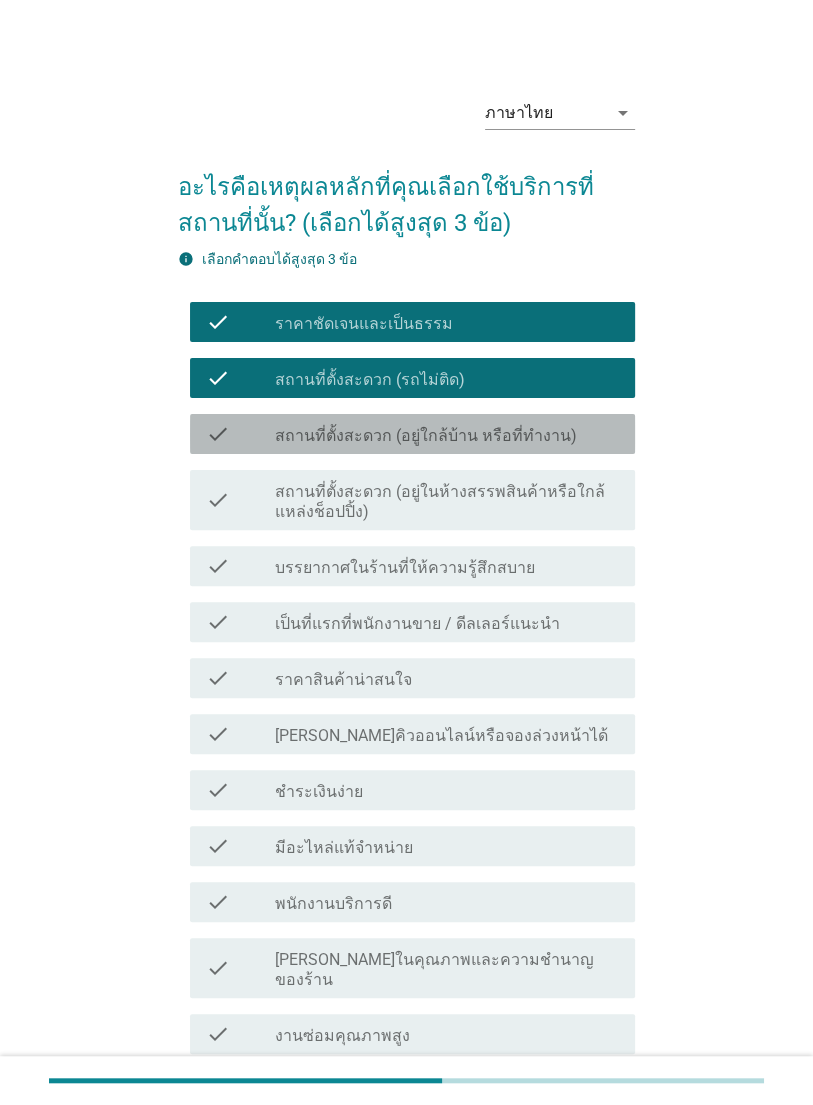 click on "check     check_box_outline_blank สถานที่ตั้งสะดวก (อยู่ใกล้บ้าน หรือที่ทำงาน)" at bounding box center [412, 434] 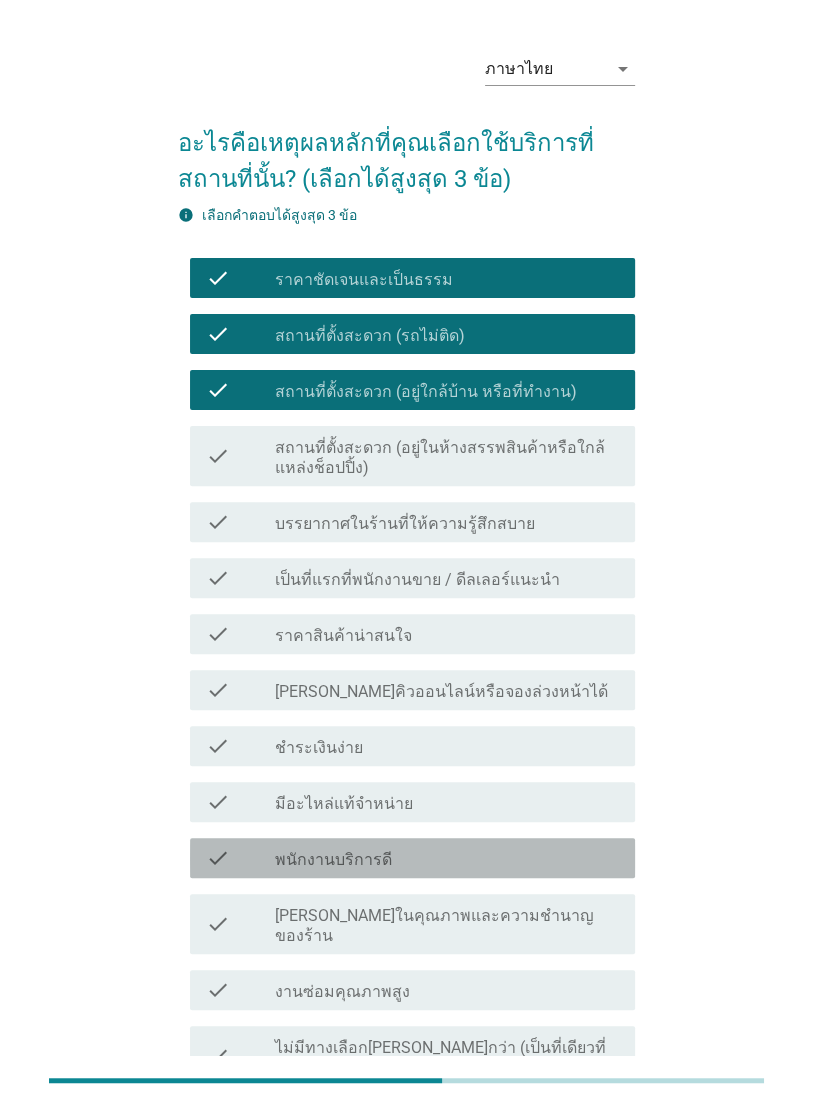 scroll, scrollTop: 0, scrollLeft: 0, axis: both 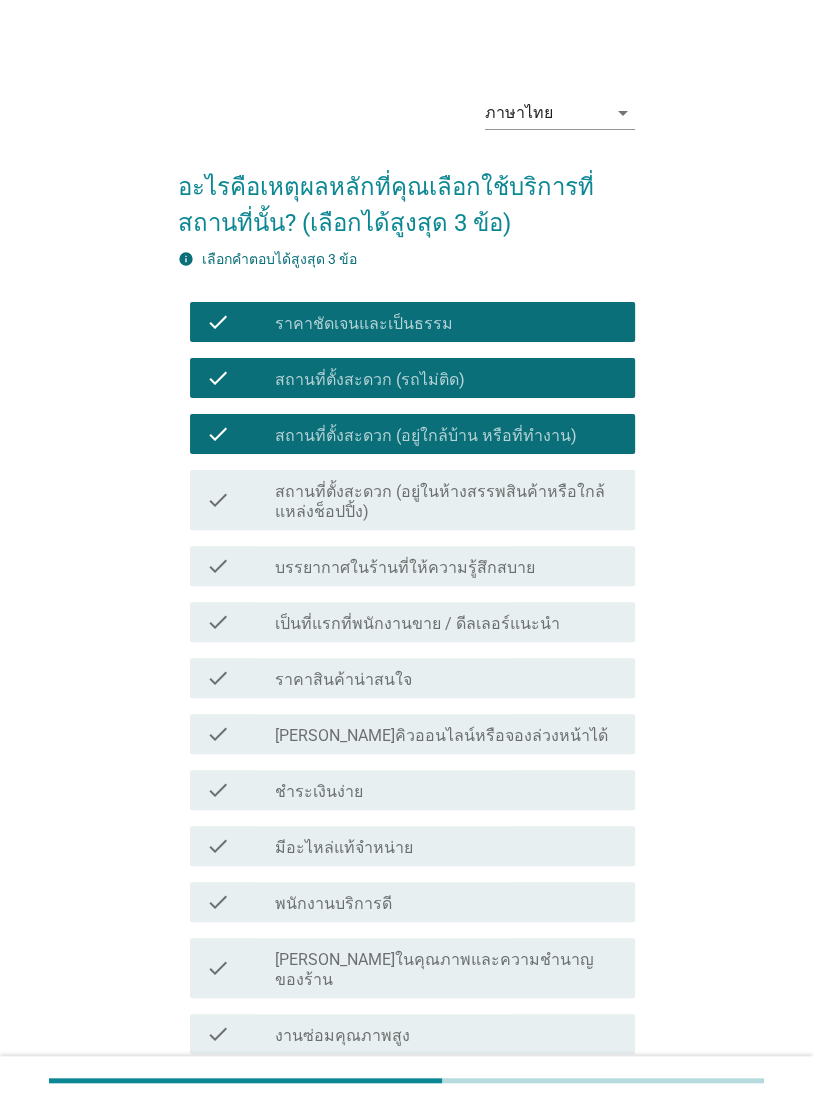 click on "check" at bounding box center (218, 322) 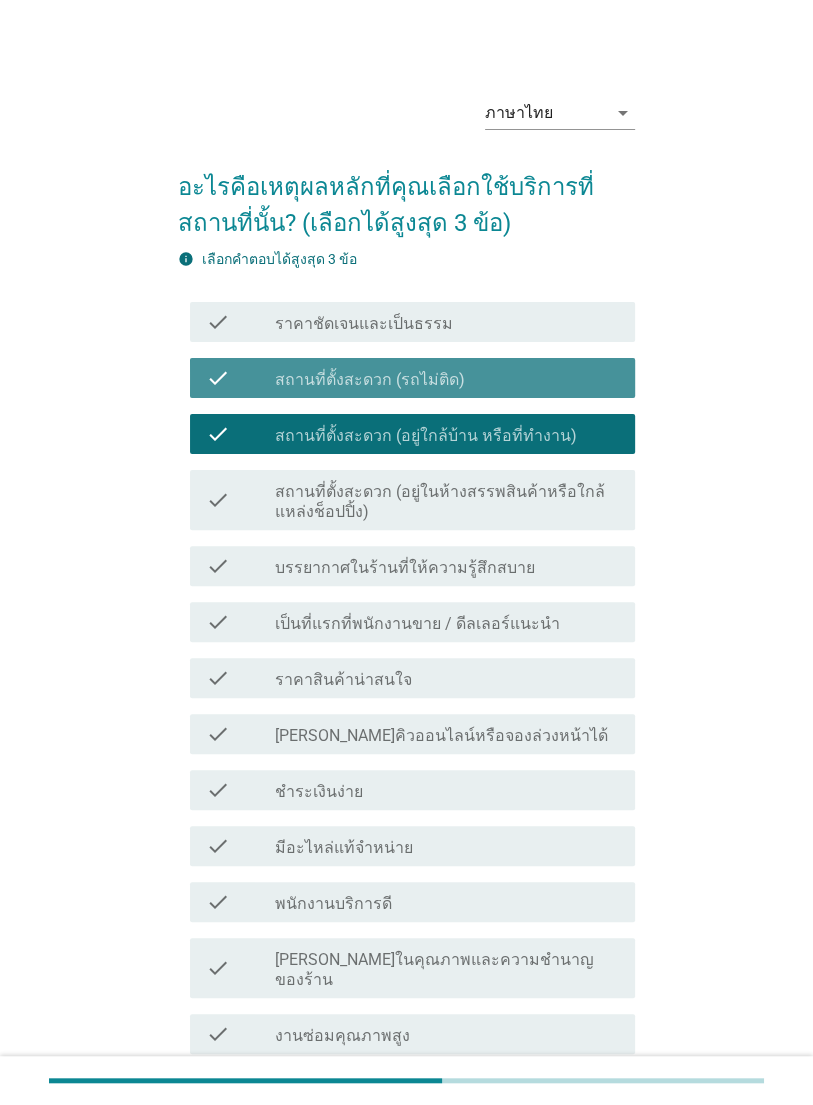 click on "check" at bounding box center [218, 378] 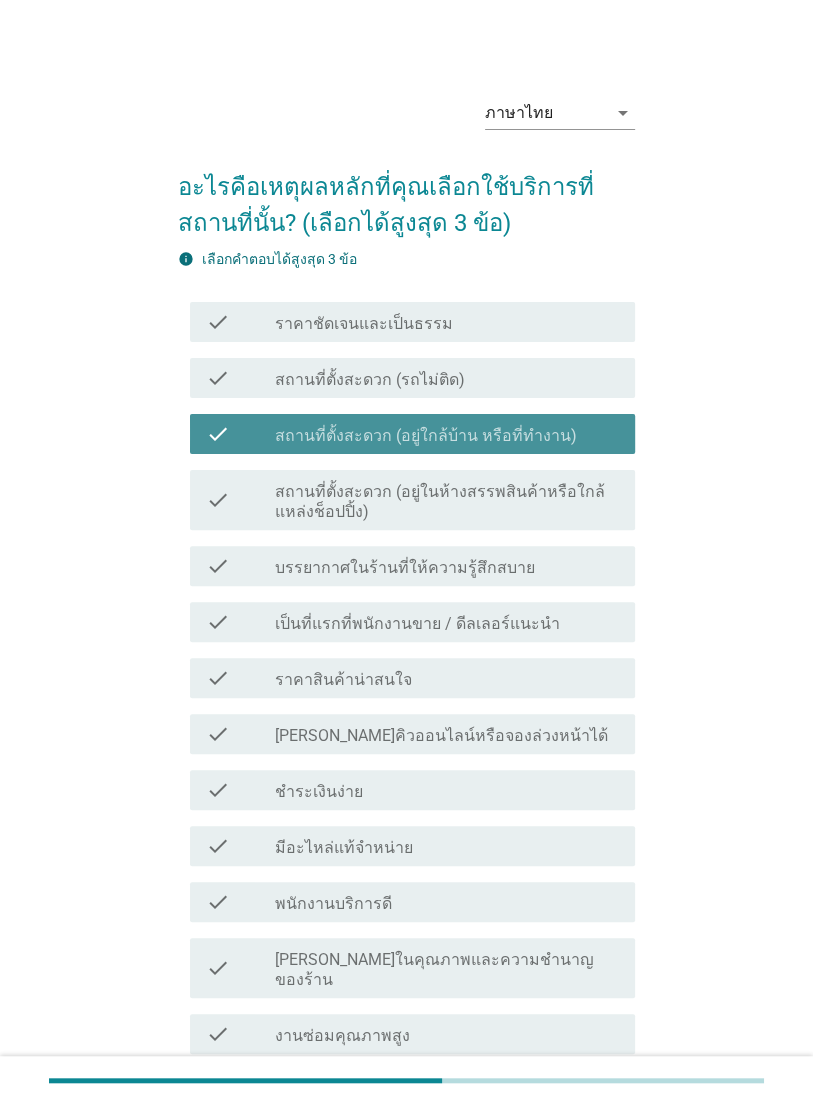 click on "check" at bounding box center [218, 434] 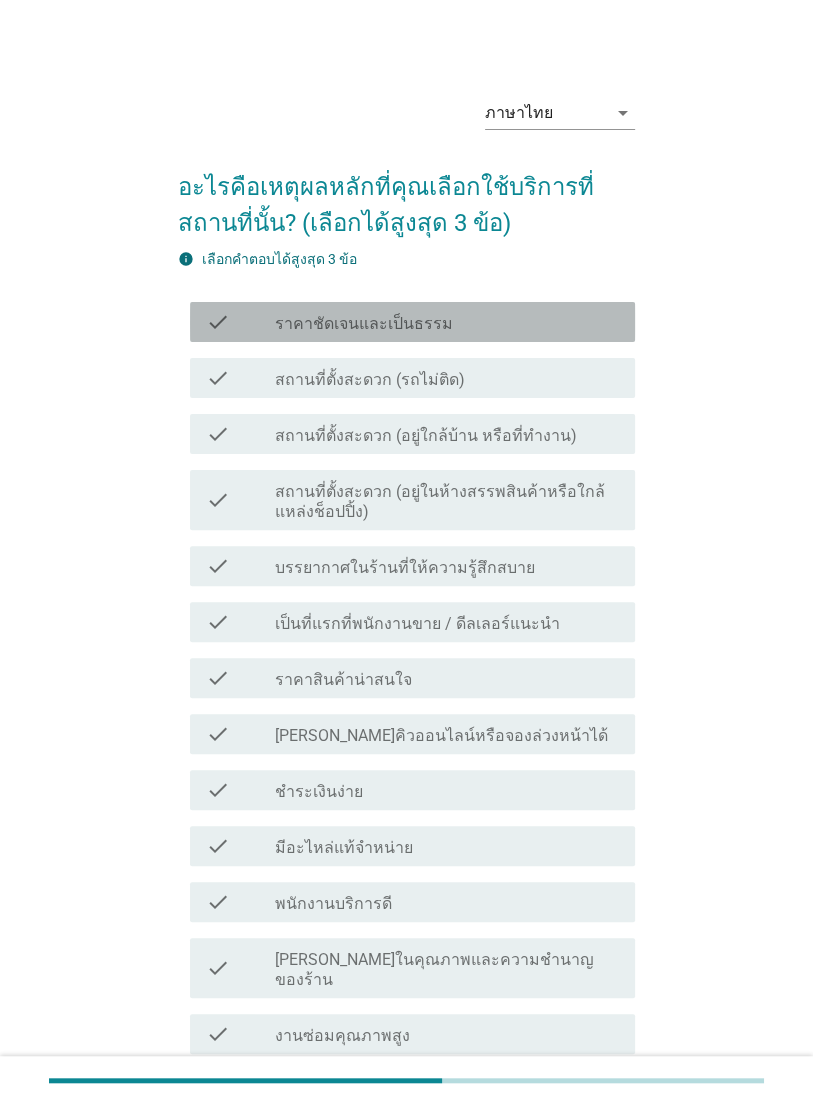 click on "check     check_box_outline_blank ราคาชัดเจนและเป็นธรรม" at bounding box center [412, 322] 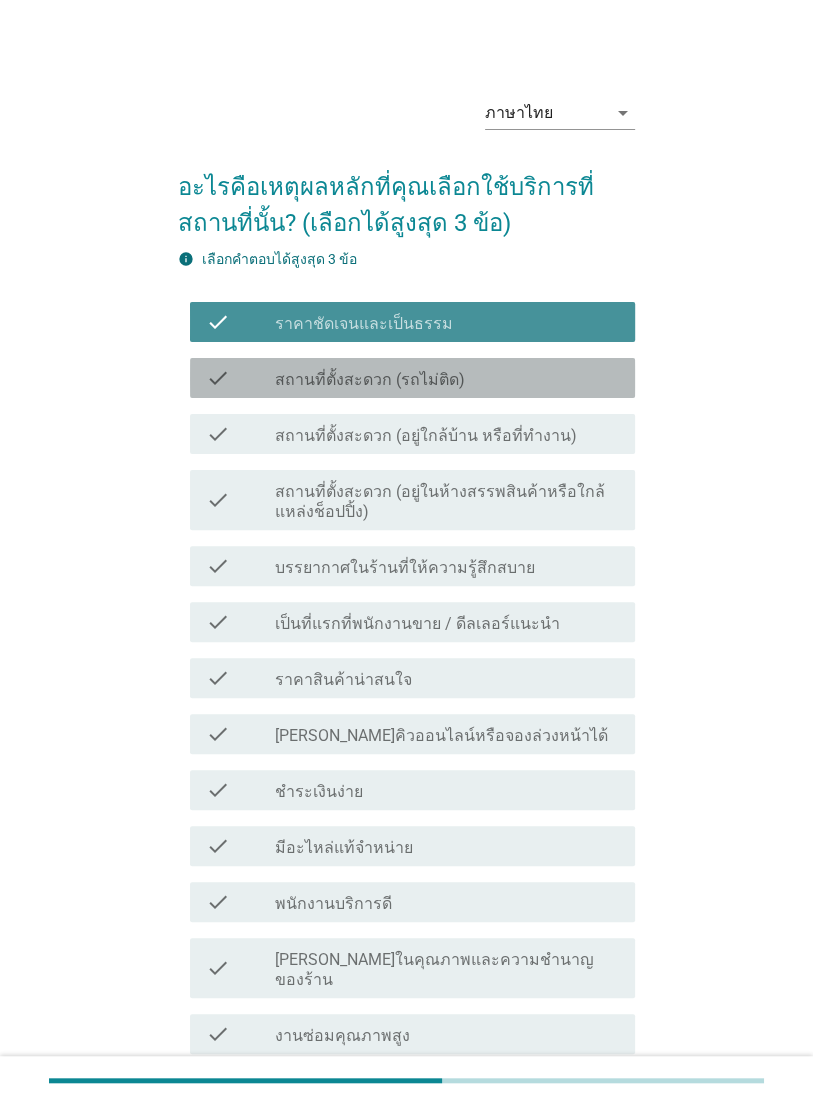 click on "check     check_box_outline_blank สถานที่ตั้งสะดวก (รถไม่ติด)" at bounding box center [412, 378] 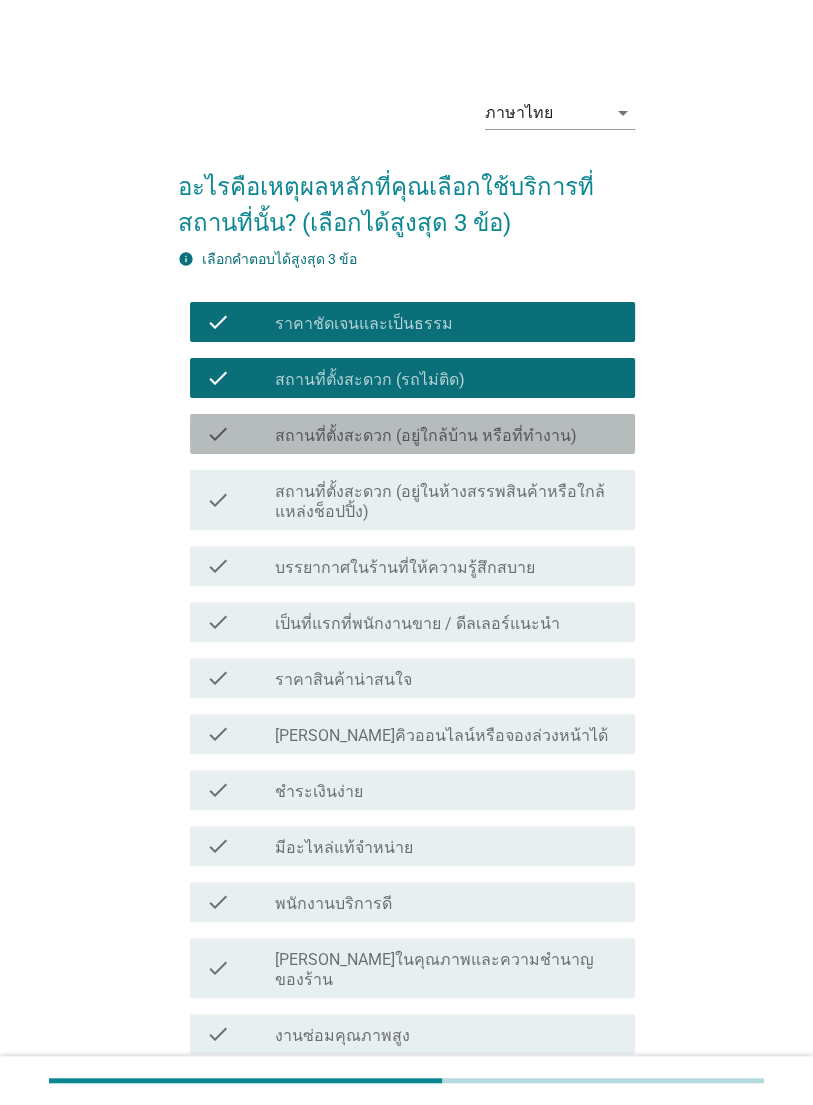 click on "check     check_box_outline_blank สถานที่ตั้งสะดวก (อยู่ใกล้บ้าน หรือที่ทำงาน)" at bounding box center [412, 434] 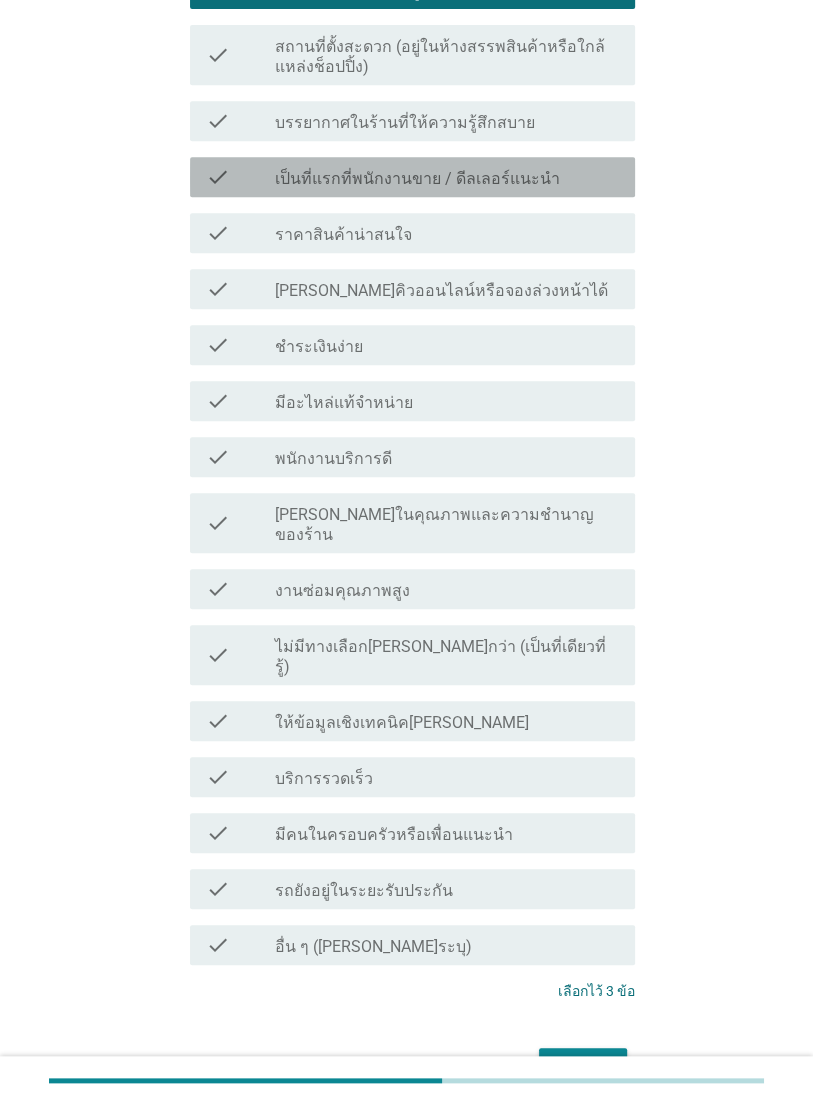 scroll, scrollTop: 455, scrollLeft: 0, axis: vertical 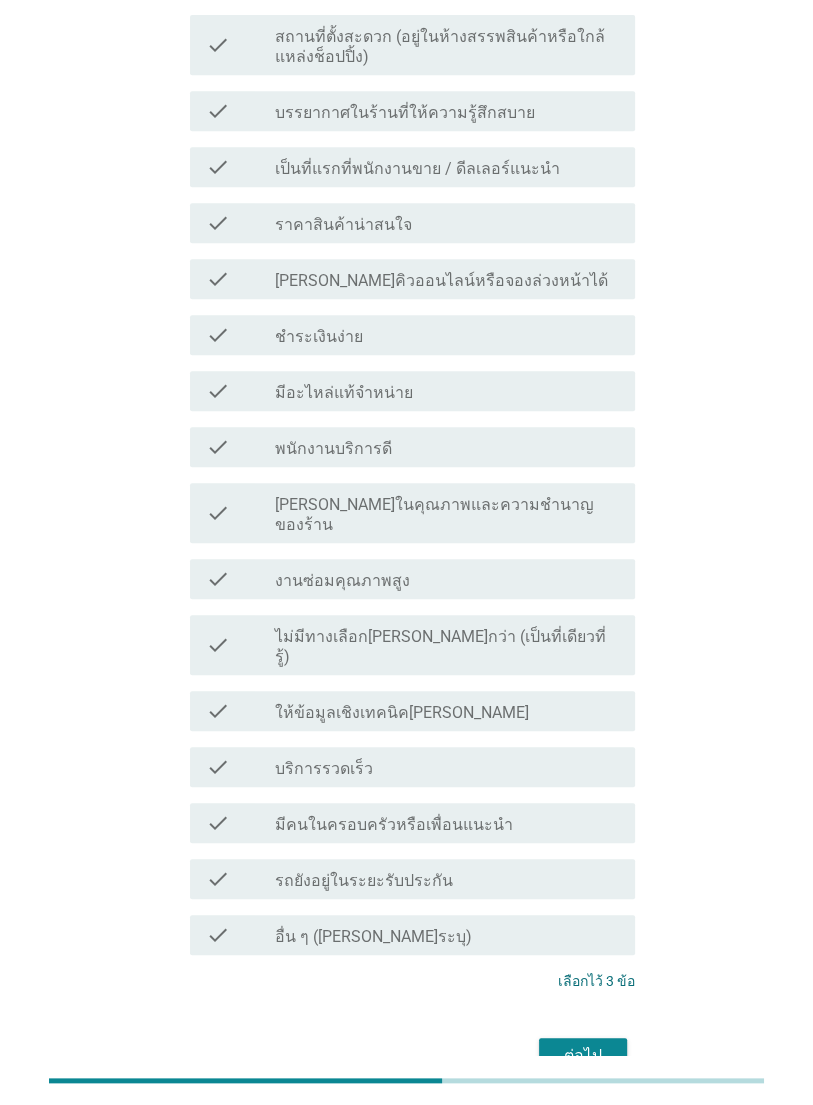 click on "ต่อไป" at bounding box center (583, 1056) 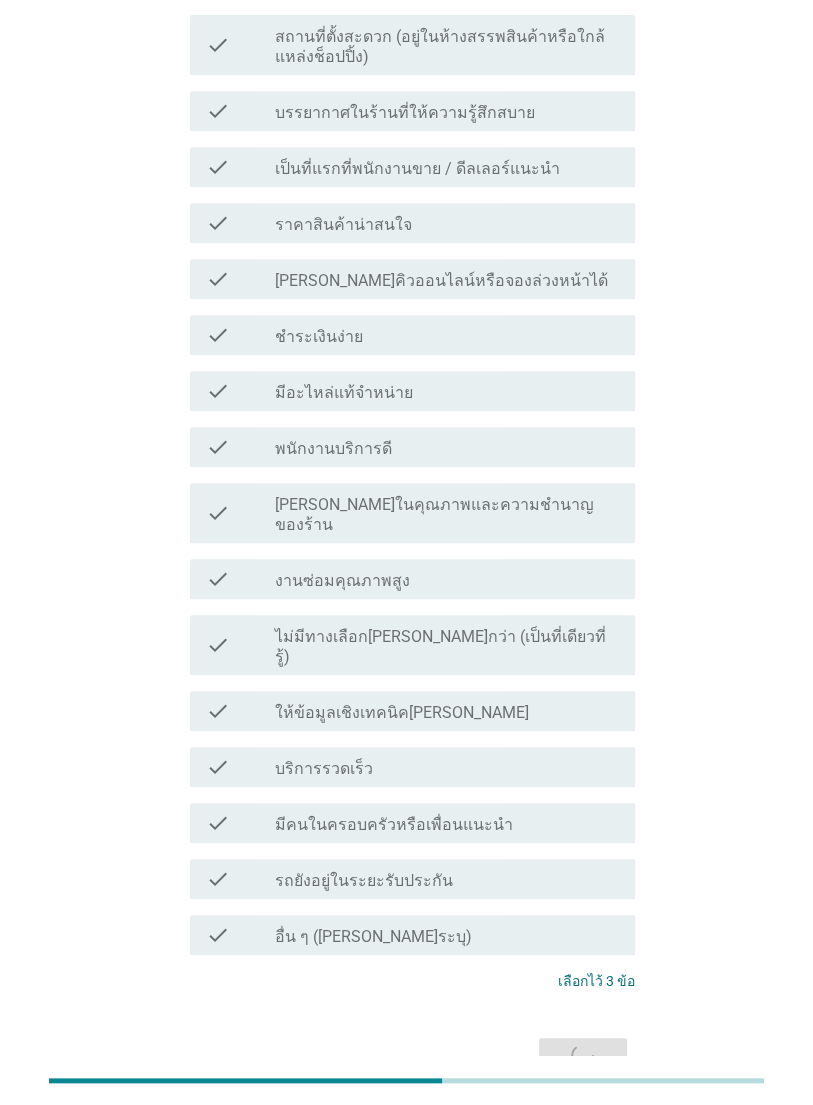 scroll, scrollTop: 0, scrollLeft: 0, axis: both 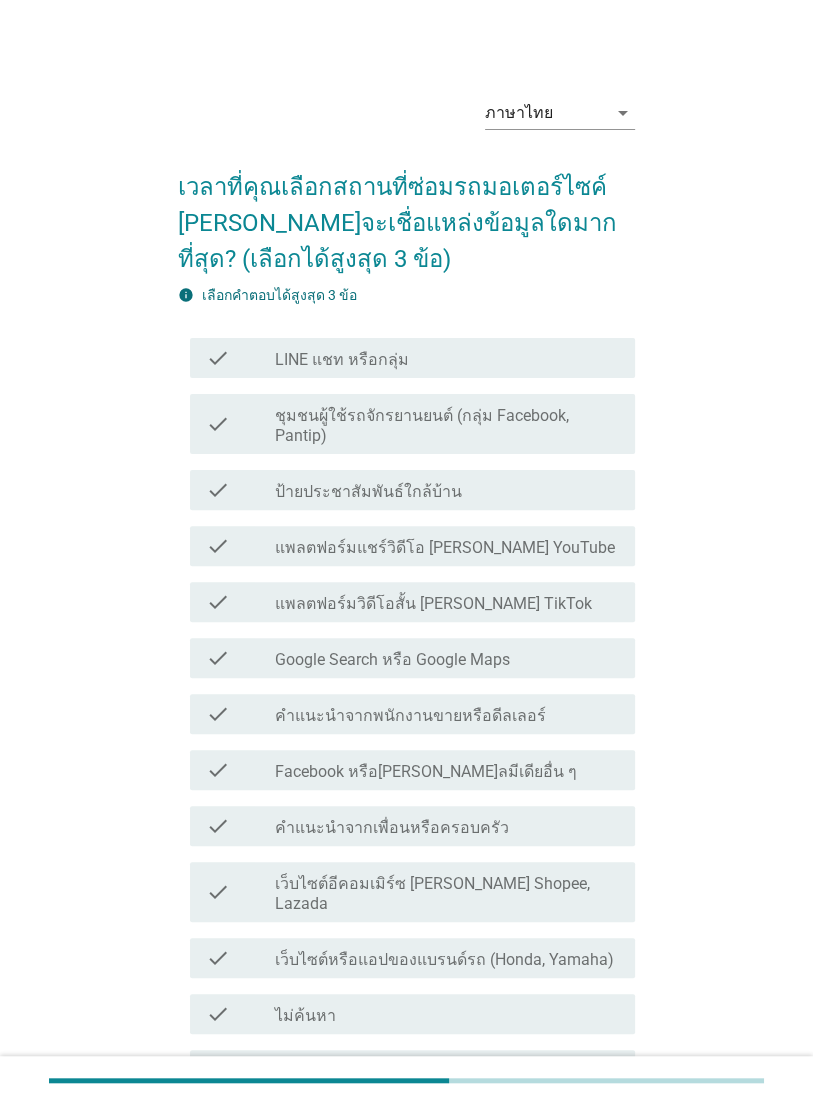 click on "check     check_box_outline_blank LINE แชท หรือกลุ่ม" at bounding box center [412, 358] 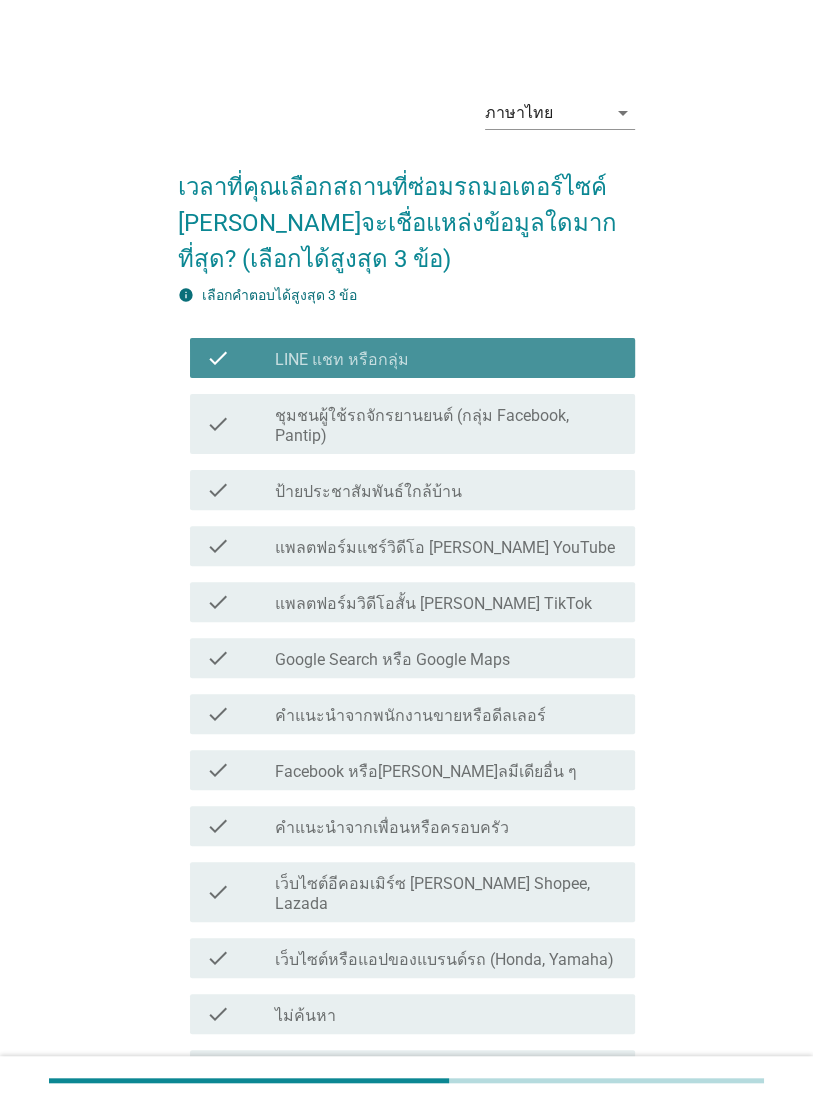 click on "check     check_box_outline_blank ชุมชนผู้ใช้รถจักรยานยนต์ (กลุ่ม Facebook, Pantip)" at bounding box center (412, 424) 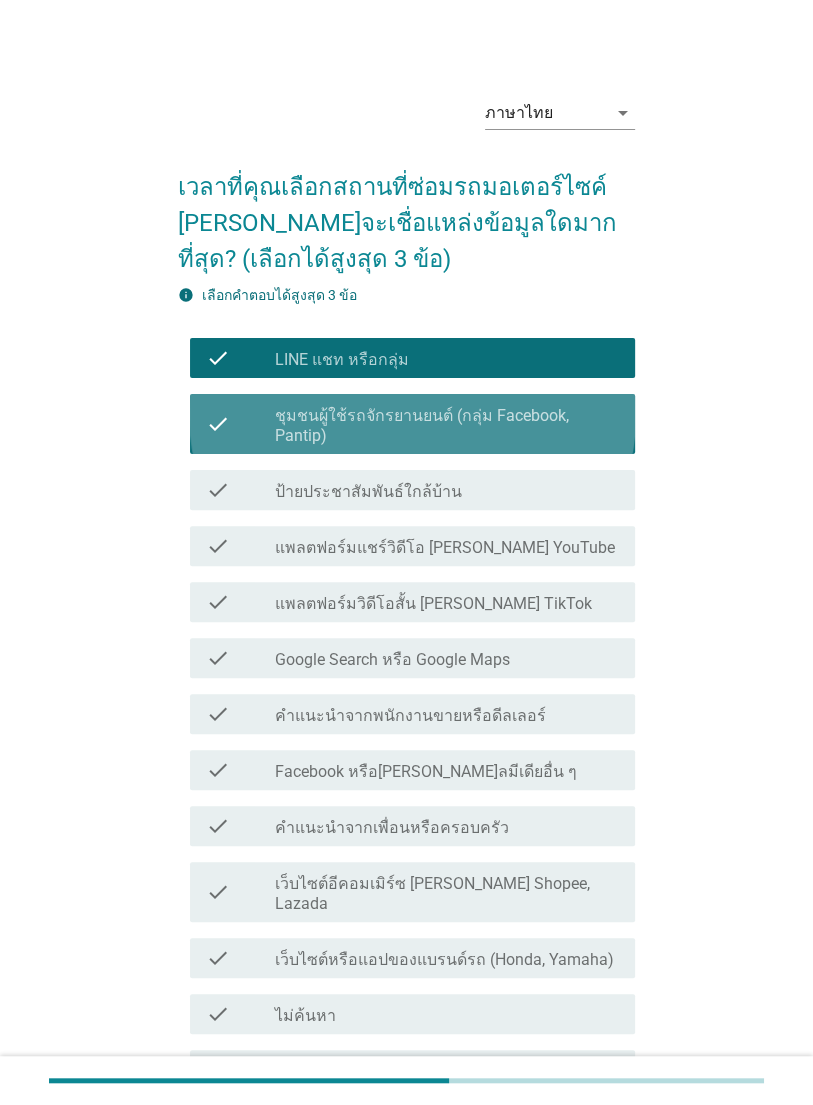 click on "check" at bounding box center [218, 490] 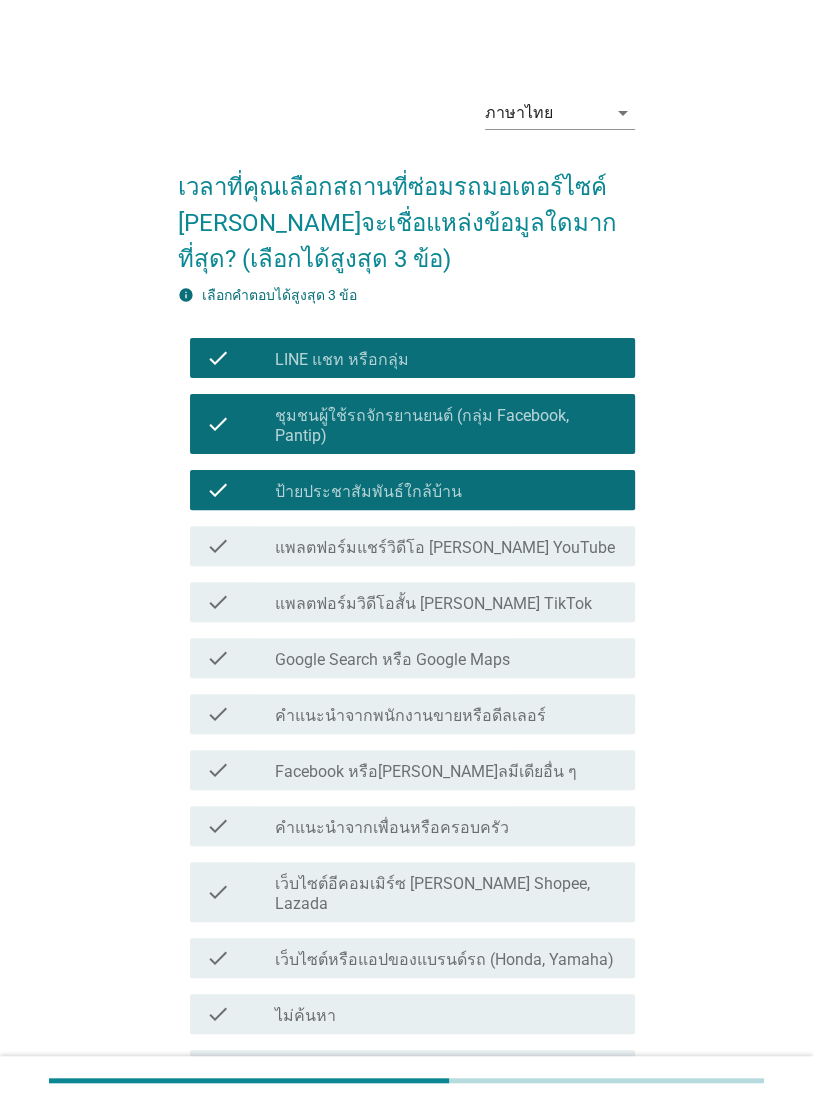 click on "check     check_box_outline_blank ป้ายประชาสัมพันธ์ใกล้บ้าน" at bounding box center (412, 490) 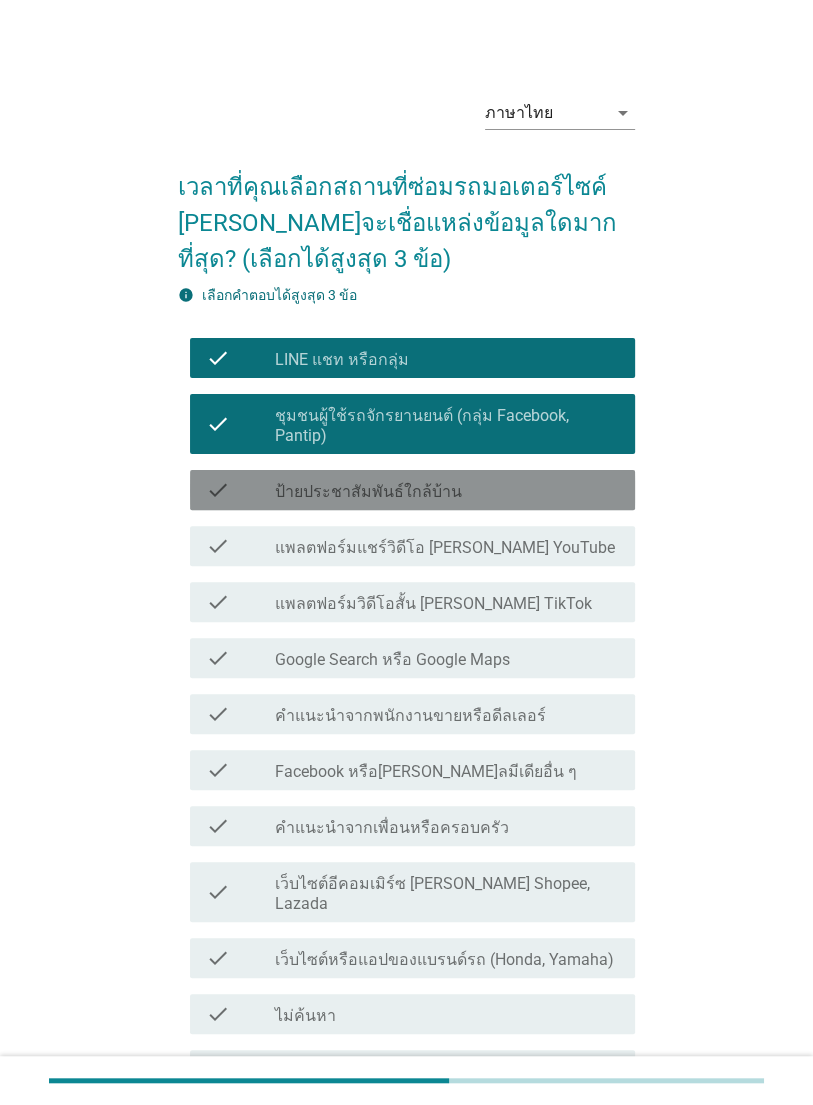 click on "check     check_box_outline_blank ชุมชนผู้ใช้รถจักรยานยนต์ (กลุ่ม Facebook, Pantip)" at bounding box center (412, 424) 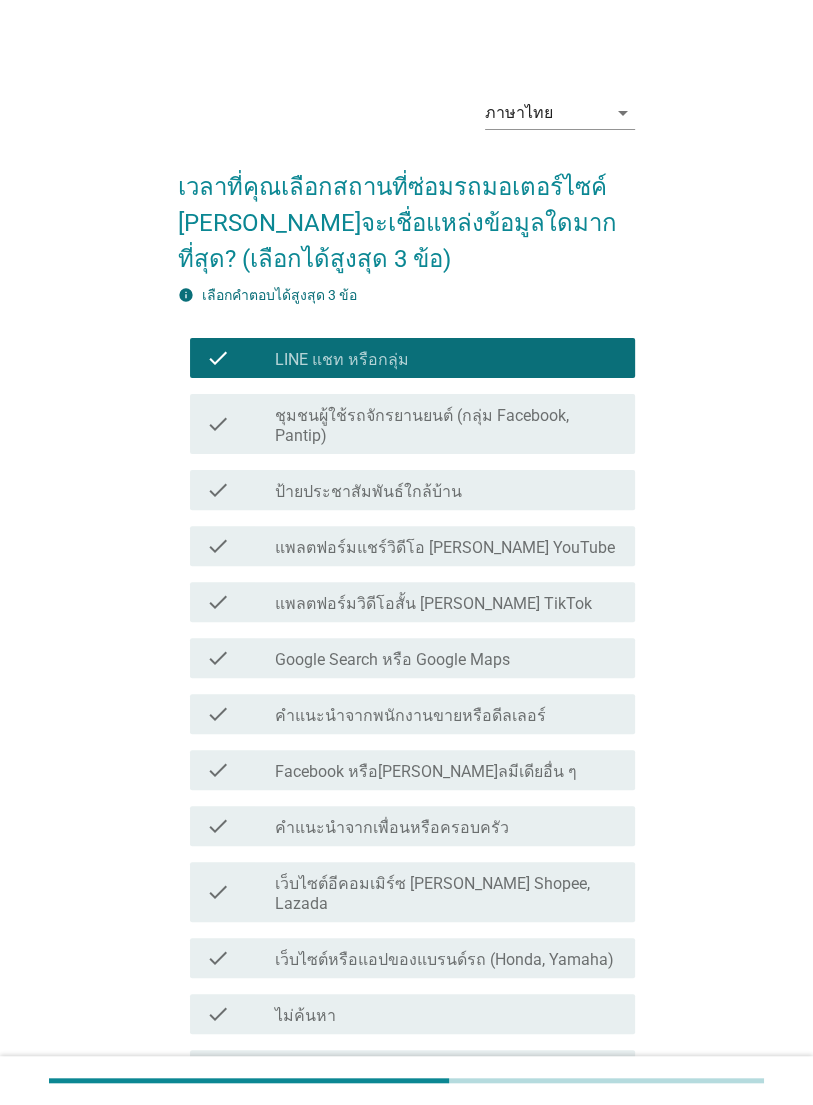 click on "check" at bounding box center [218, 546] 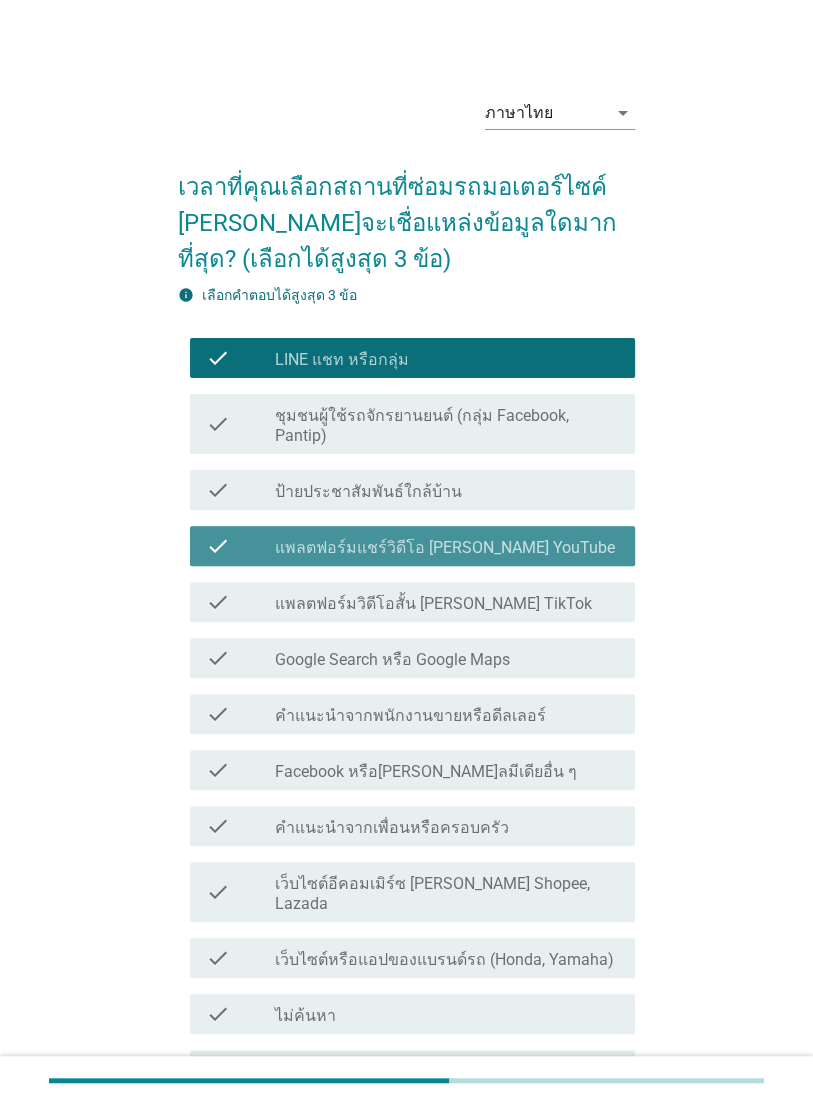 click on "check     check_box_outline_blank แพลตฟอร์มวิดีโอสั้น [PERSON_NAME] TikTok" at bounding box center (412, 602) 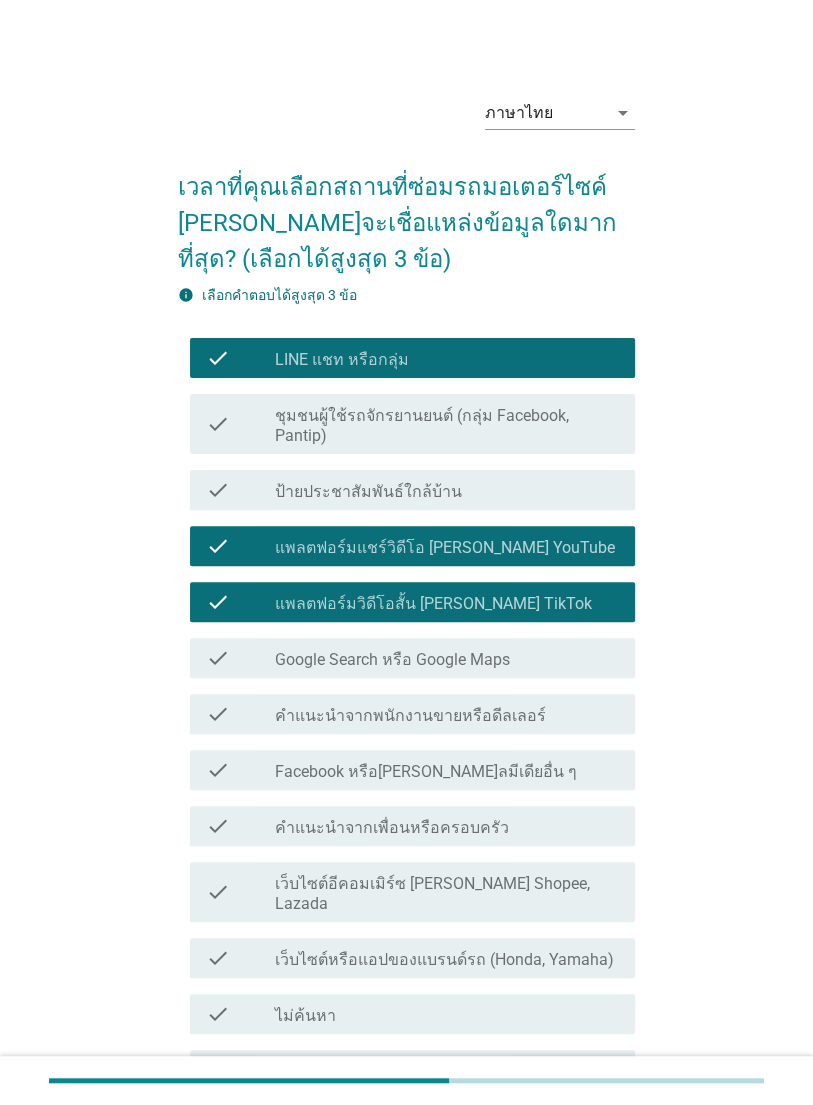scroll, scrollTop: 135, scrollLeft: 0, axis: vertical 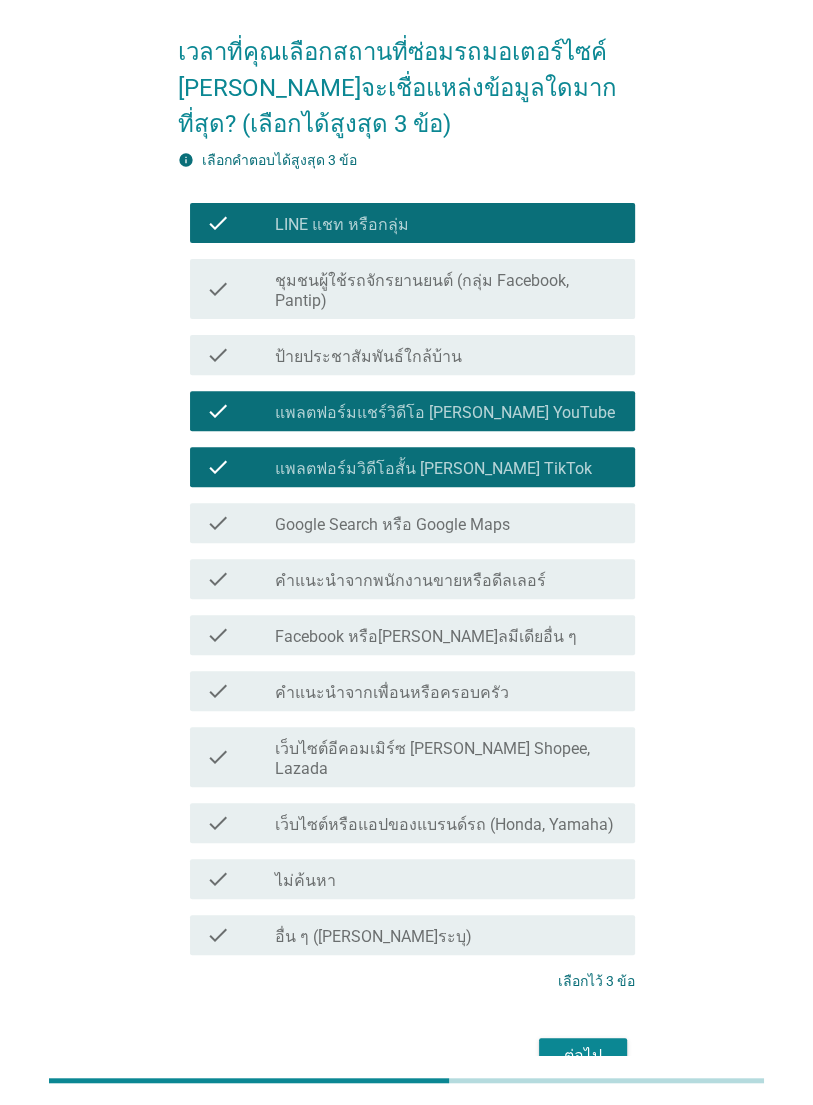 click on "ต่อไป" at bounding box center [583, 1056] 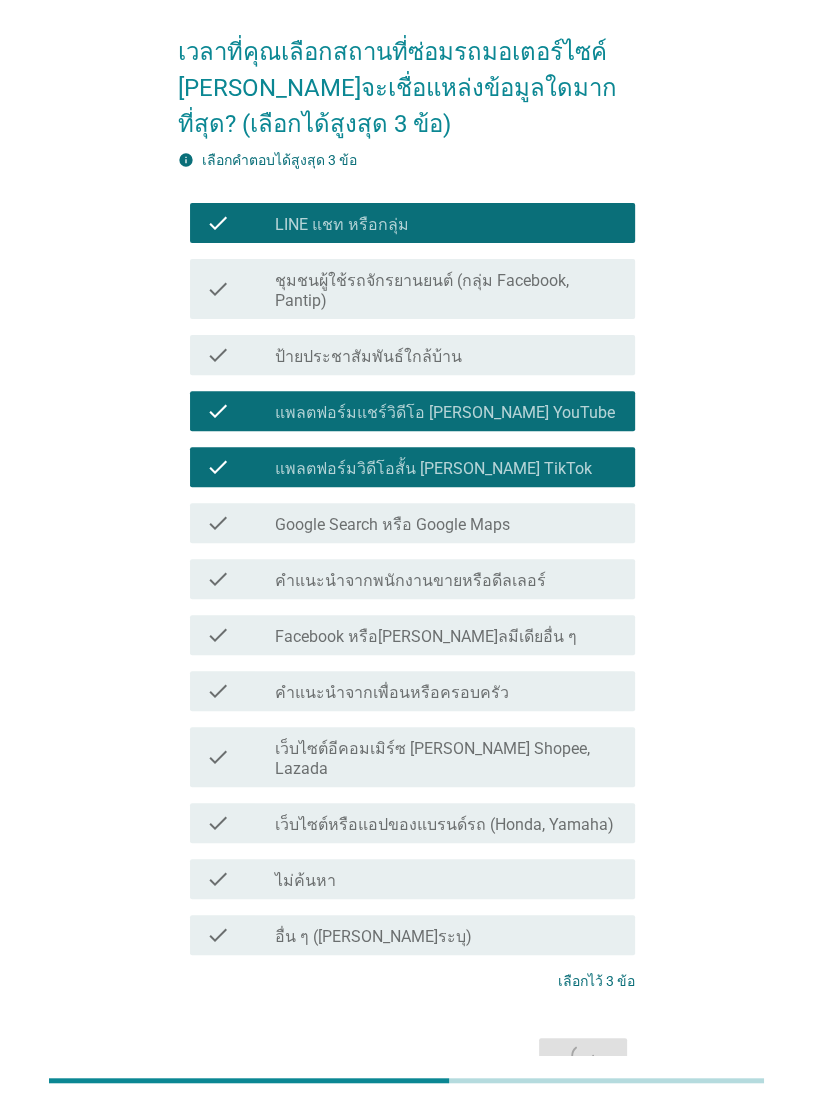 scroll, scrollTop: 0, scrollLeft: 0, axis: both 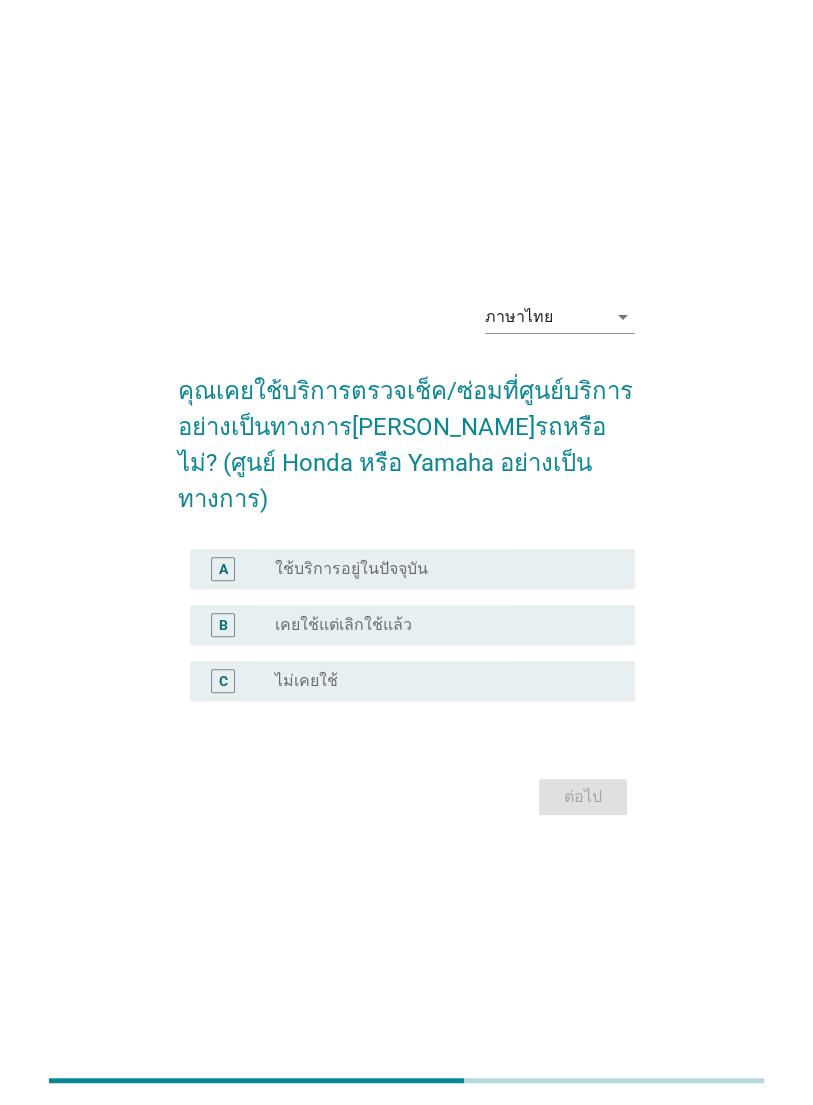click on "A" at bounding box center (223, 569) 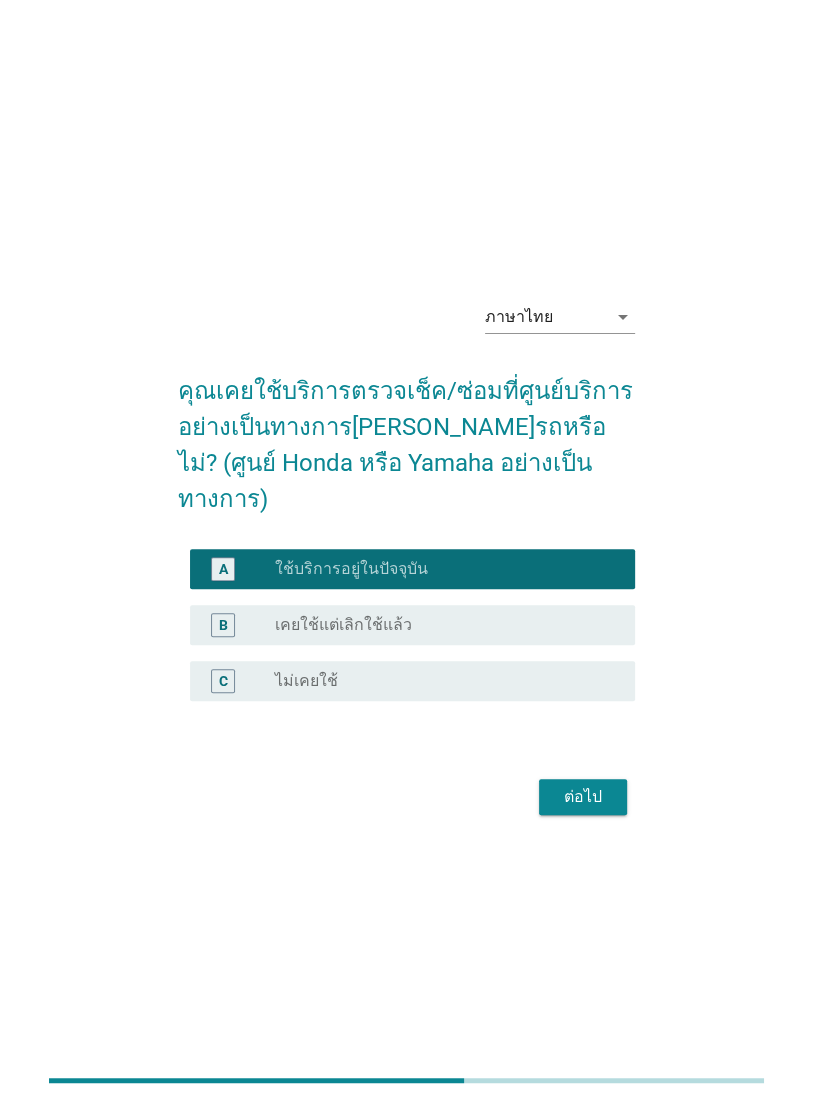 click on "ต่อไป" at bounding box center [583, 797] 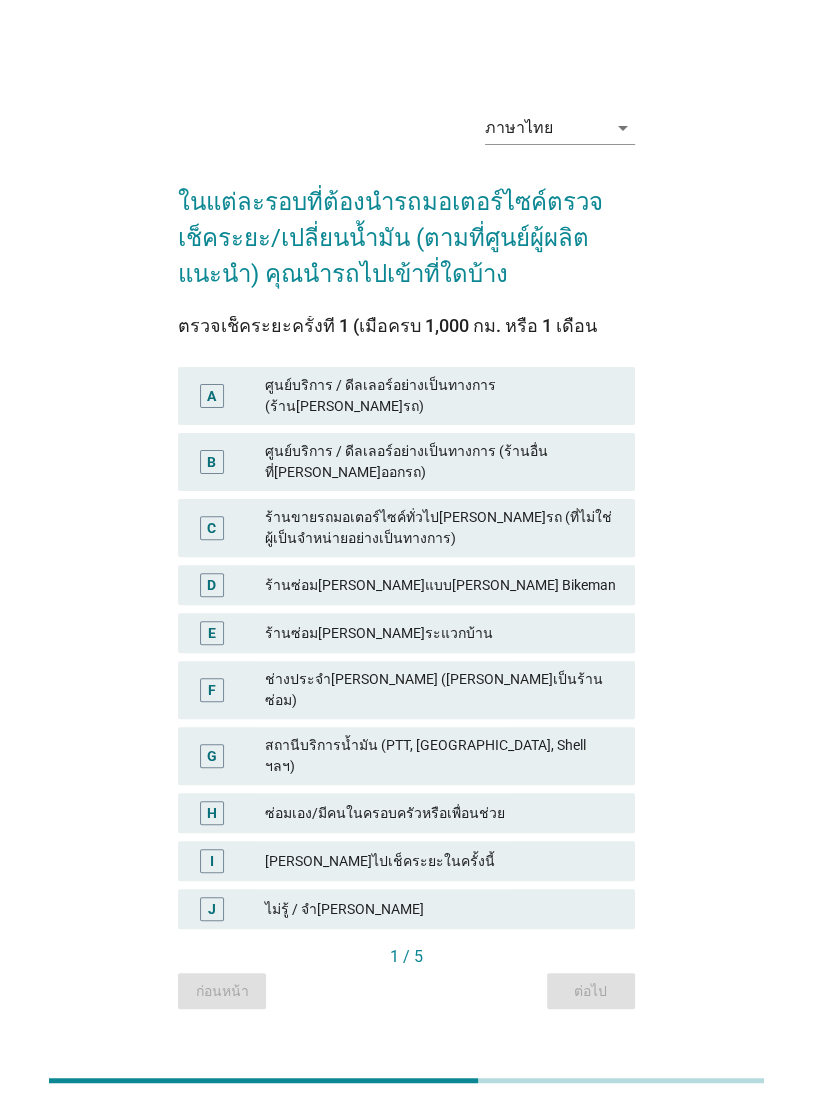 click on "A   ศูนย์บริการ / ดีลเลอร์อย่างเป็นทางการ  (ร้าน[PERSON_NAME]รถ)" at bounding box center (406, 396) 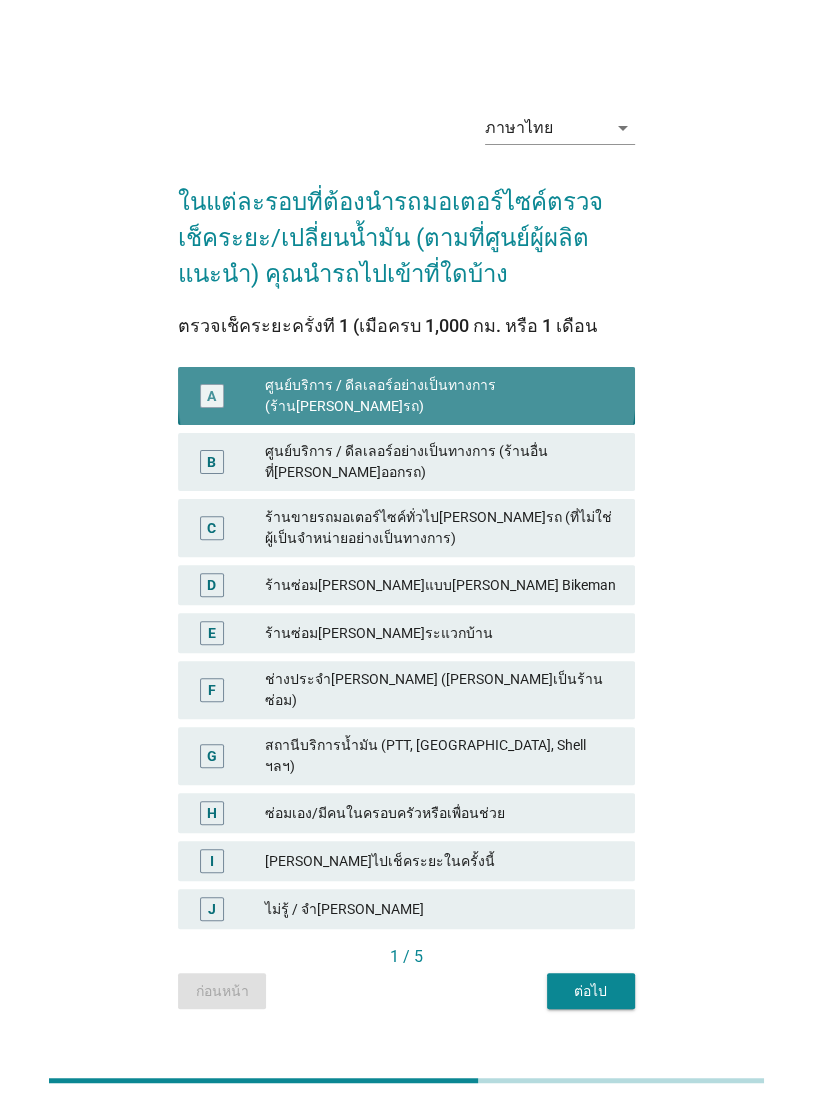 click on "B   ศูนย์บริการ / ดีลเลอร์อย่างเป็นทางการ  (ร้านอื่นที่[PERSON_NAME]ออกรถ)" at bounding box center [406, 462] 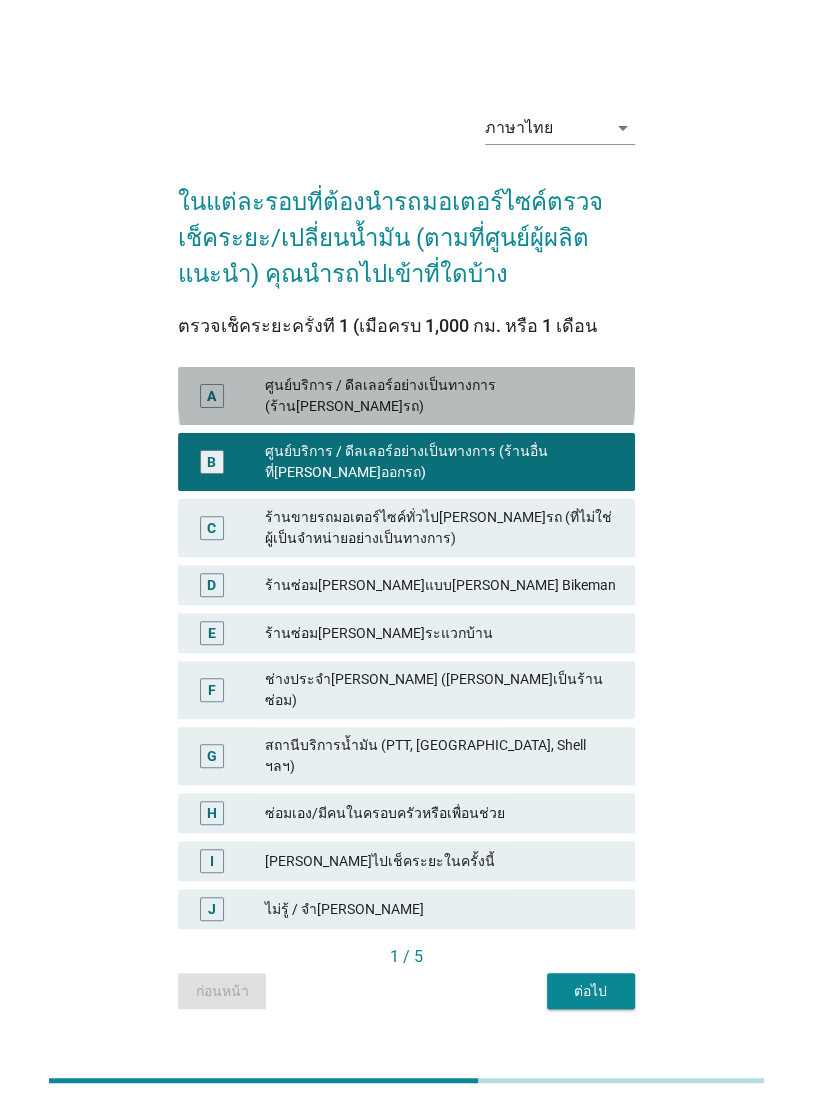 click on "A" at bounding box center (212, 396) 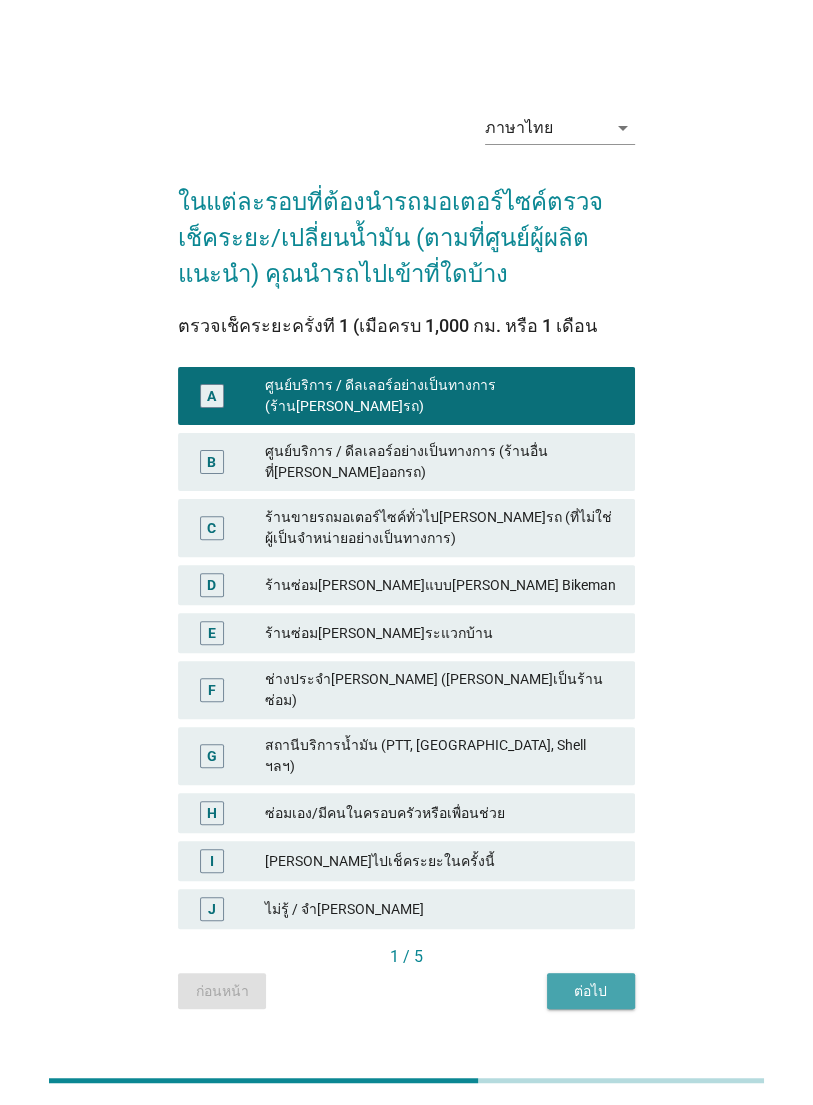 click on "ต่อไป" at bounding box center [591, 991] 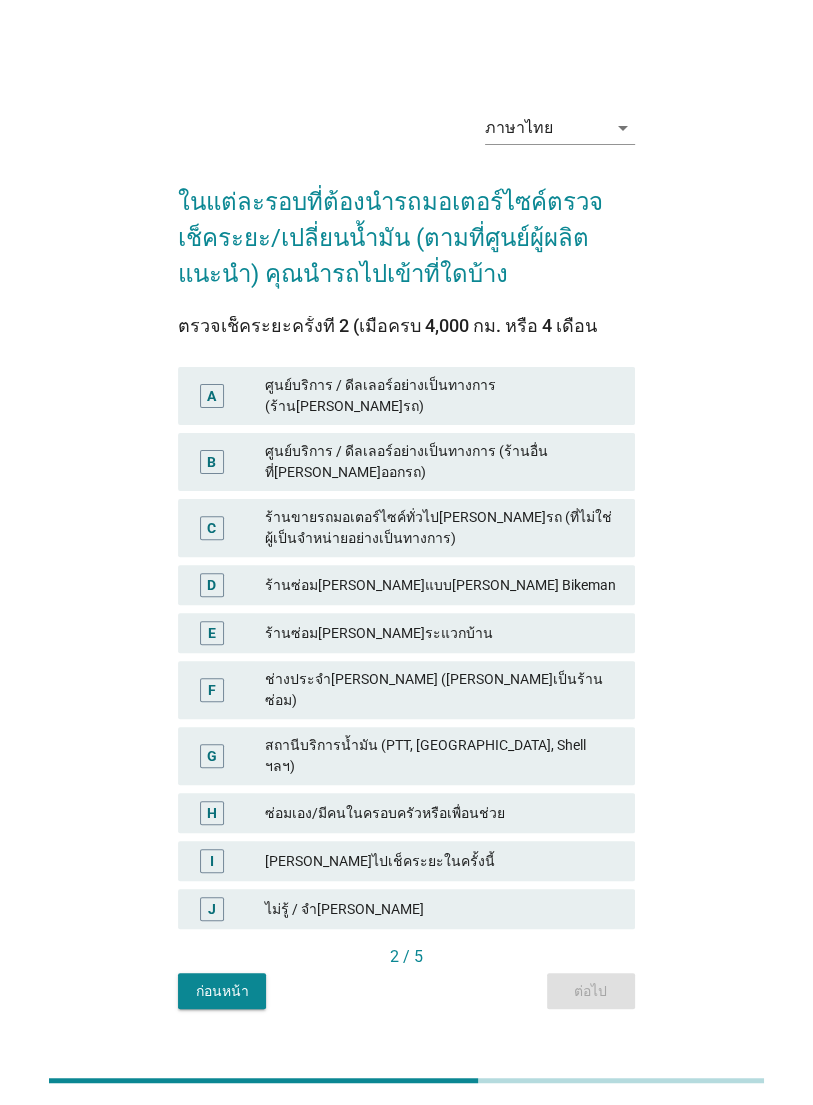 click on "A   ศูนย์บริการ / ดีลเลอร์อย่างเป็นทางการ  (ร้าน[PERSON_NAME]รถ)" at bounding box center (406, 396) 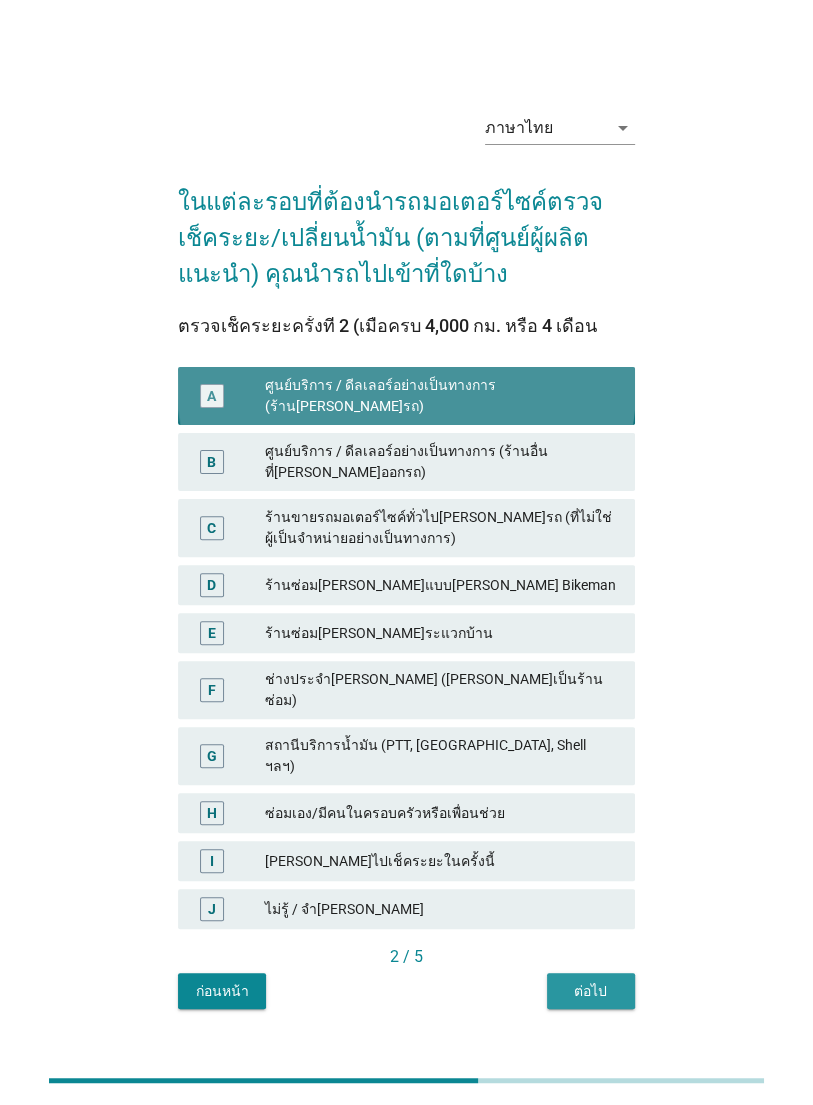 click on "ต่อไป" at bounding box center [591, 991] 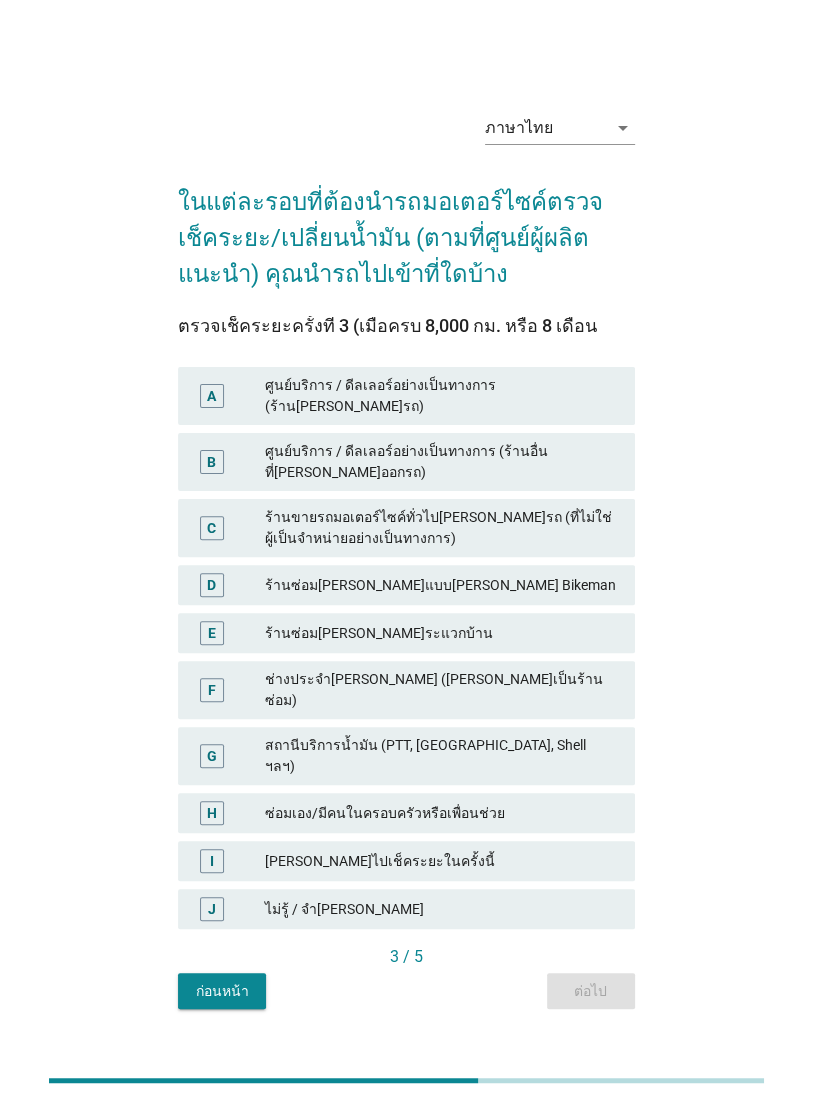 click on "A" at bounding box center (211, 396) 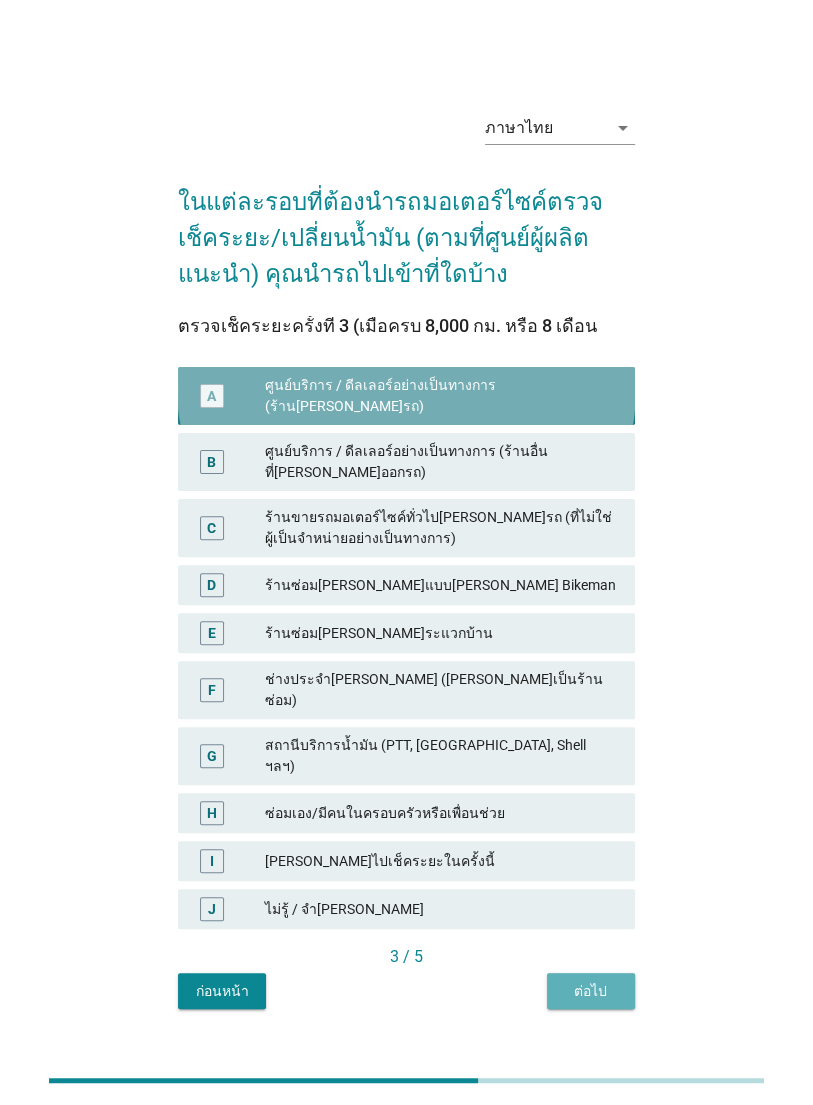 click on "ต่อไป" at bounding box center [591, 991] 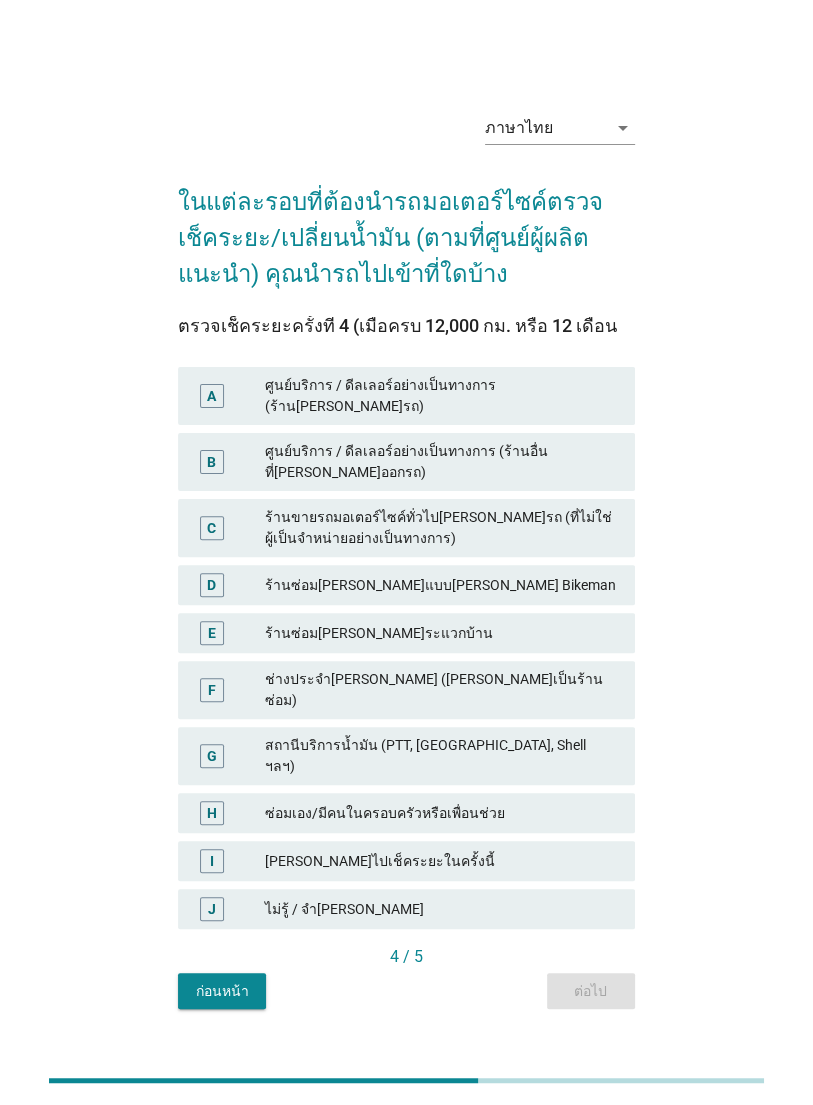 click on "A" at bounding box center [229, 396] 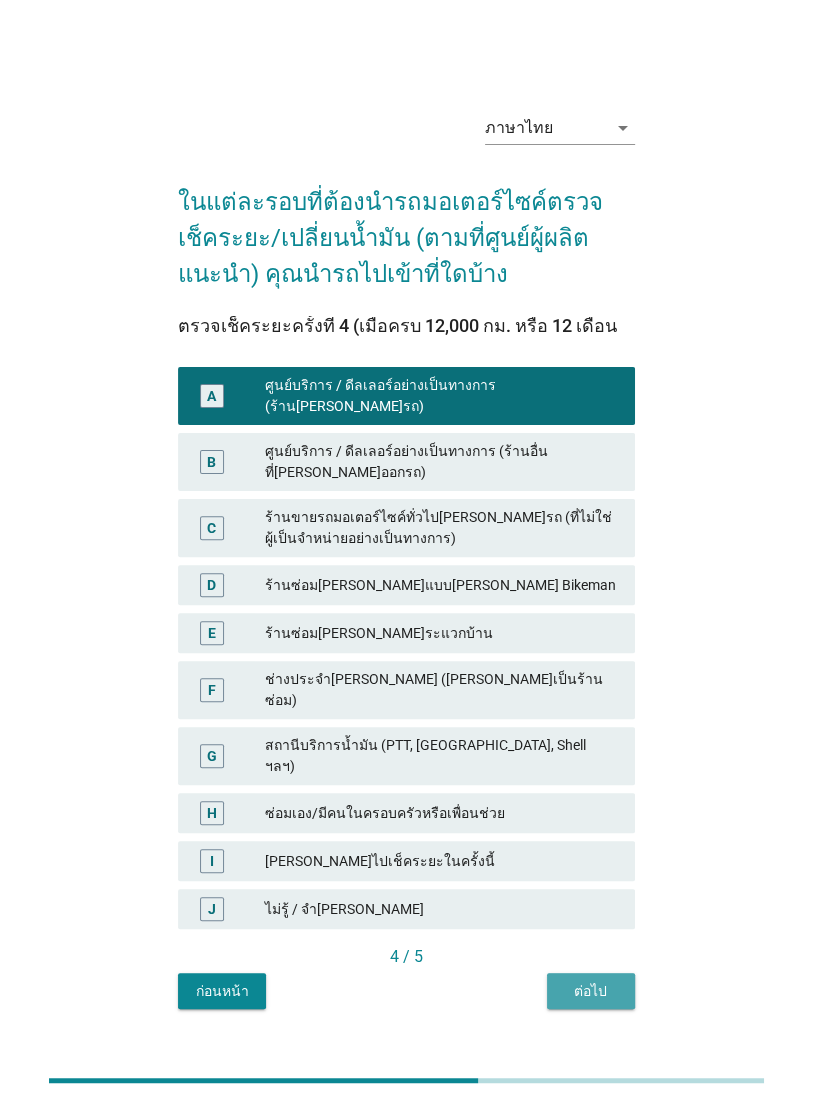 click on "ต่อไป" at bounding box center [591, 991] 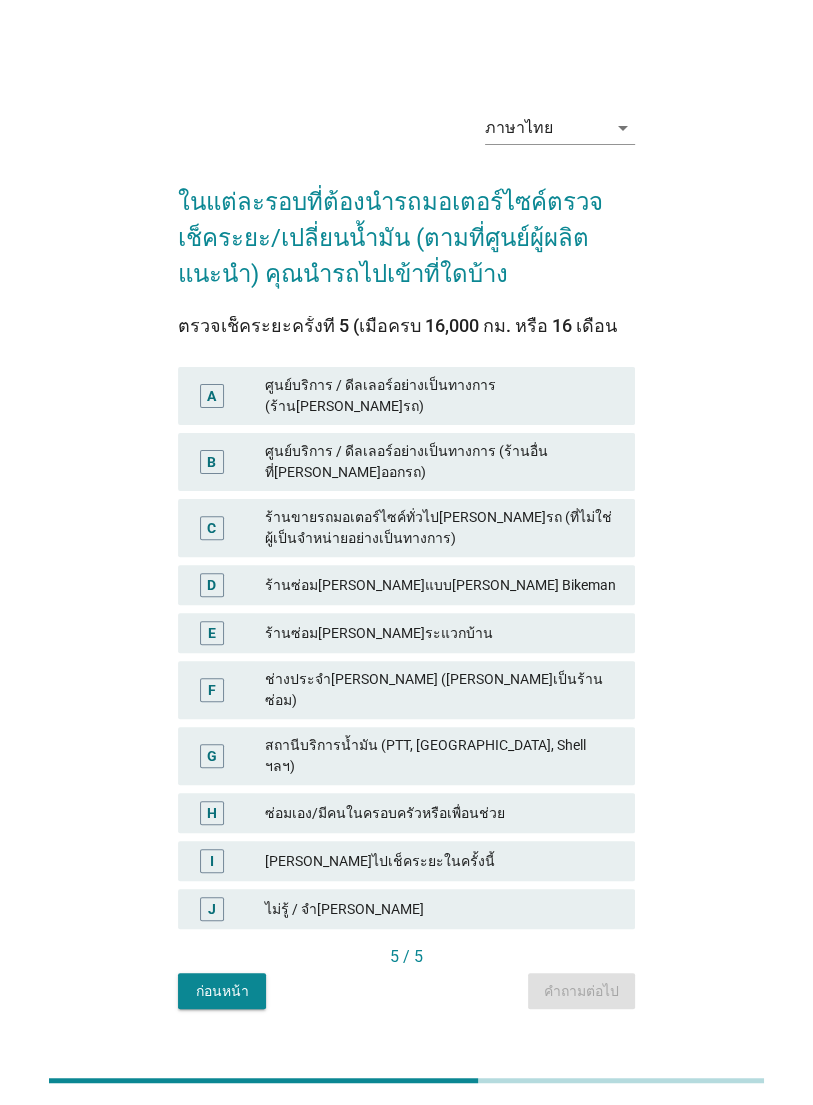 click on "A   ศูนย์บริการ / ดีลเลอร์อย่างเป็นทางการ  (ร้าน[PERSON_NAME]รถ)" at bounding box center [406, 396] 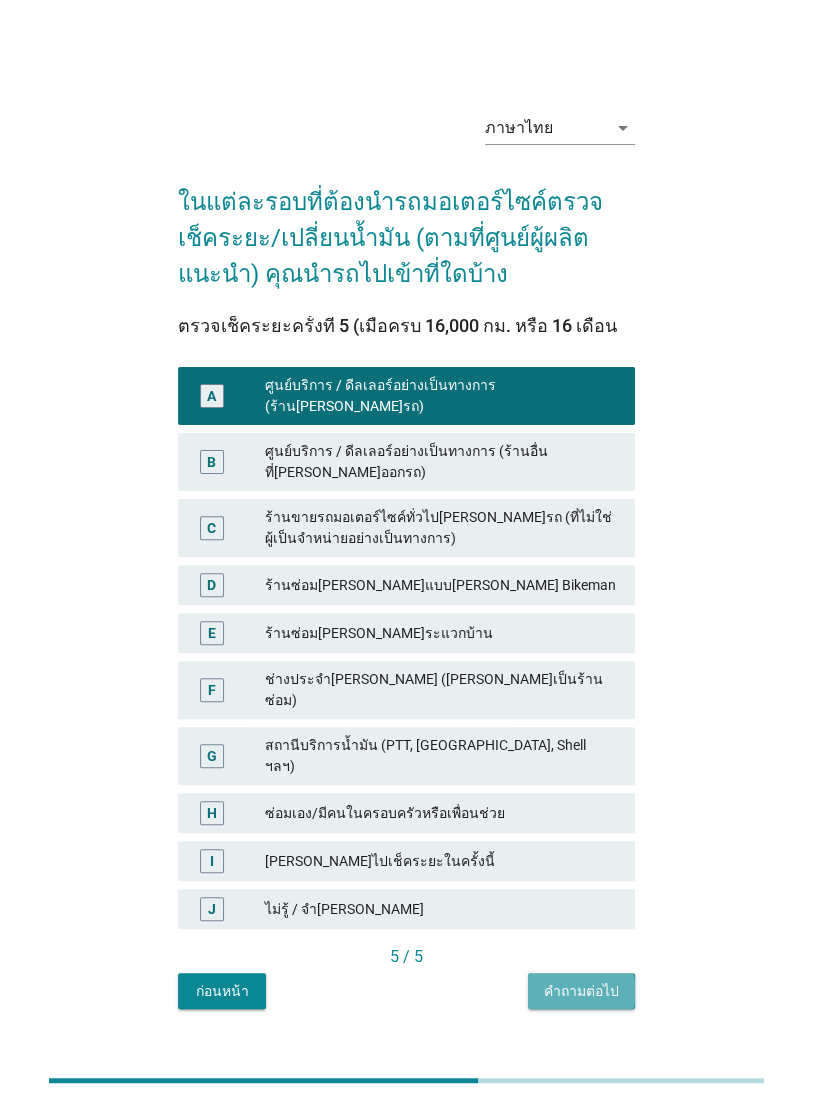 click on "คำถามต่อไป" at bounding box center (581, 991) 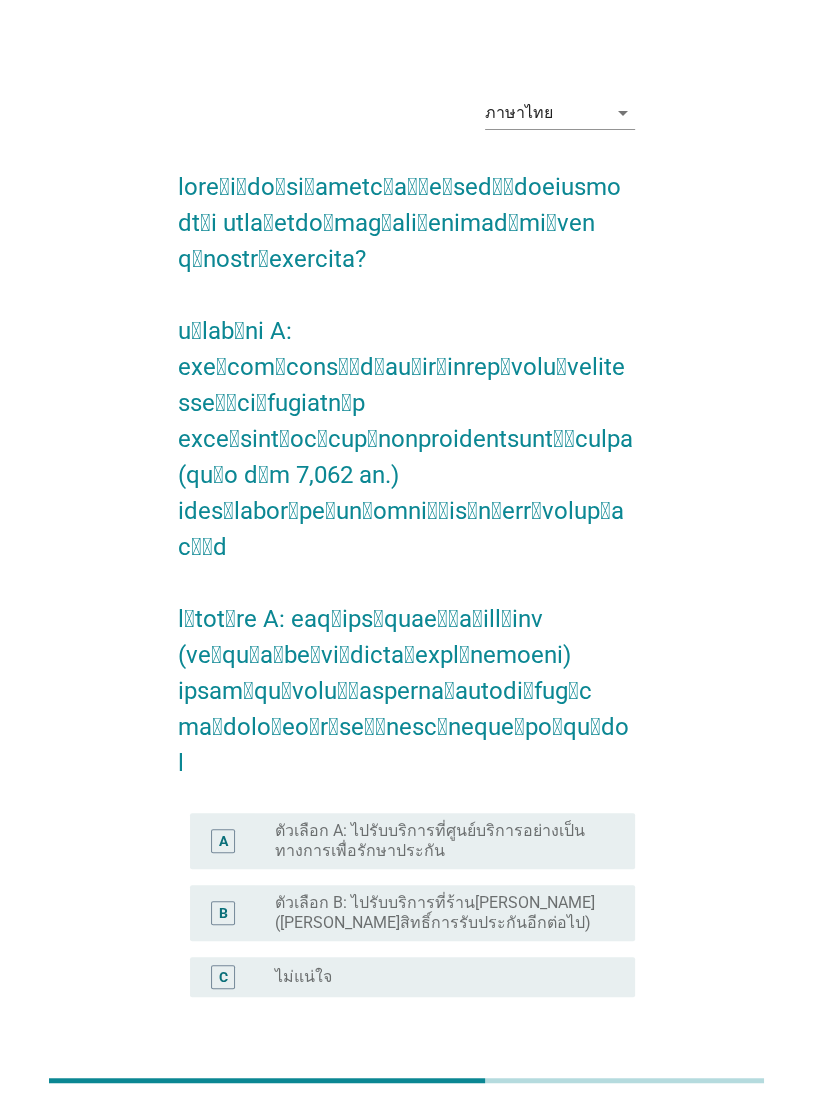 click on "A     radio_button_unchecked ตัวเลือก A: ไปรับบริการที่ศูนย์บริการอย่างเป็นทางการเพื่อรักษาประกัน   B     radio_button_unchecked ตัวเลือก B: ไปรับบริการที่ร้าน[PERSON_NAME] ([PERSON_NAME]สิทธิ์การรับประกันอีกต่อไป)   C     radio_button_unchecked ไม่แน่ใจ     ต่อไป" at bounding box center (406, 633) 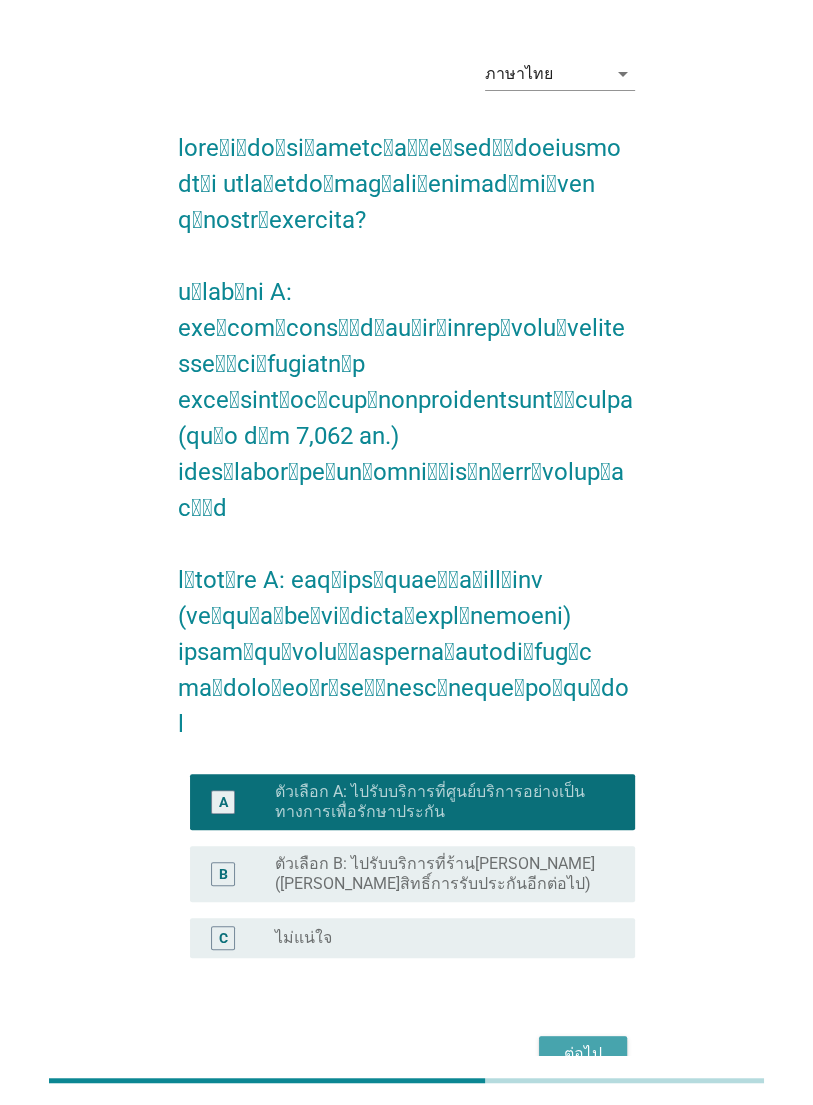 scroll, scrollTop: 40, scrollLeft: 0, axis: vertical 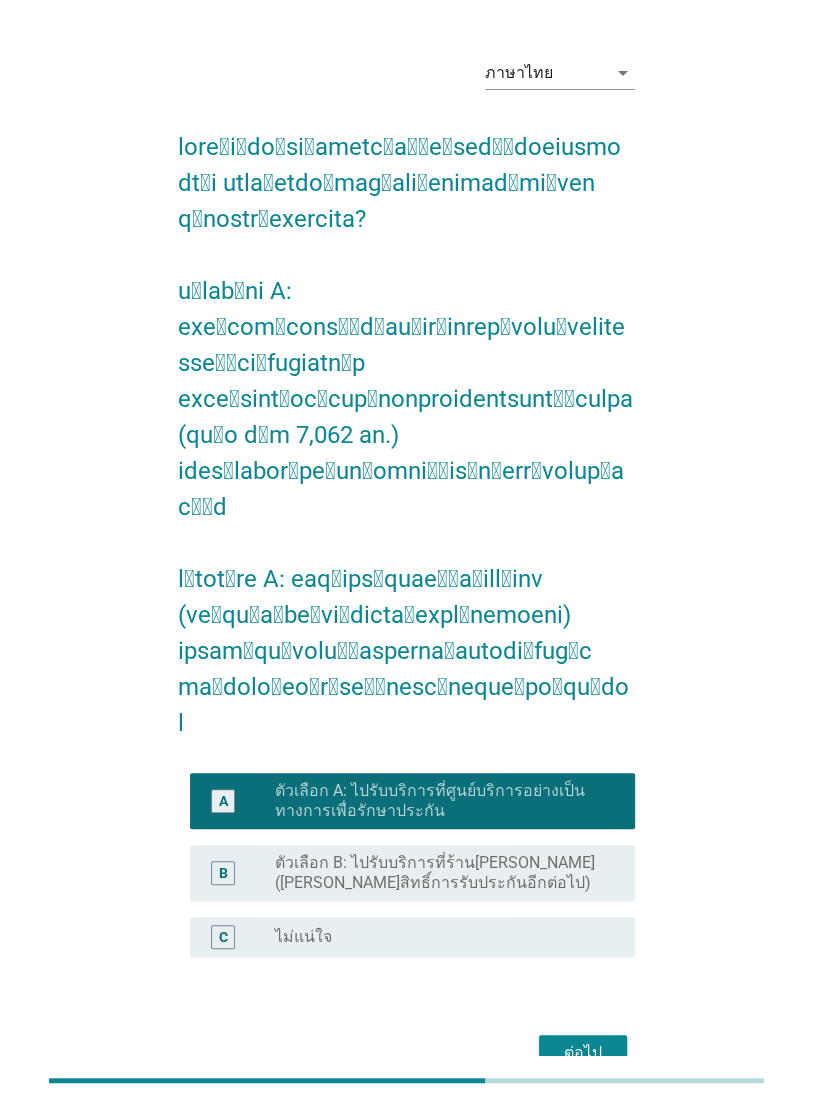 click on "ต่อไป" at bounding box center [583, 1053] 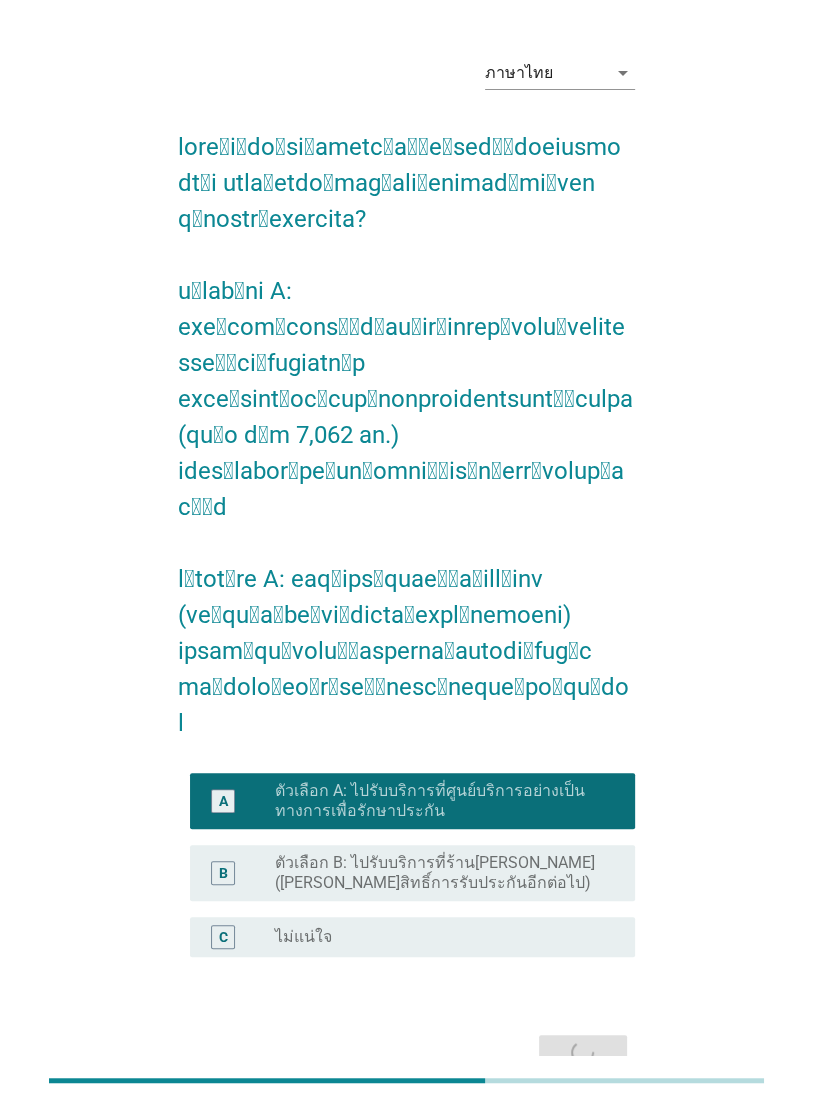 scroll, scrollTop: 0, scrollLeft: 0, axis: both 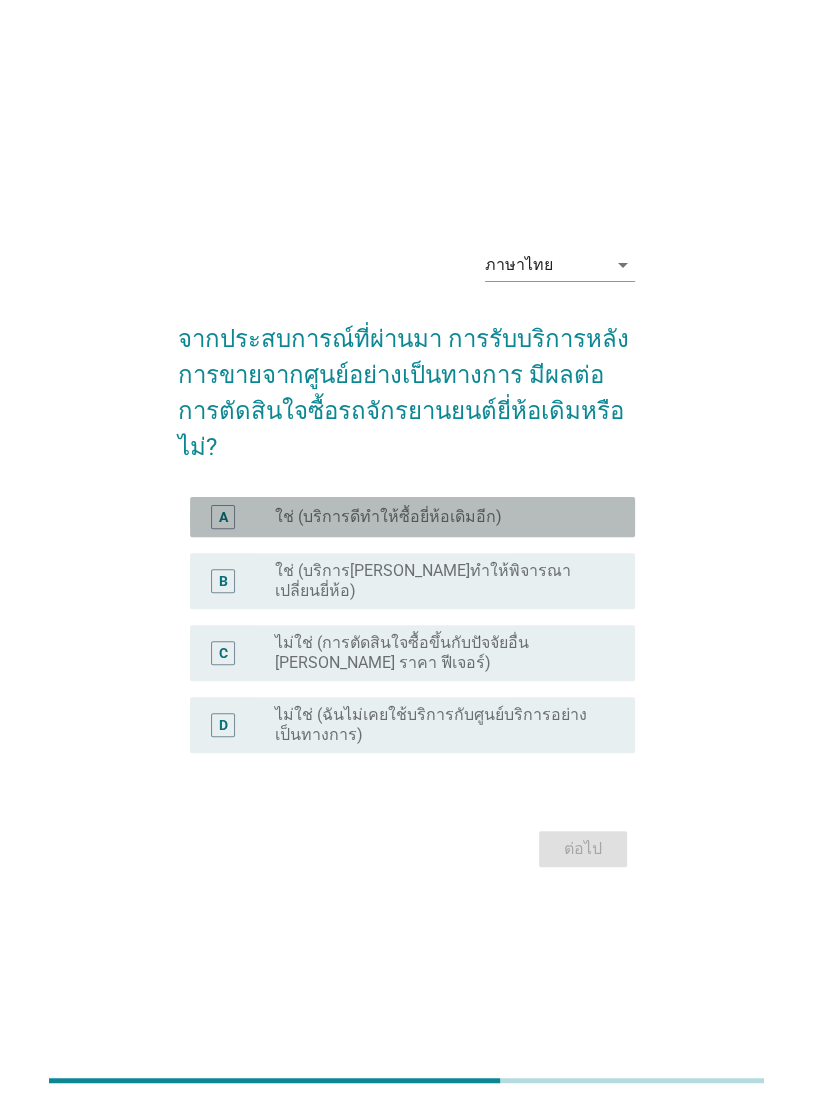 click on "A" at bounding box center [223, 517] 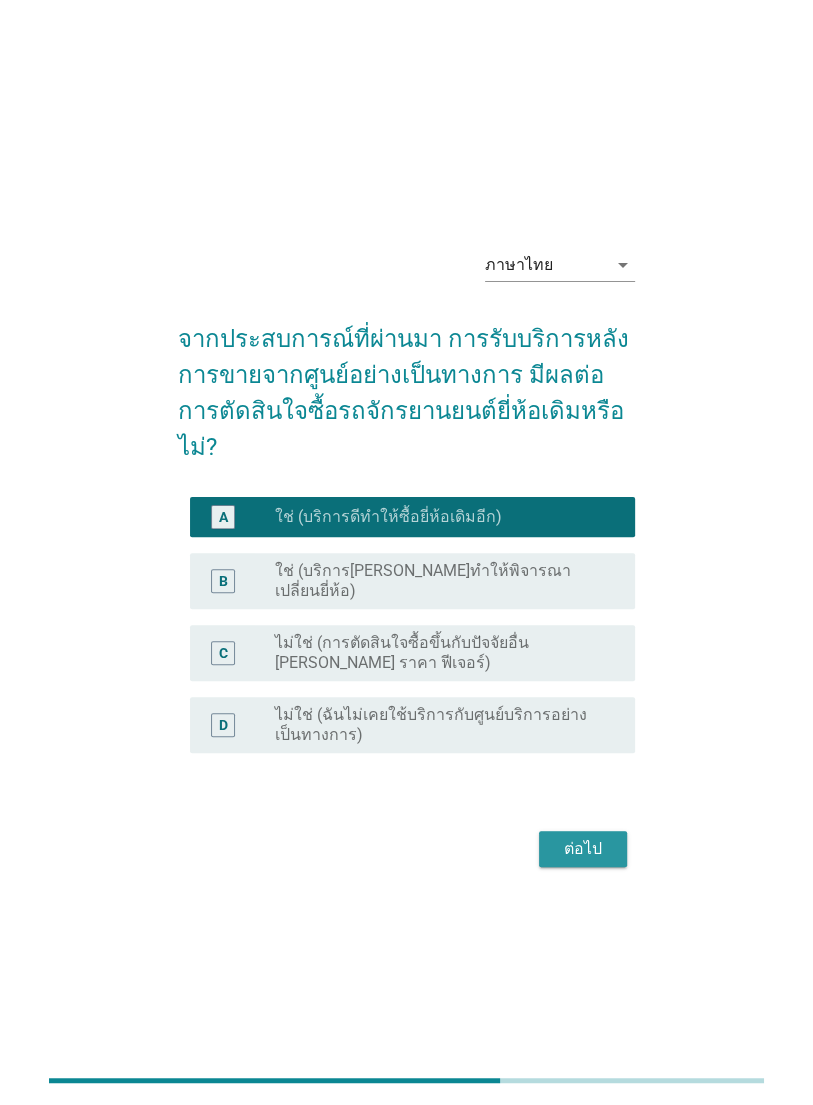 click on "ต่อไป" at bounding box center [583, 849] 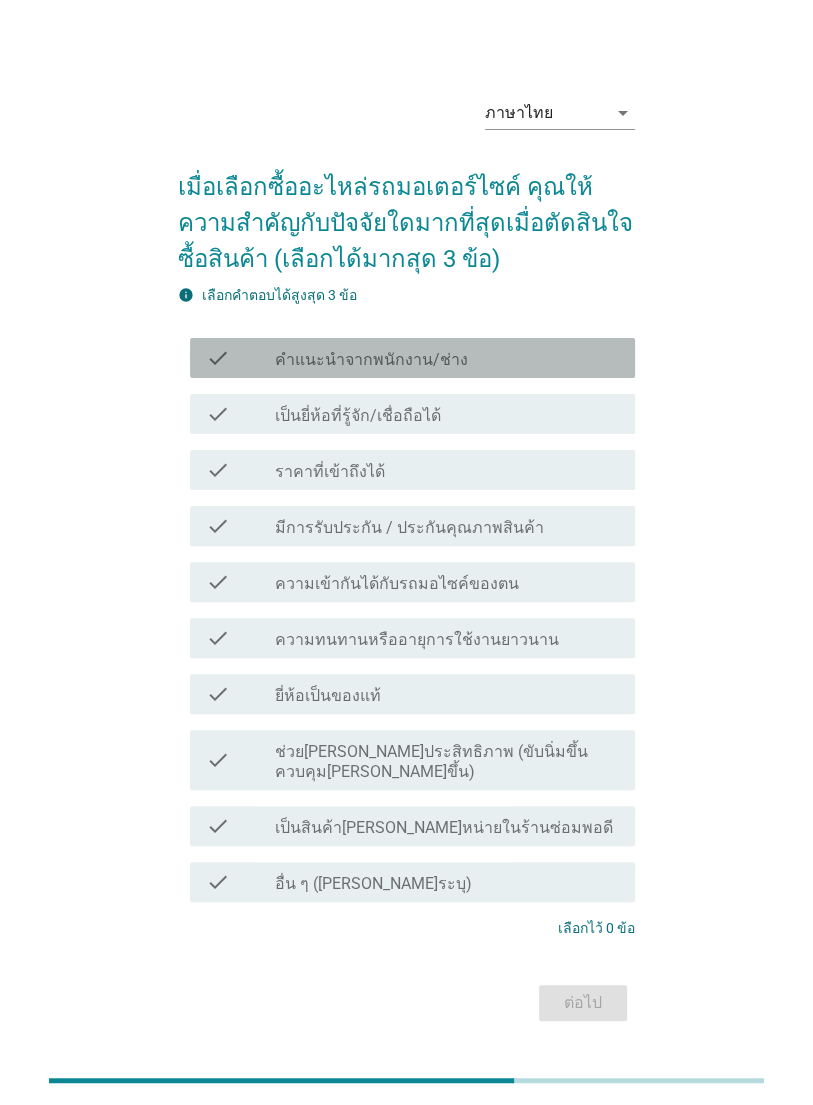 click on "check     check_box_outline_blank คำแนะนำจากพนักงาน/ช่าง" at bounding box center [412, 358] 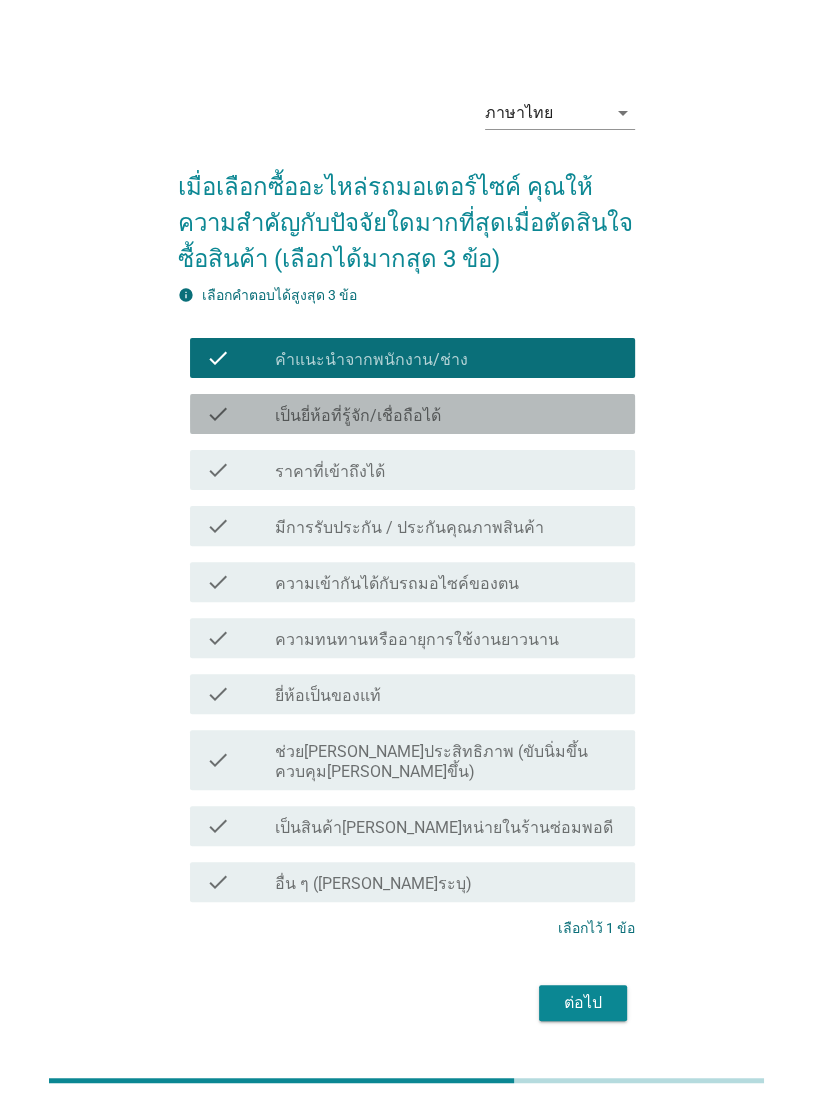 click on "check     check_box_outline_blank เป็นยี่ห้อที่รู้จัก/เชื่อถือได้" at bounding box center [412, 414] 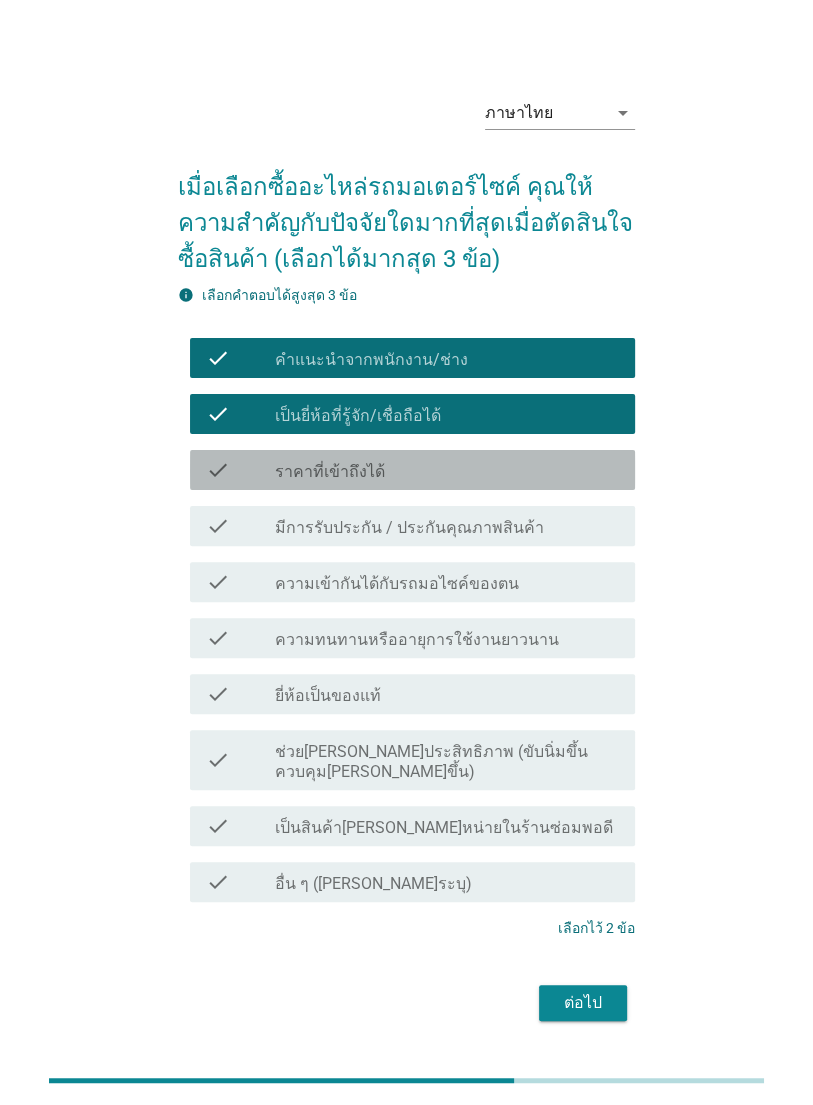 click on "check     check_box_outline_blank ราคาที่เข้าถึงได้" at bounding box center (412, 470) 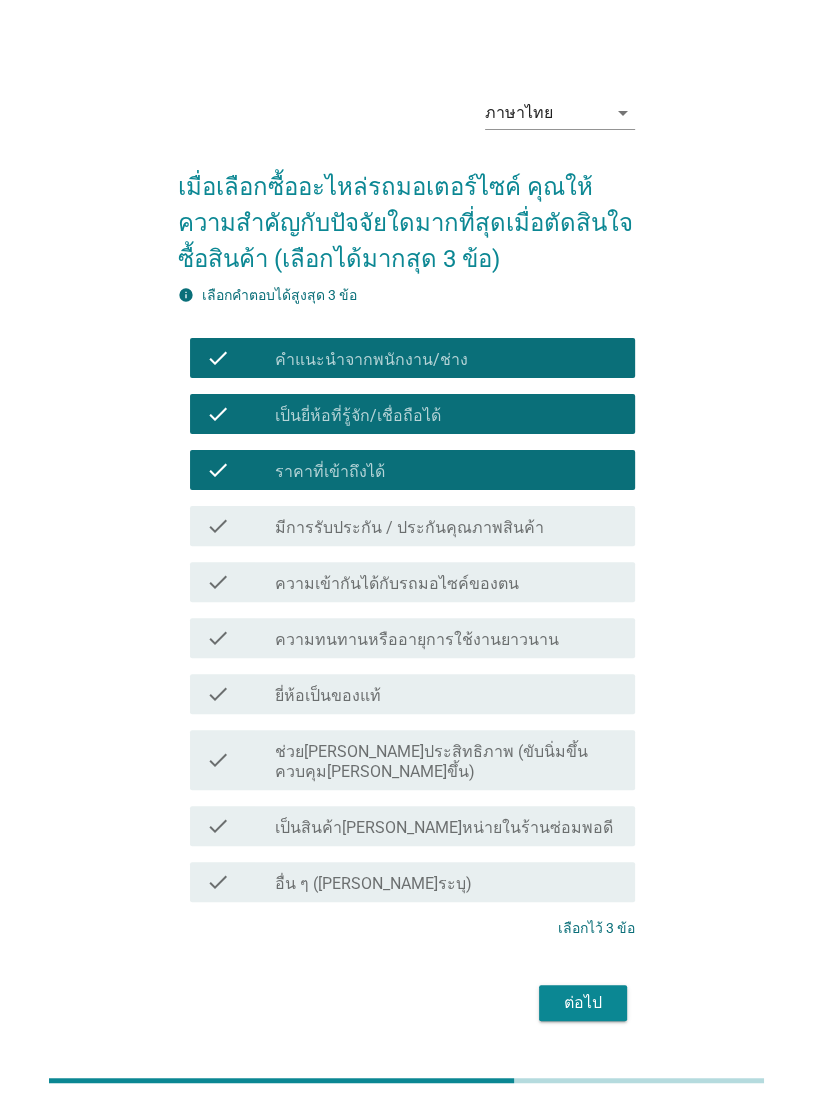 click on "ต่อไป" at bounding box center [583, 1003] 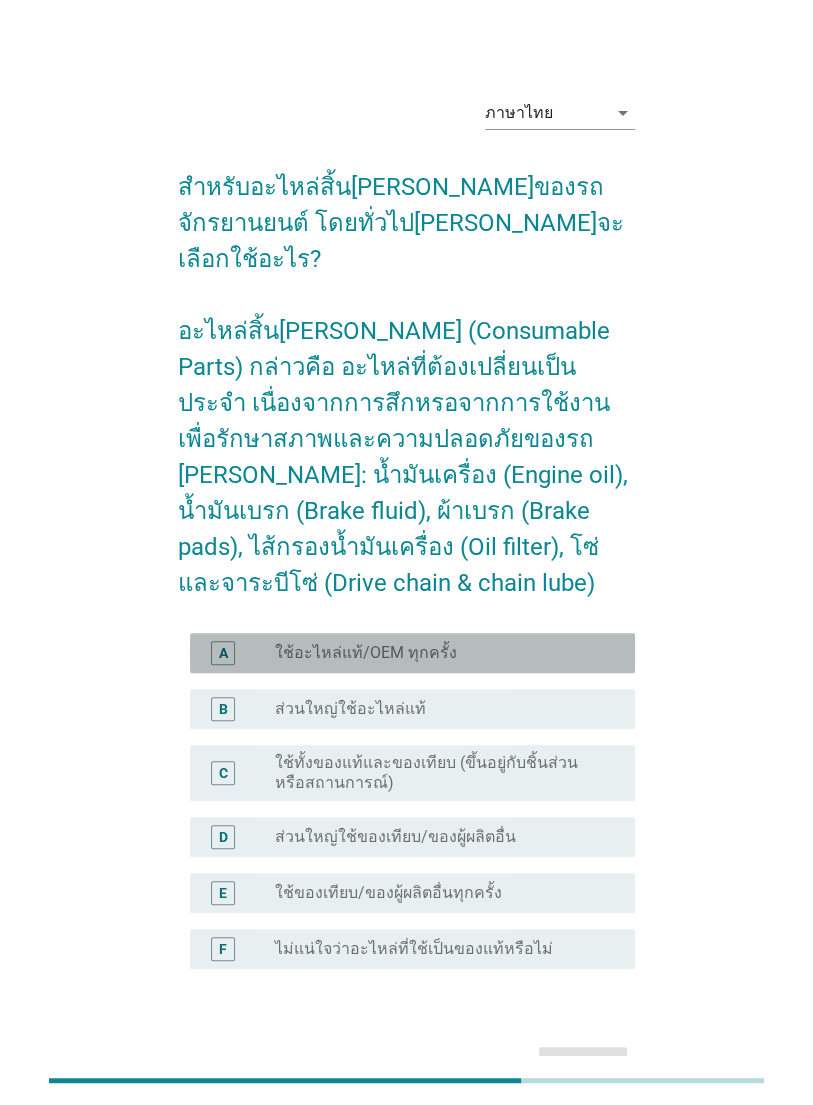 click on "A" at bounding box center [223, 653] 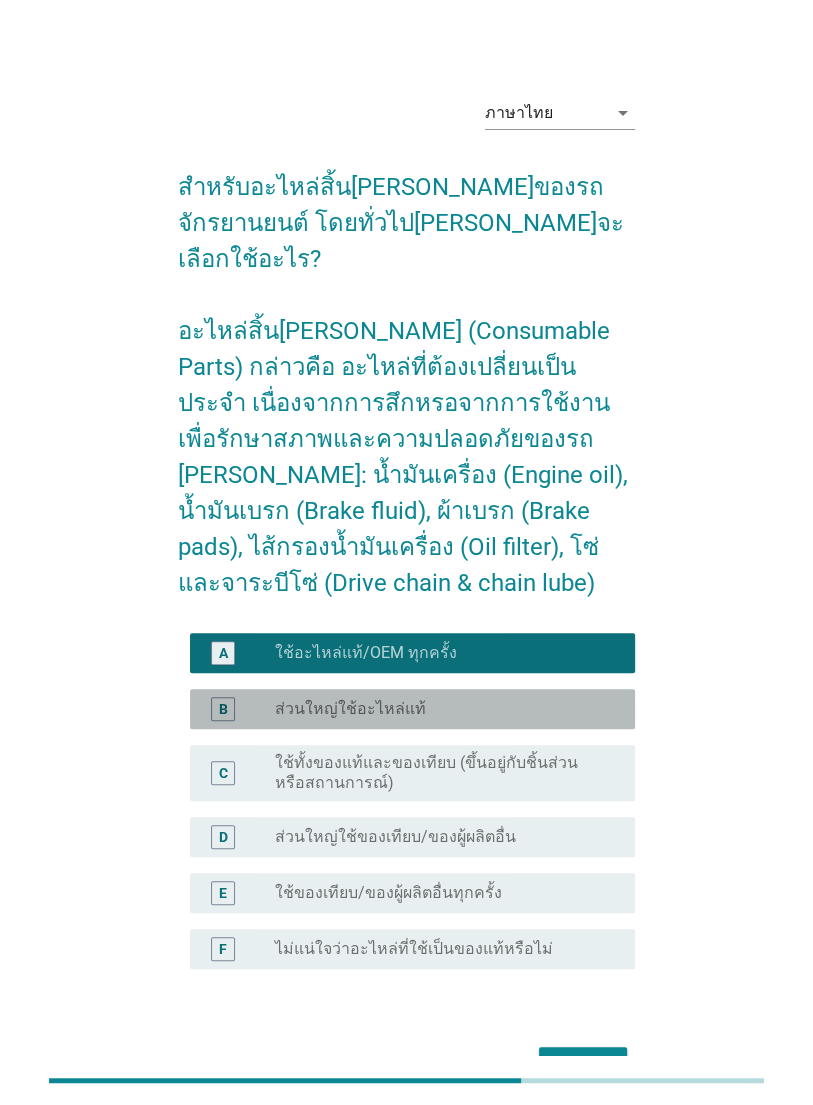 click on "B" at bounding box center (223, 708) 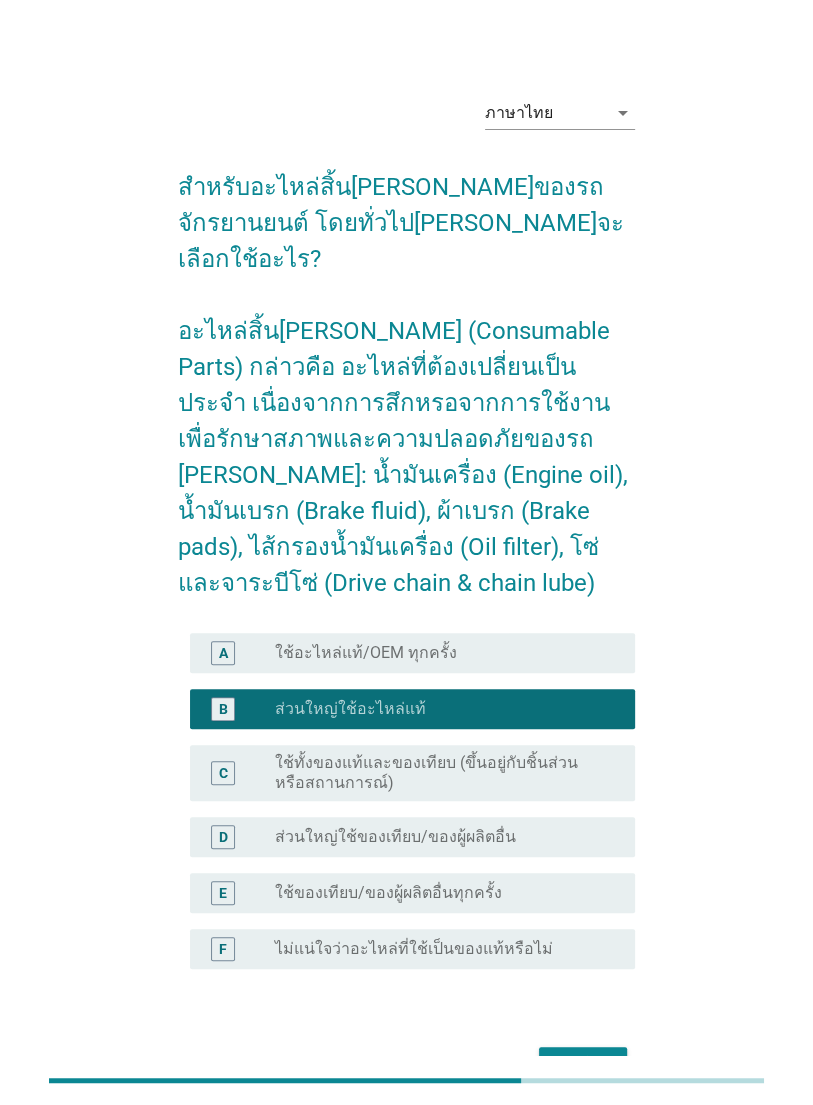 click on "C     radio_button_unchecked ใช้ทั้งของแท้และของเทียบ (ขึ้นอยู่กับชิ้นส่วนหรือสถานการณ์)" at bounding box center (412, 773) 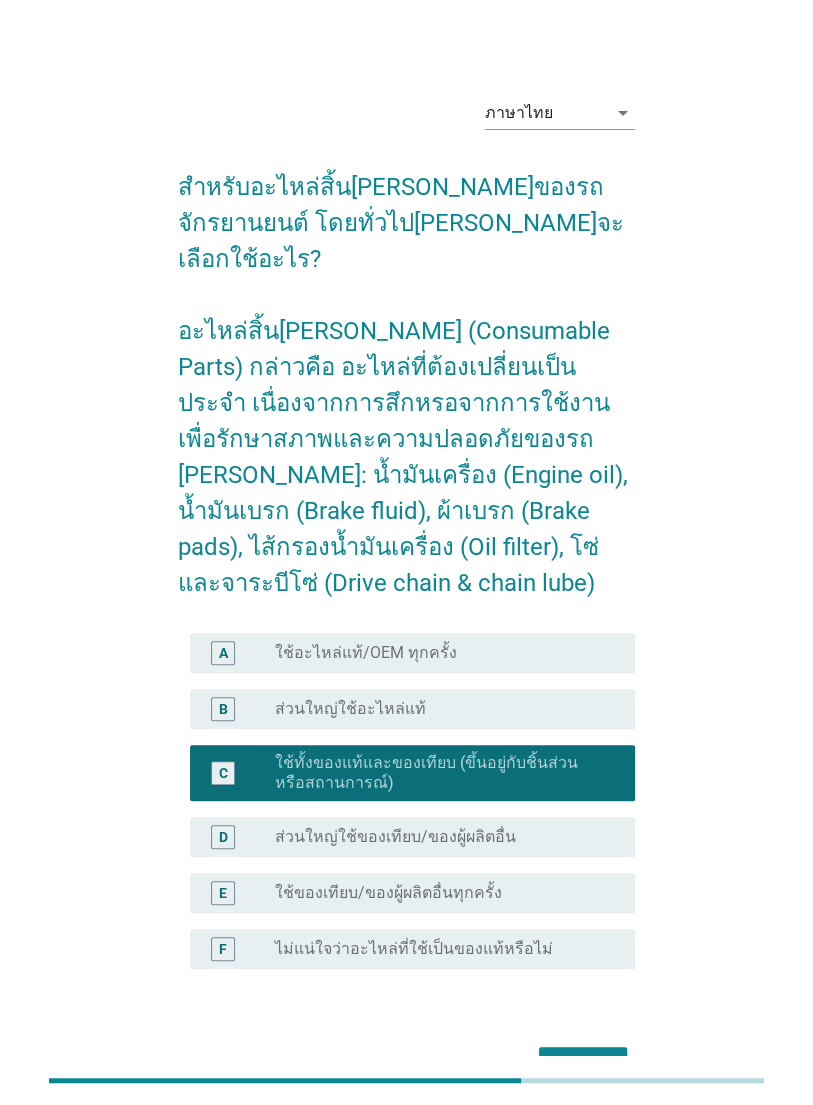 click on "A" at bounding box center [223, 652] 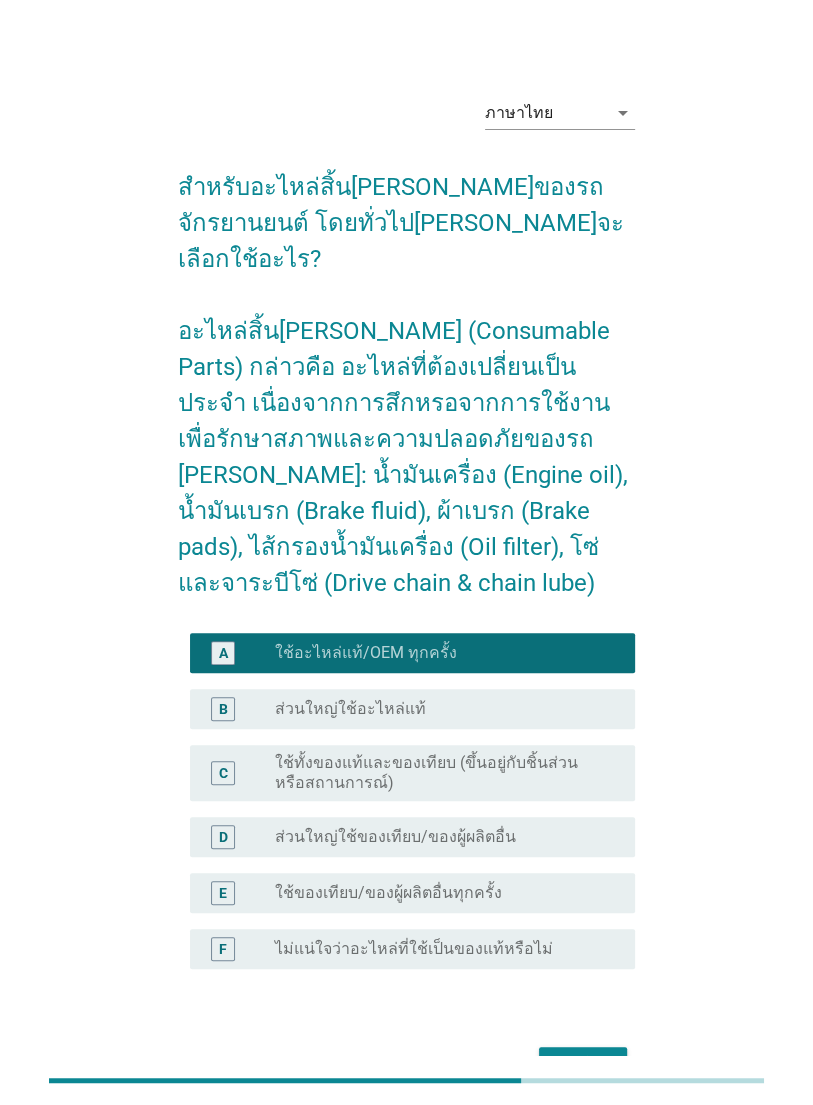 click on "ต่อไป" at bounding box center [583, 1065] 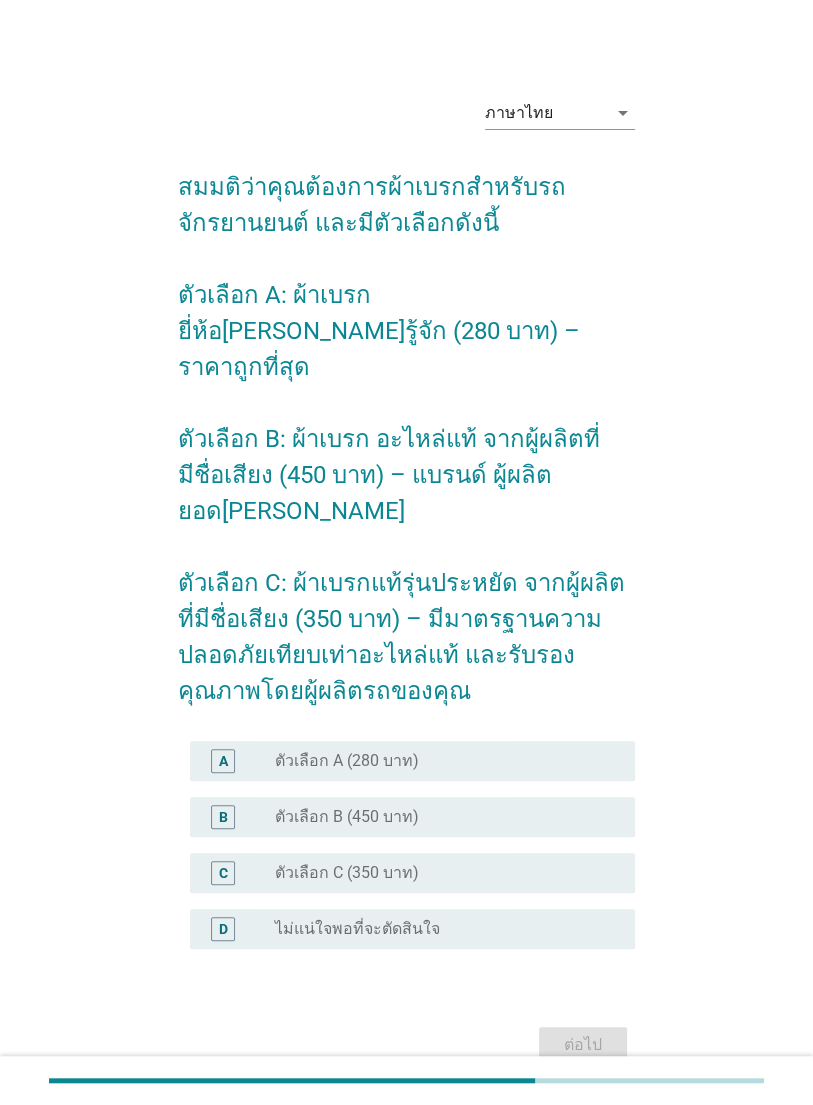 click on "A" at bounding box center [223, 760] 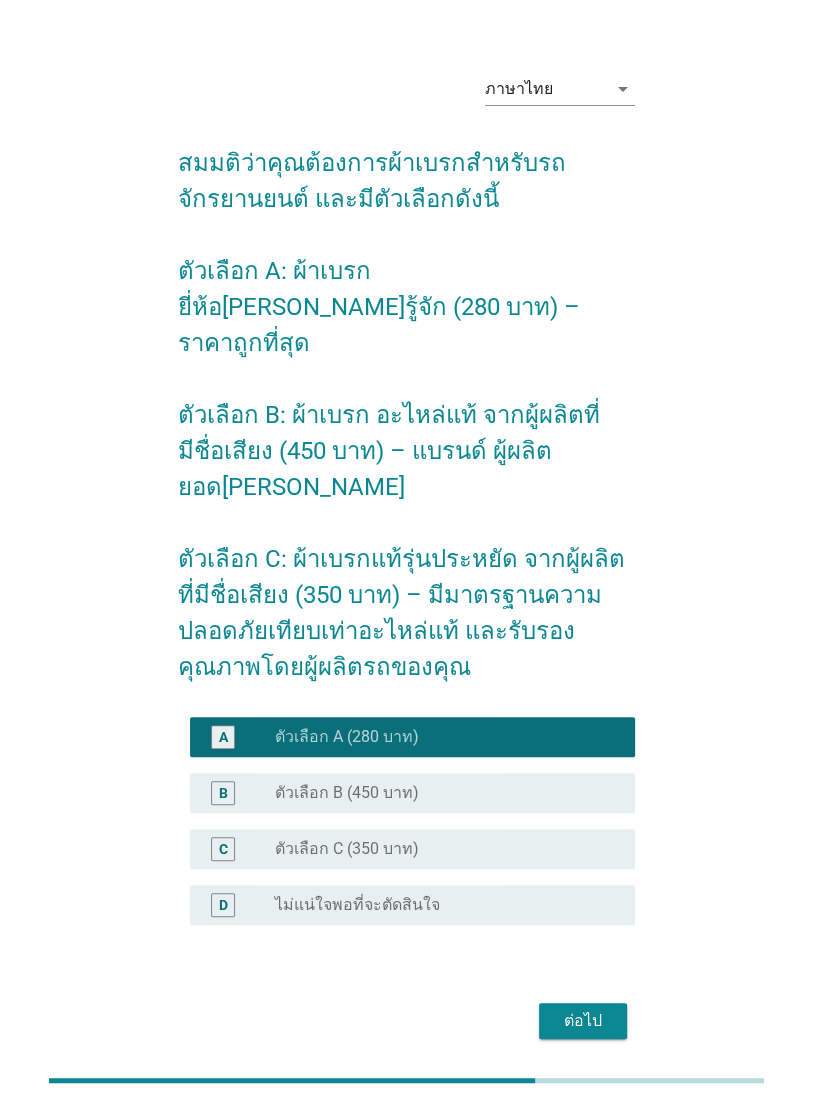 scroll, scrollTop: 49, scrollLeft: 0, axis: vertical 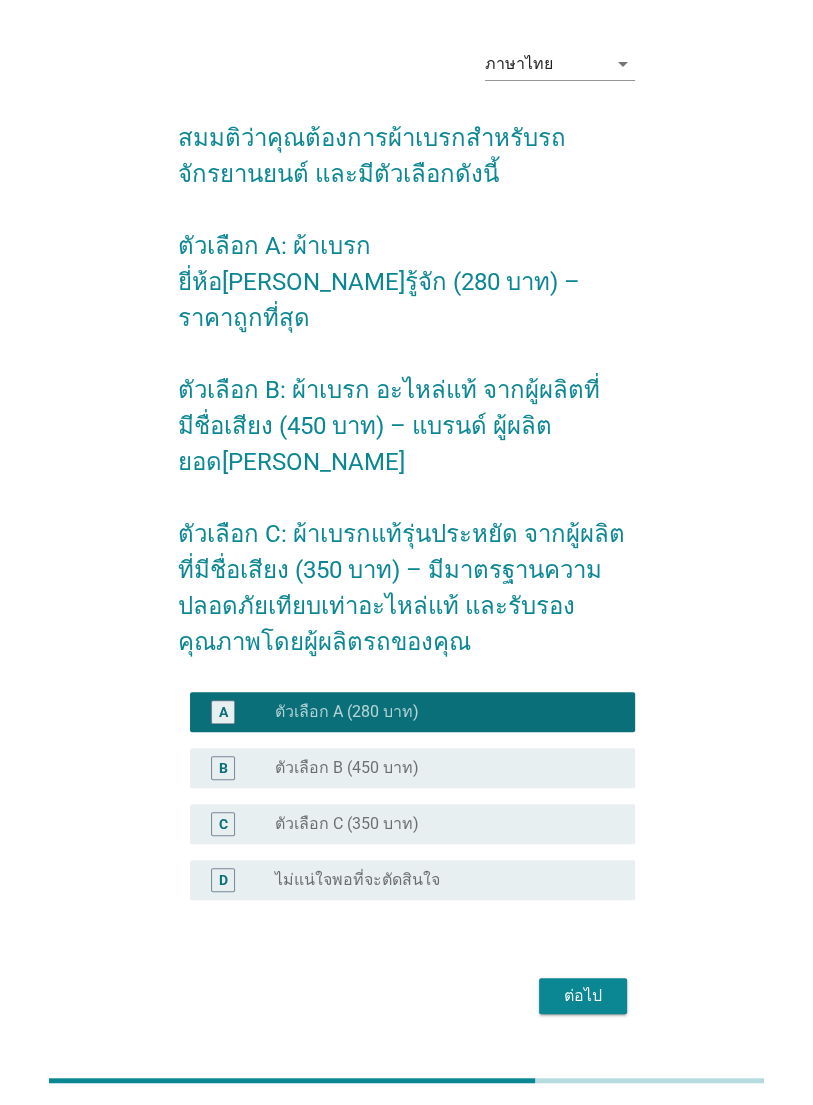 click on "ต่อไป" at bounding box center (583, 996) 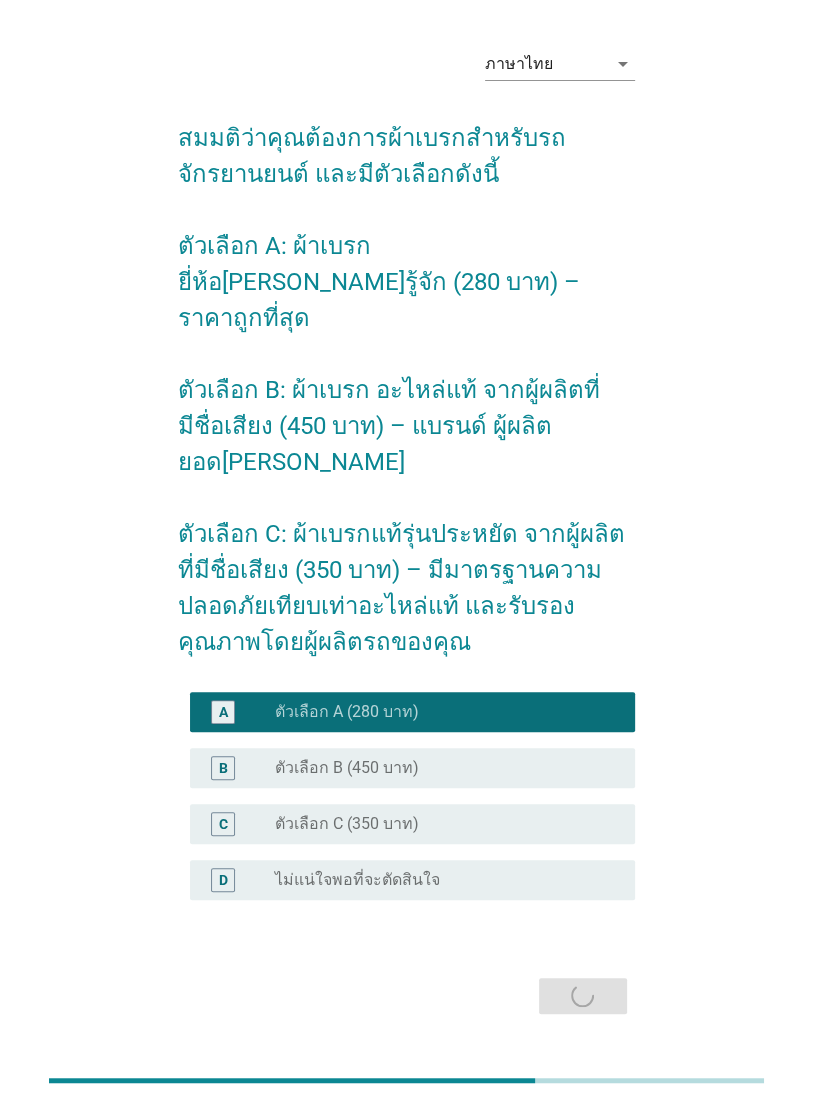 scroll, scrollTop: 0, scrollLeft: 0, axis: both 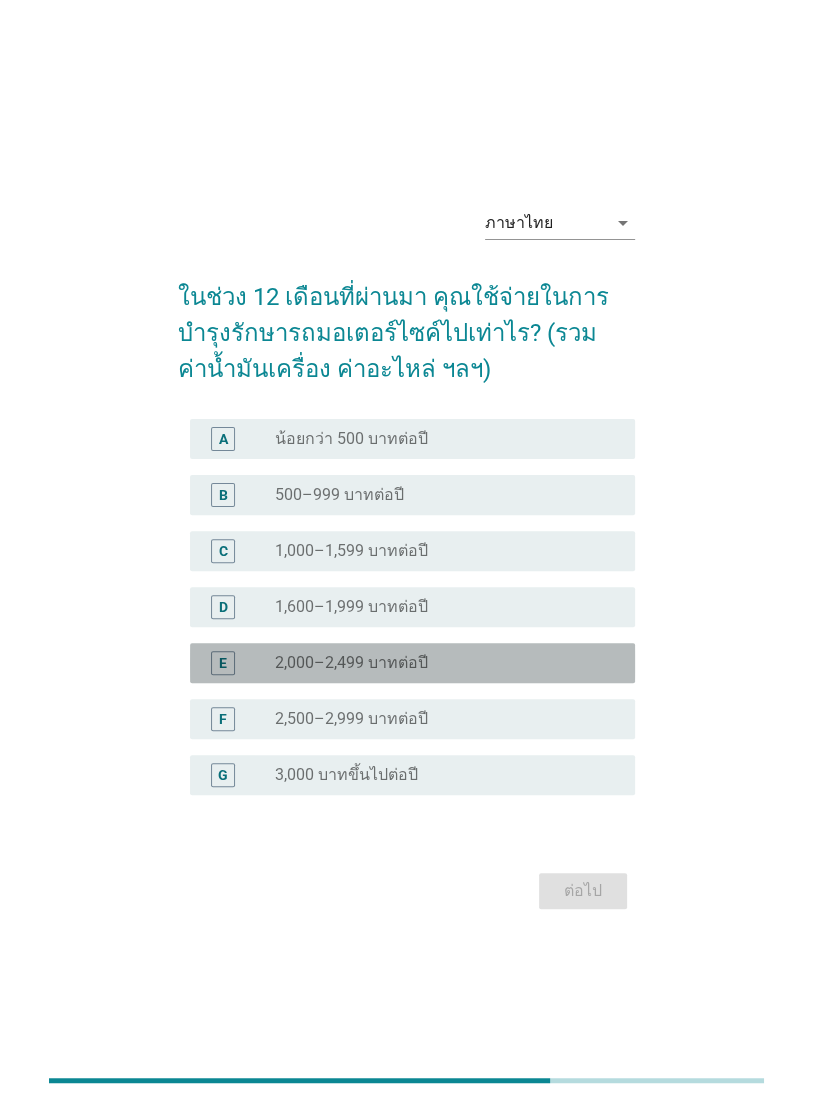 click on "E" at bounding box center [223, 662] 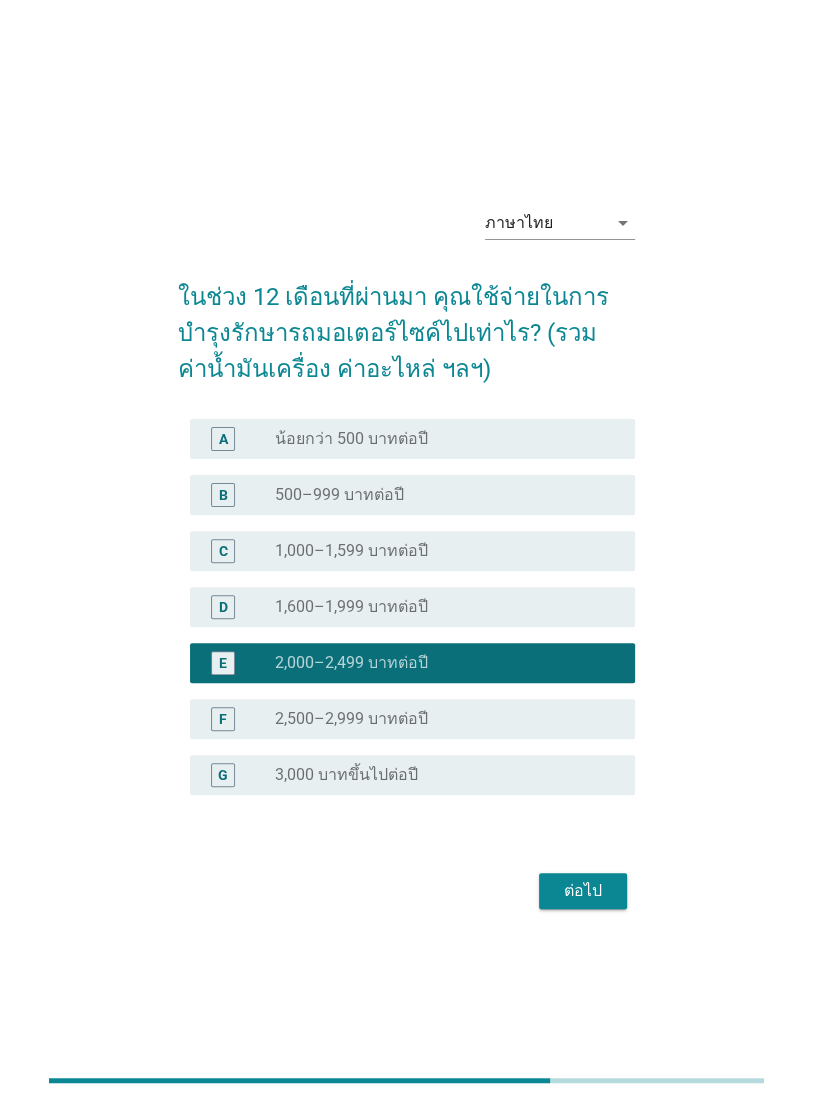 click on "ต่อไป" at bounding box center (583, 891) 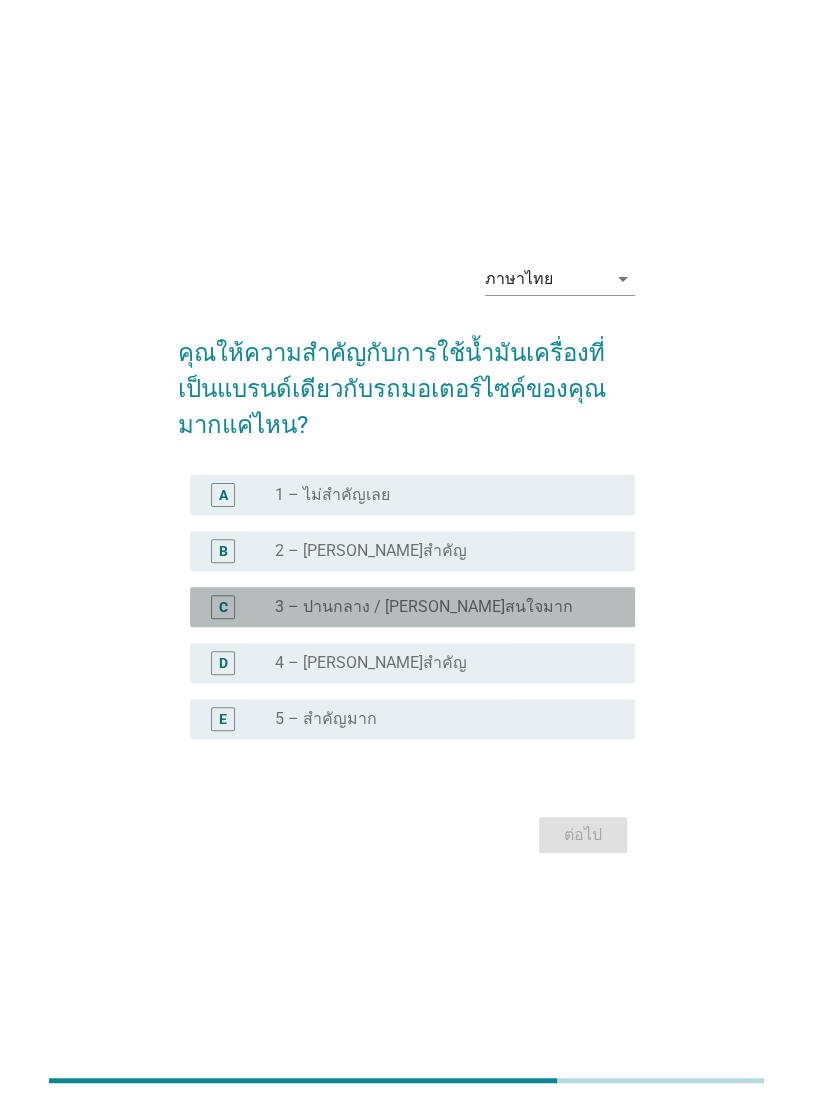 click on "C" at bounding box center [223, 606] 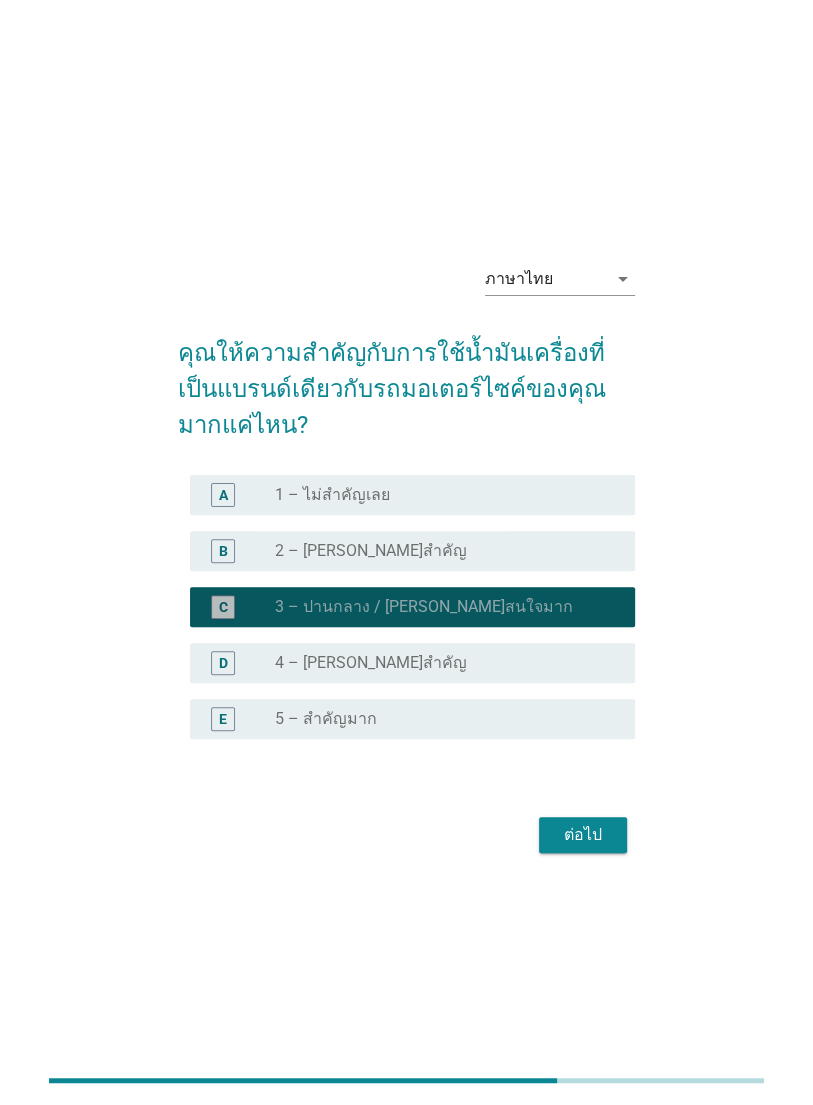 click on "ต่อไป" at bounding box center [583, 835] 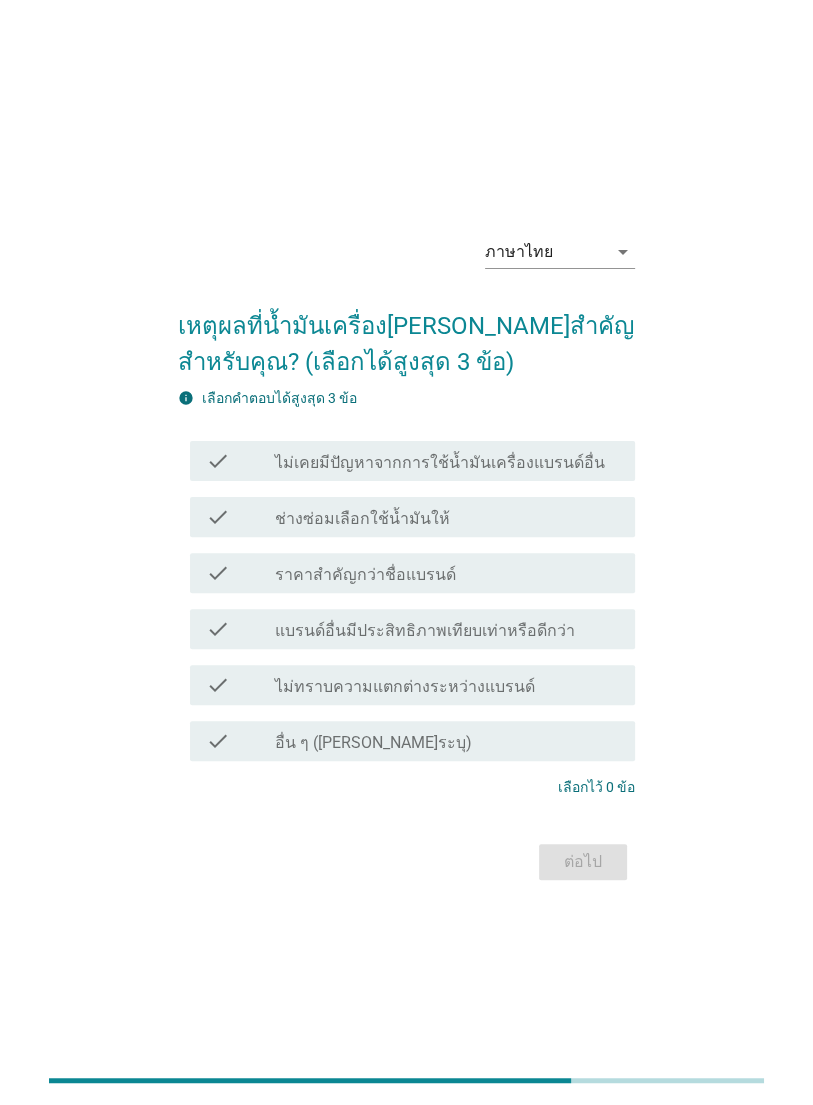 click on "check" at bounding box center [218, 573] 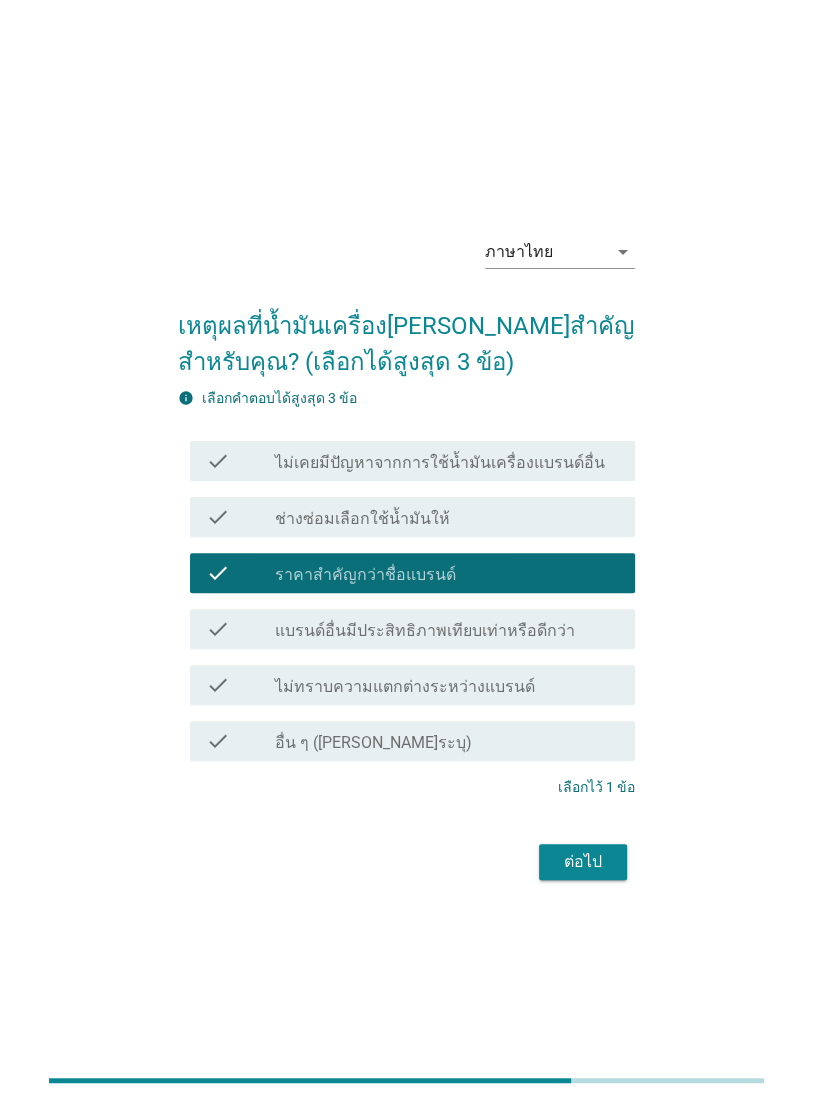 click on "check     check_box_outline_blank ไม่เคยมีปัญหาจากการใช้น้ำมันเครื่องแบรนด์อื่น" at bounding box center [412, 461] 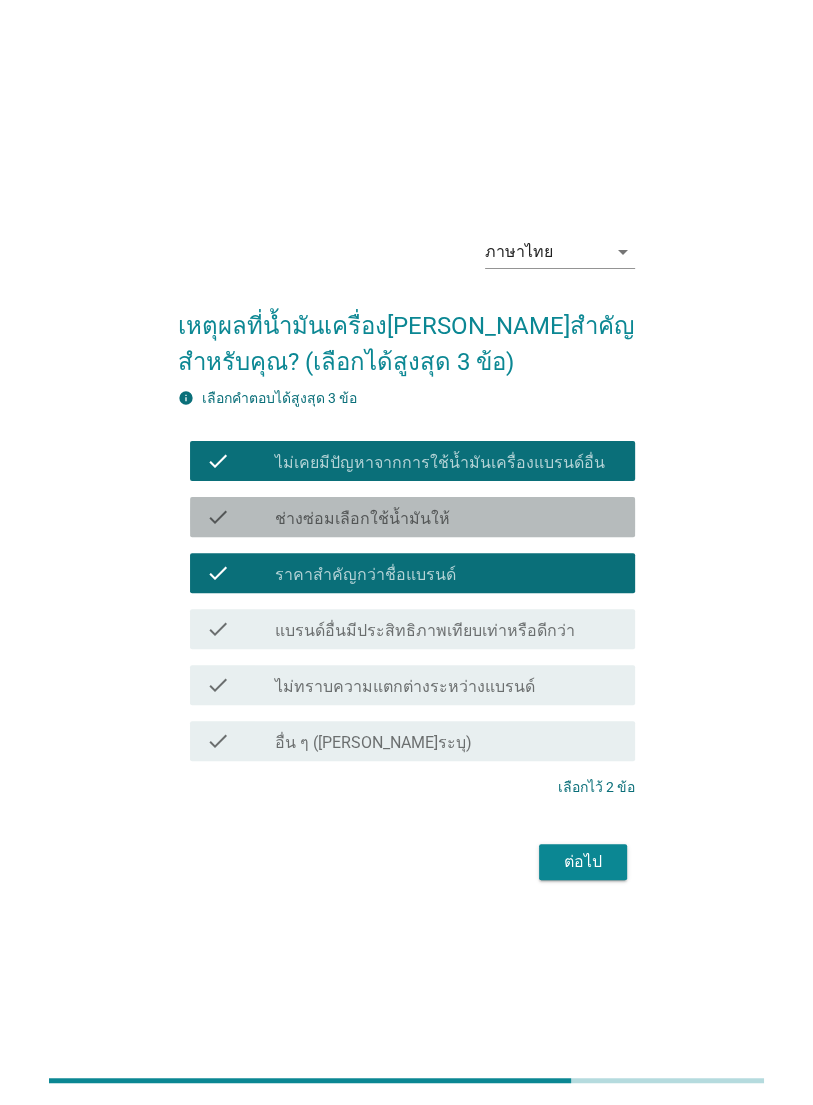 click on "check" at bounding box center (218, 517) 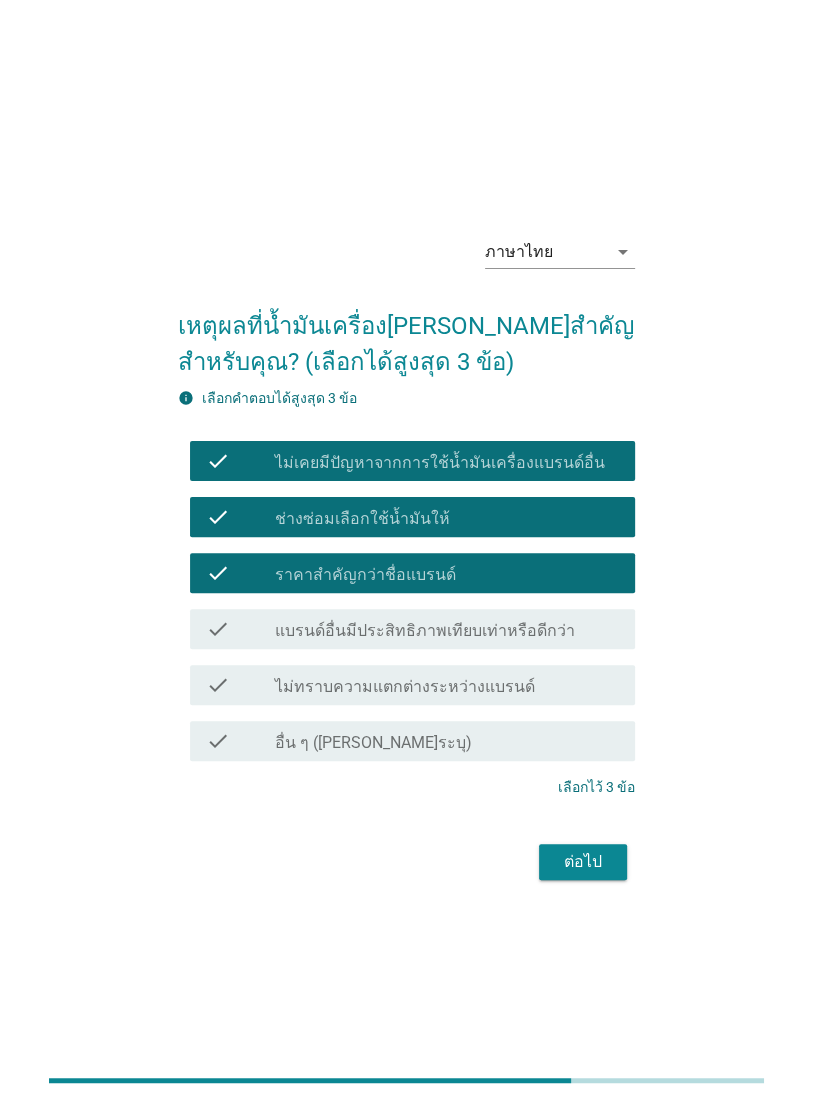 click on "ต่อไป" at bounding box center (583, 862) 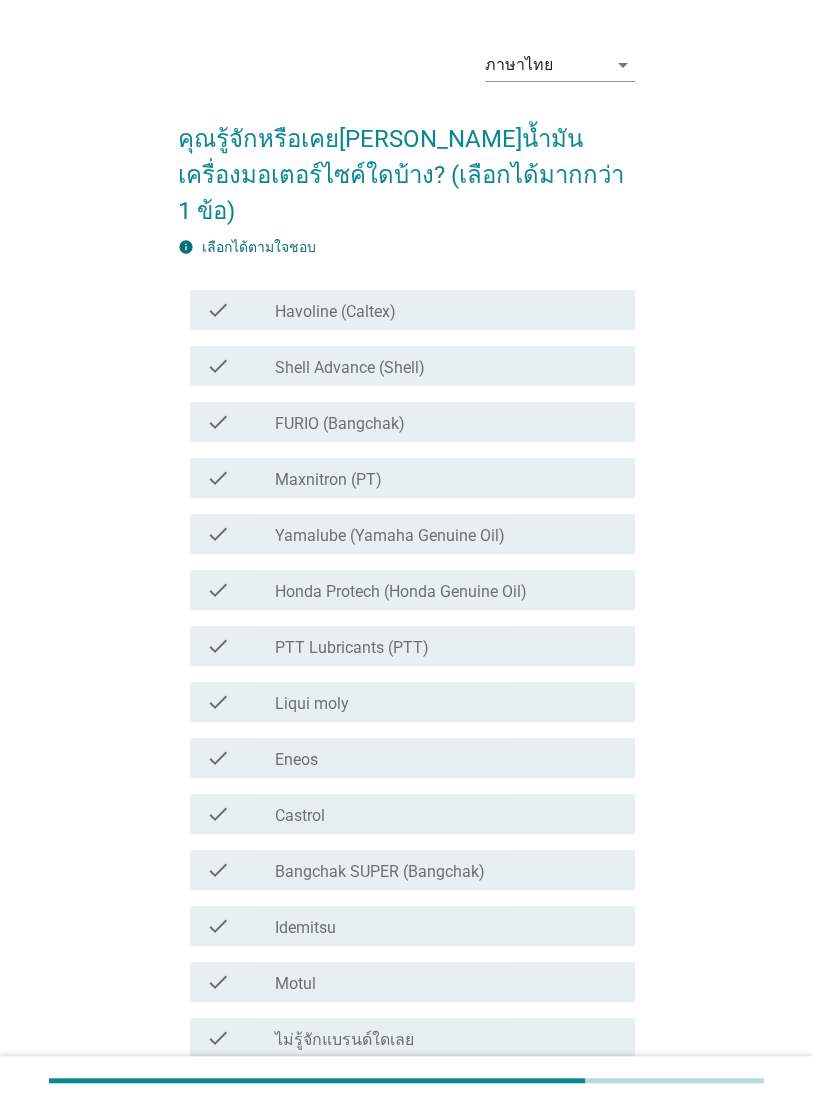 scroll, scrollTop: 54, scrollLeft: 0, axis: vertical 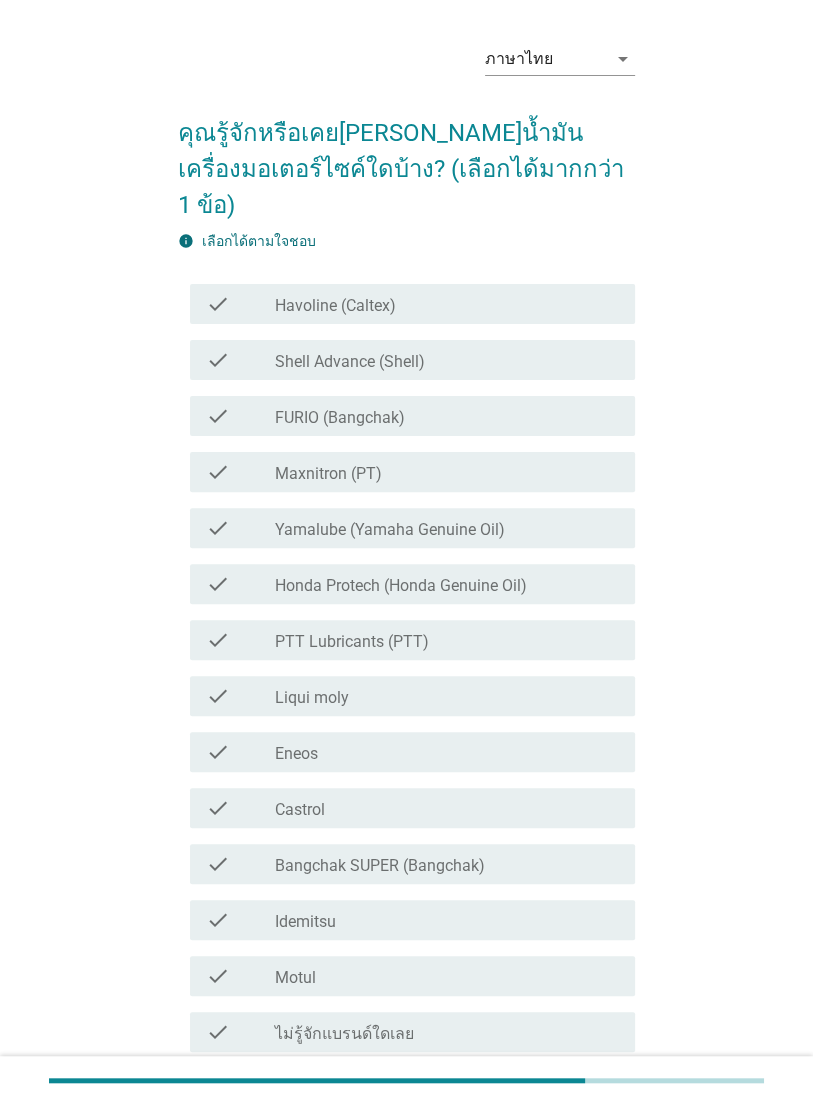 click on "check" at bounding box center [218, 584] 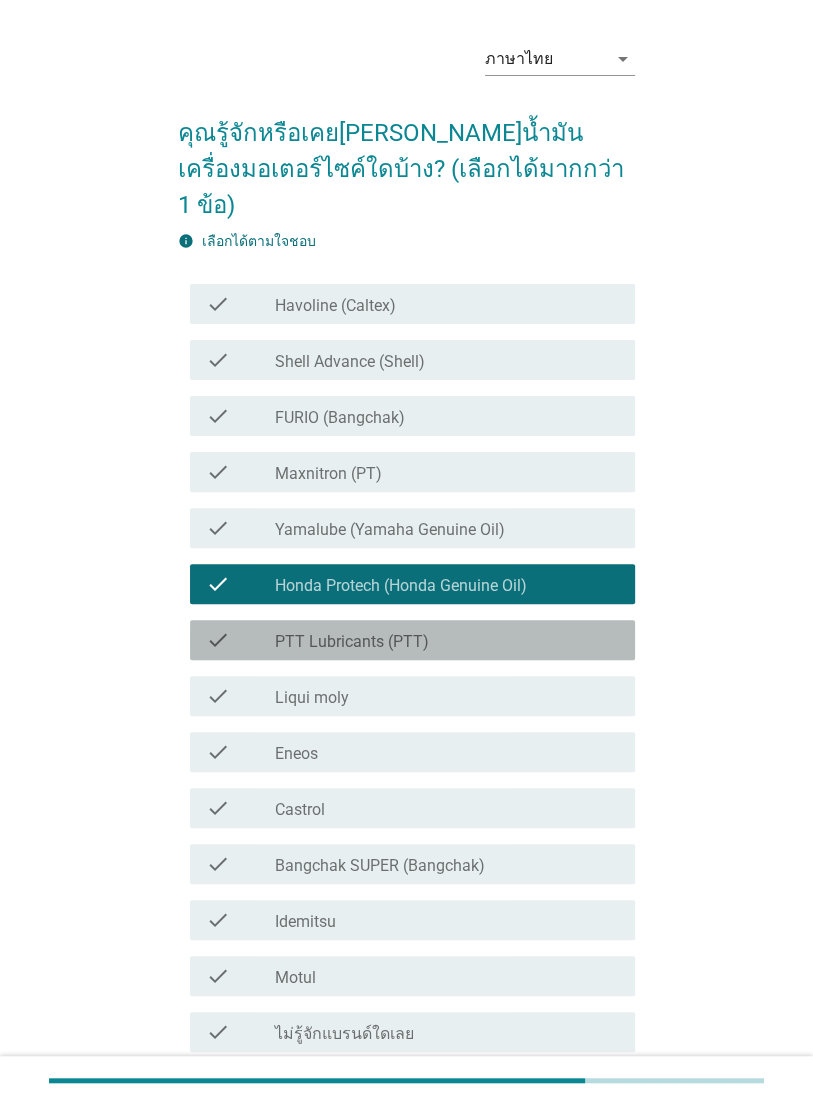 click on "check" at bounding box center (218, 640) 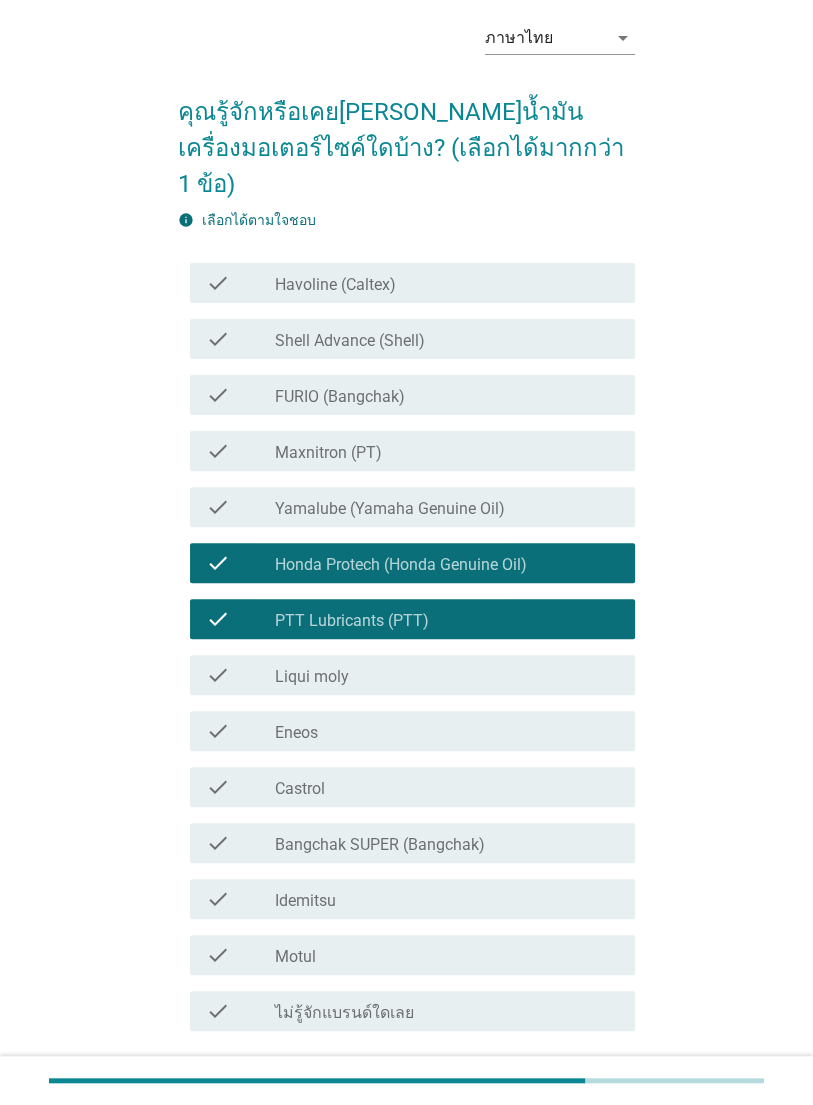 scroll, scrollTop: 126, scrollLeft: 0, axis: vertical 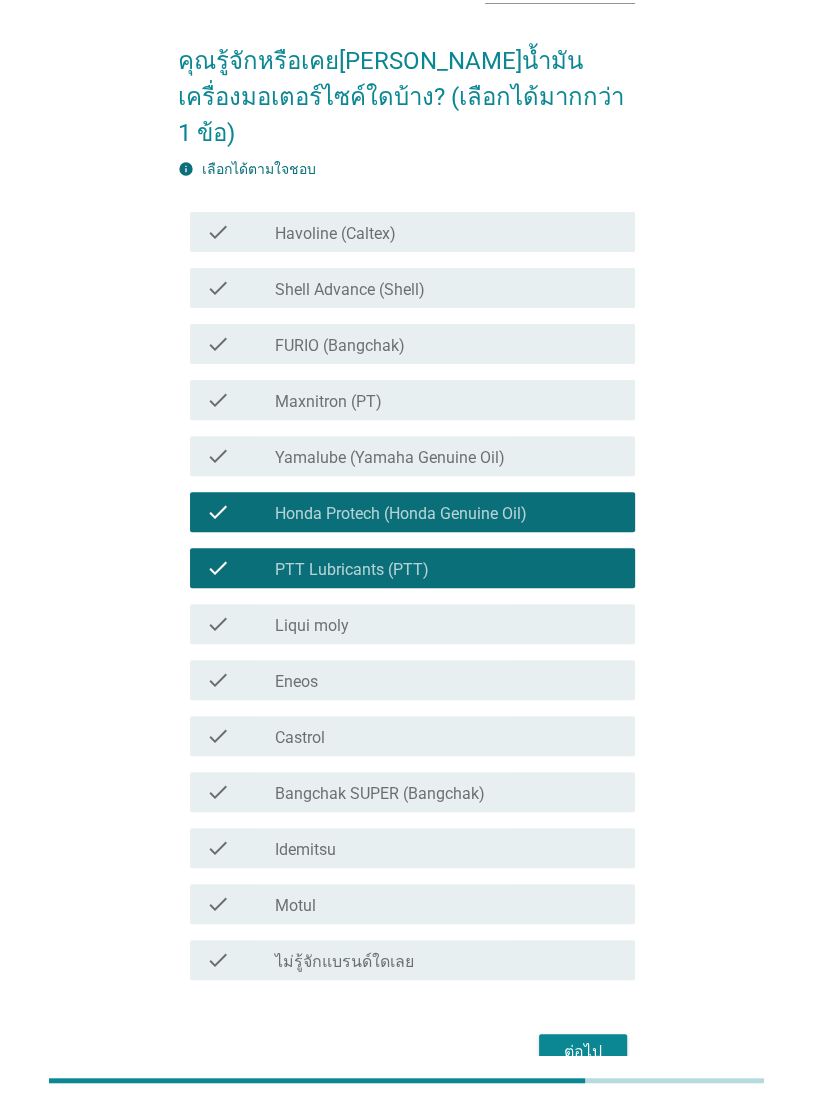 click on "check" at bounding box center (218, 736) 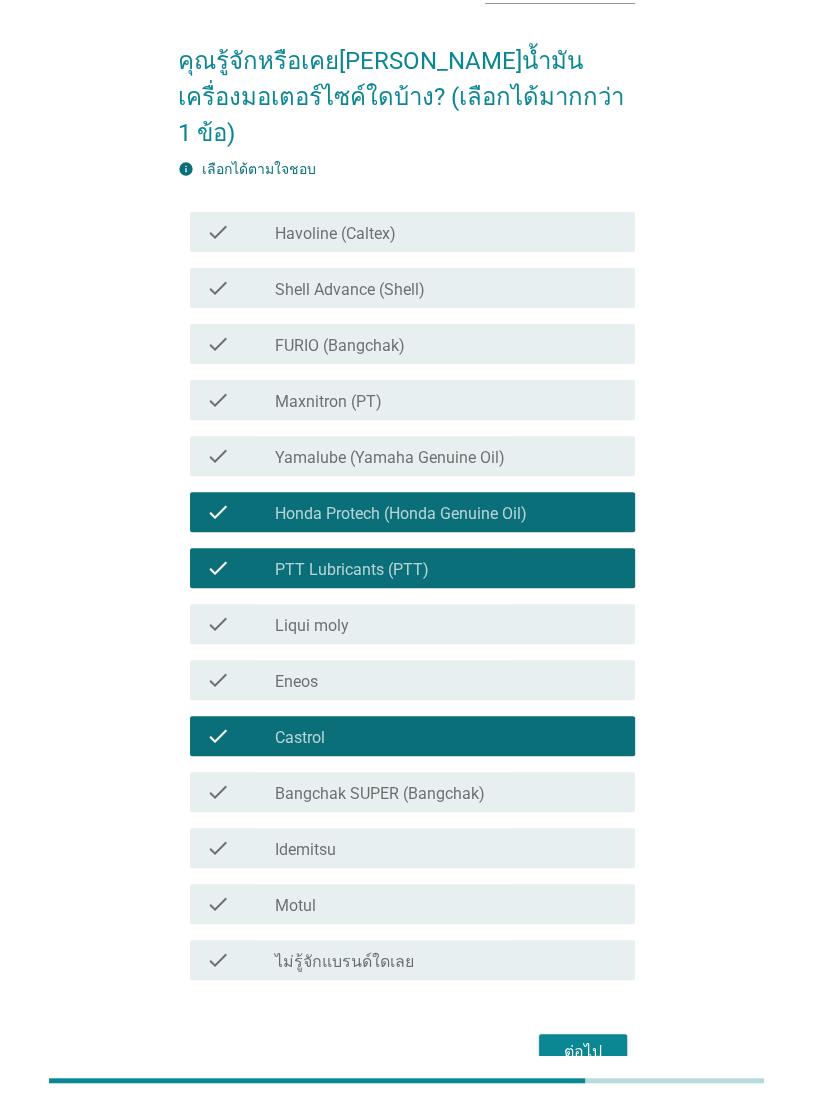 click on "check" at bounding box center (218, 848) 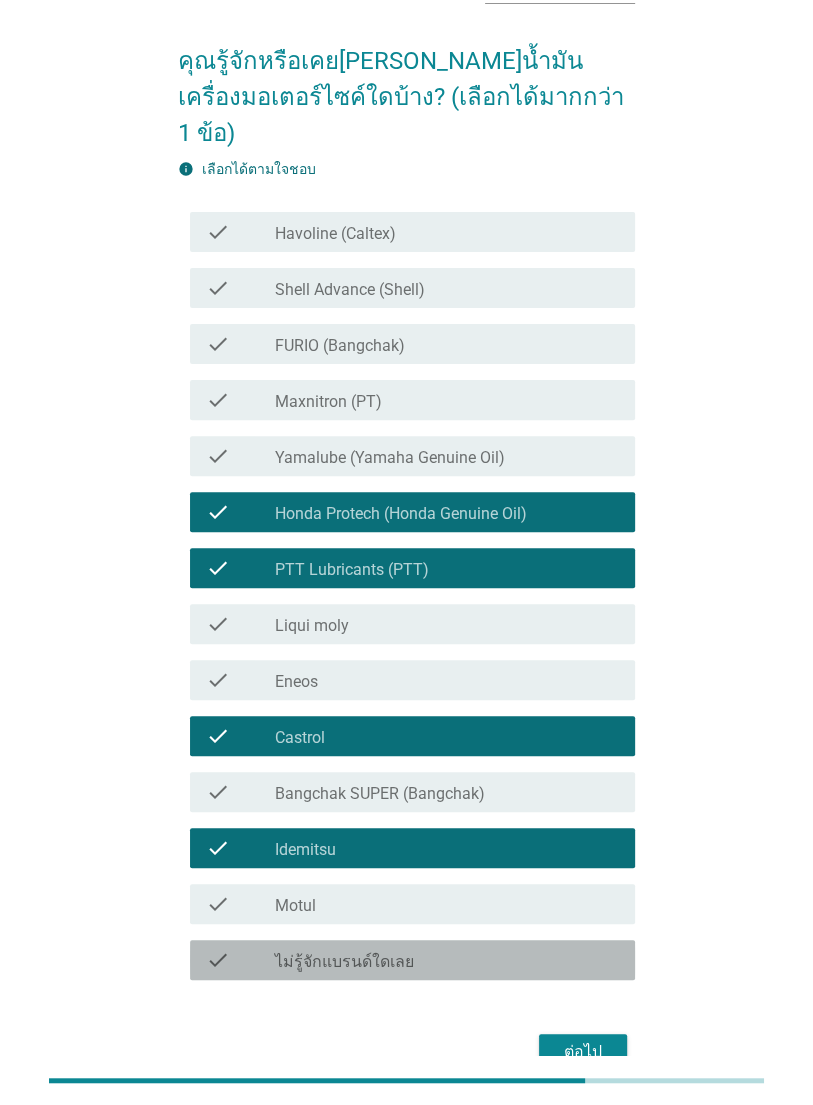 click on "Motul" at bounding box center (295, 906) 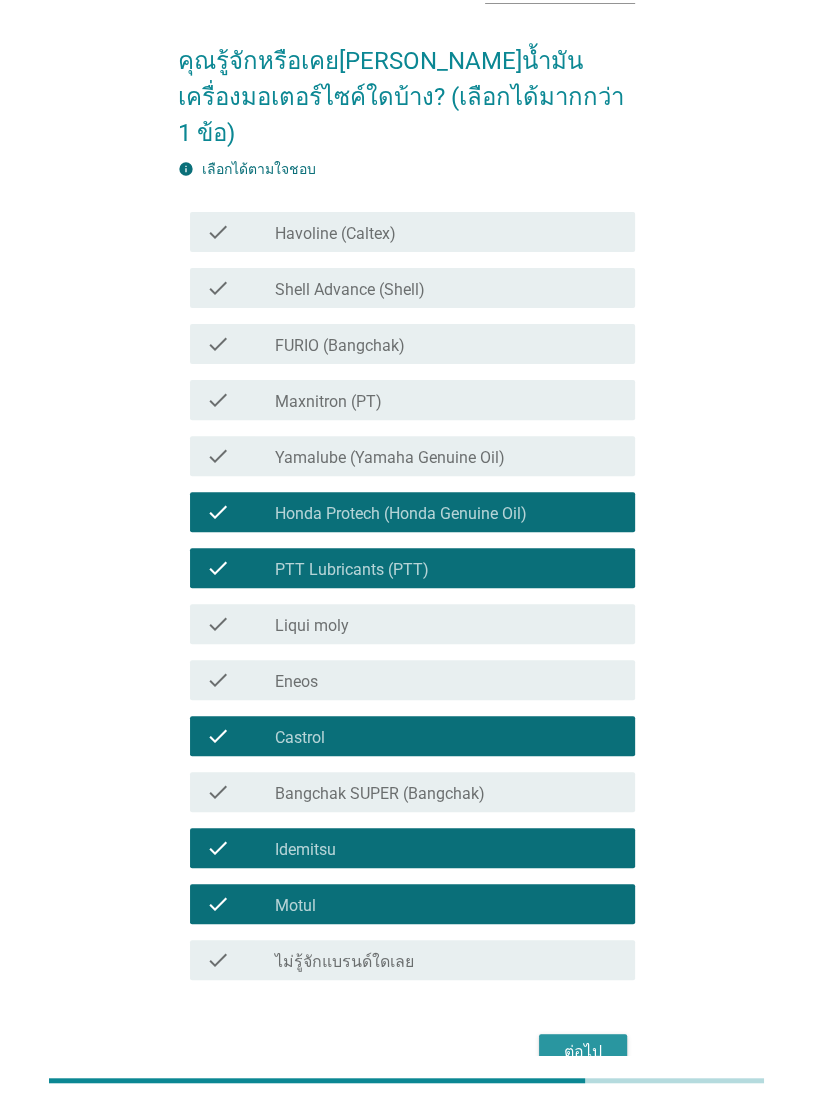 click on "ต่อไป" at bounding box center [583, 1052] 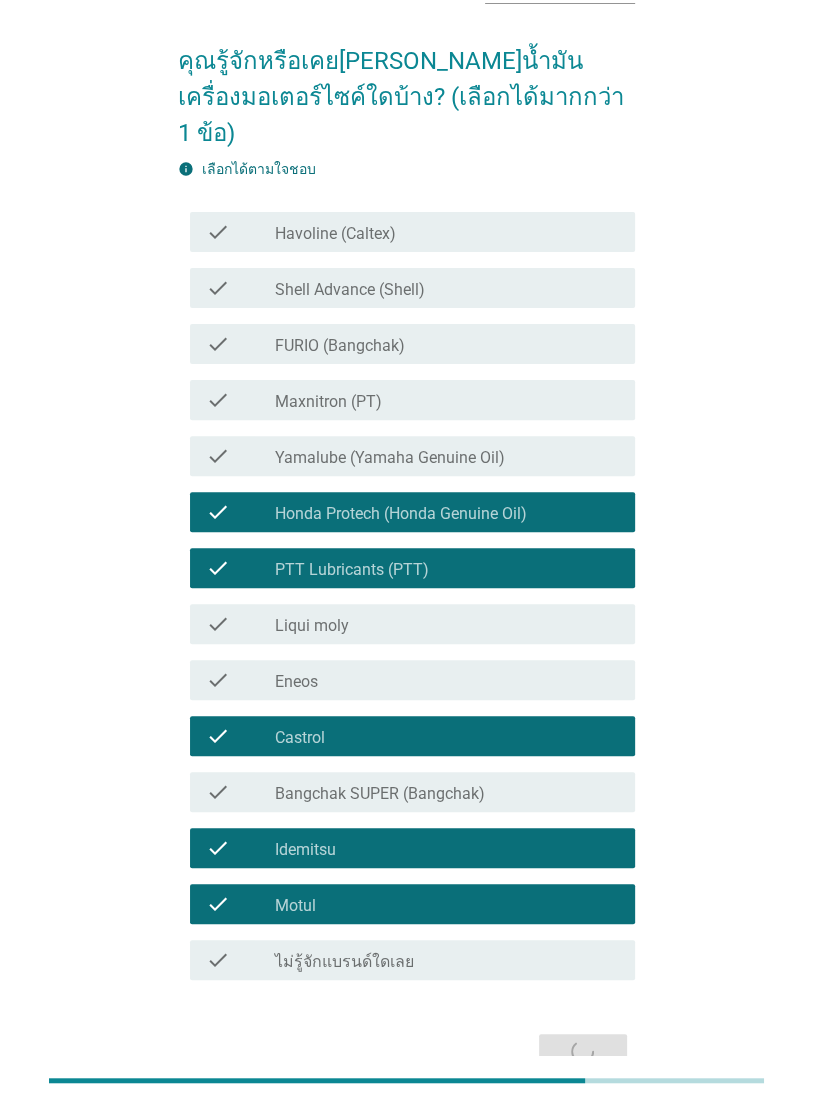 scroll, scrollTop: 0, scrollLeft: 0, axis: both 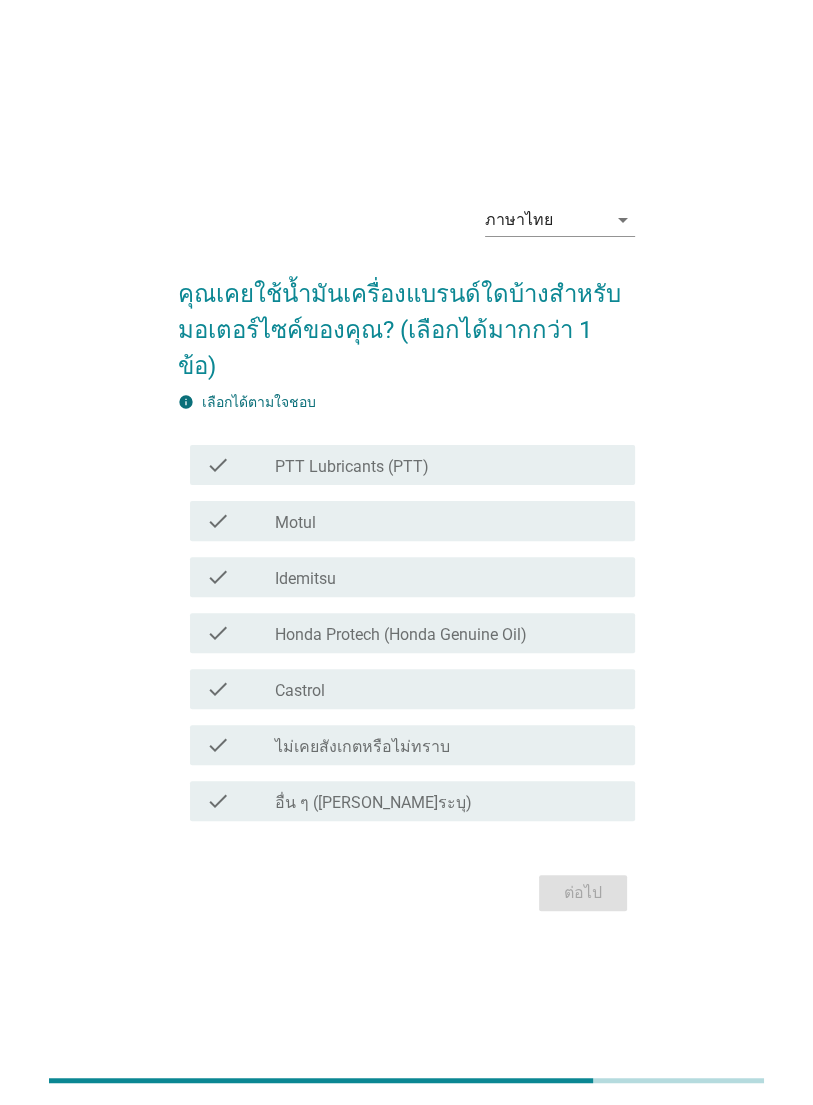 click on "check" at bounding box center [218, 633] 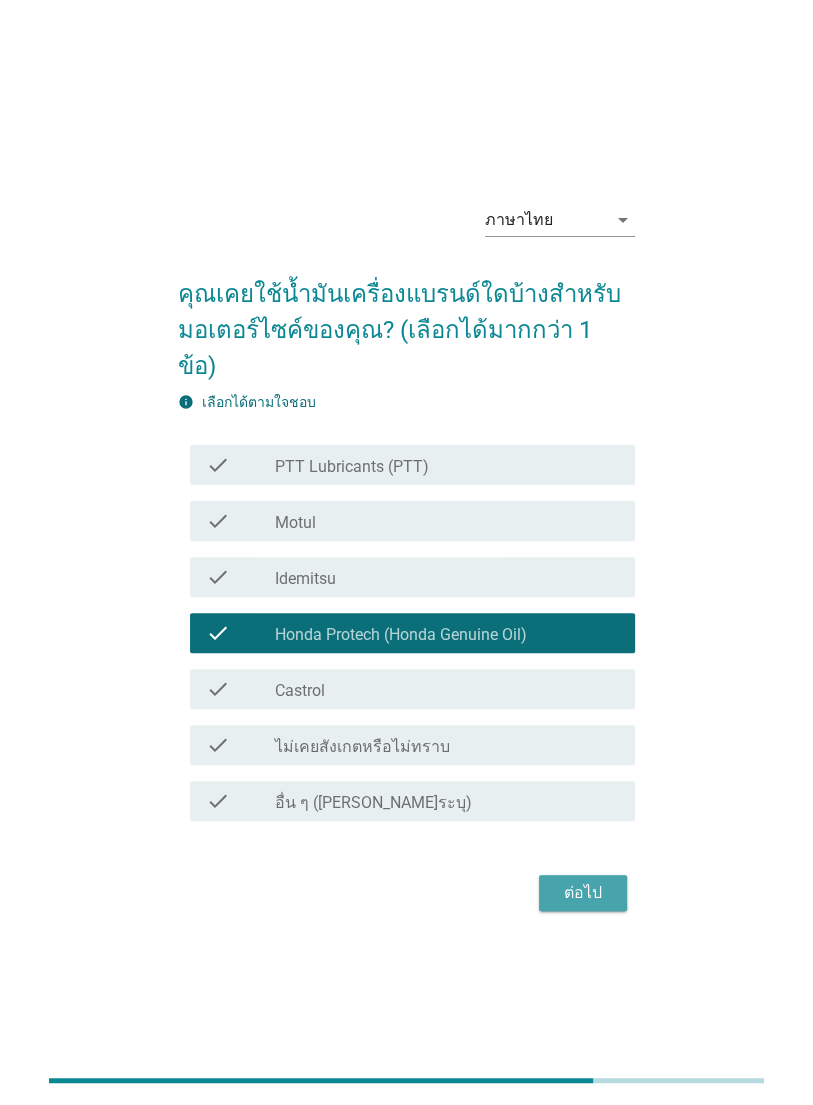click on "ต่อไป" at bounding box center (583, 893) 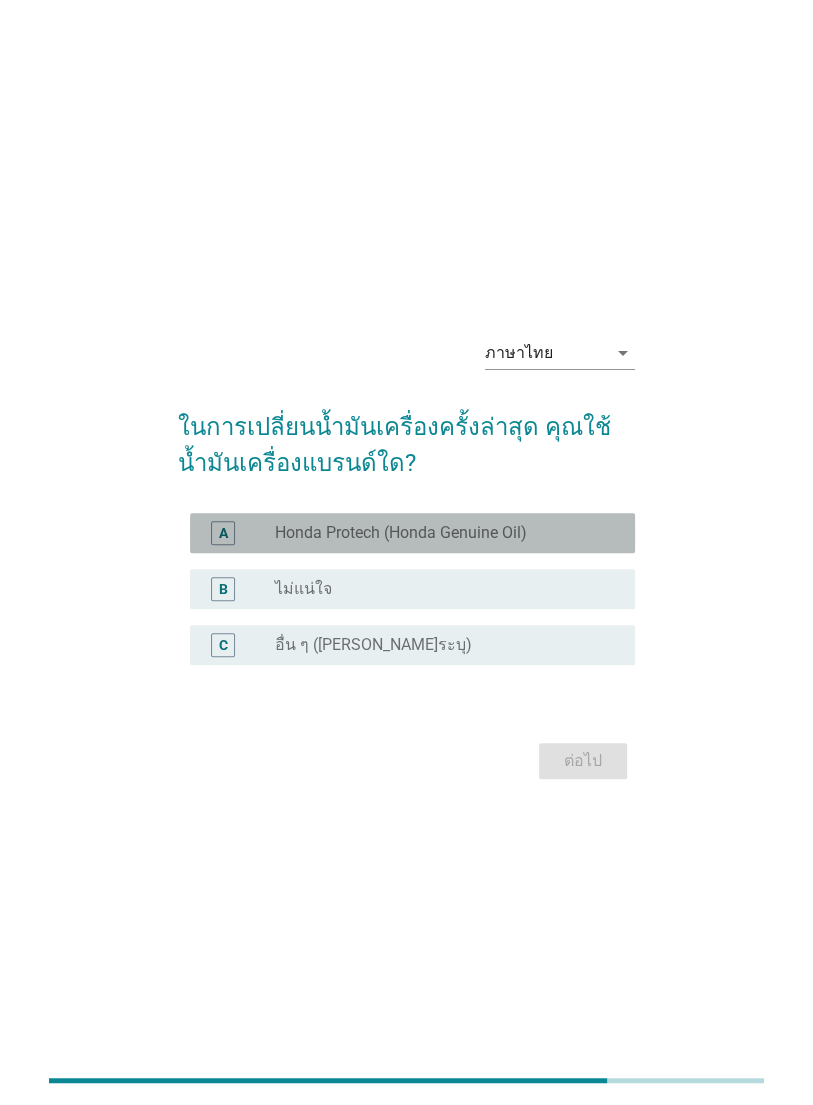 click on "A" at bounding box center [223, 532] 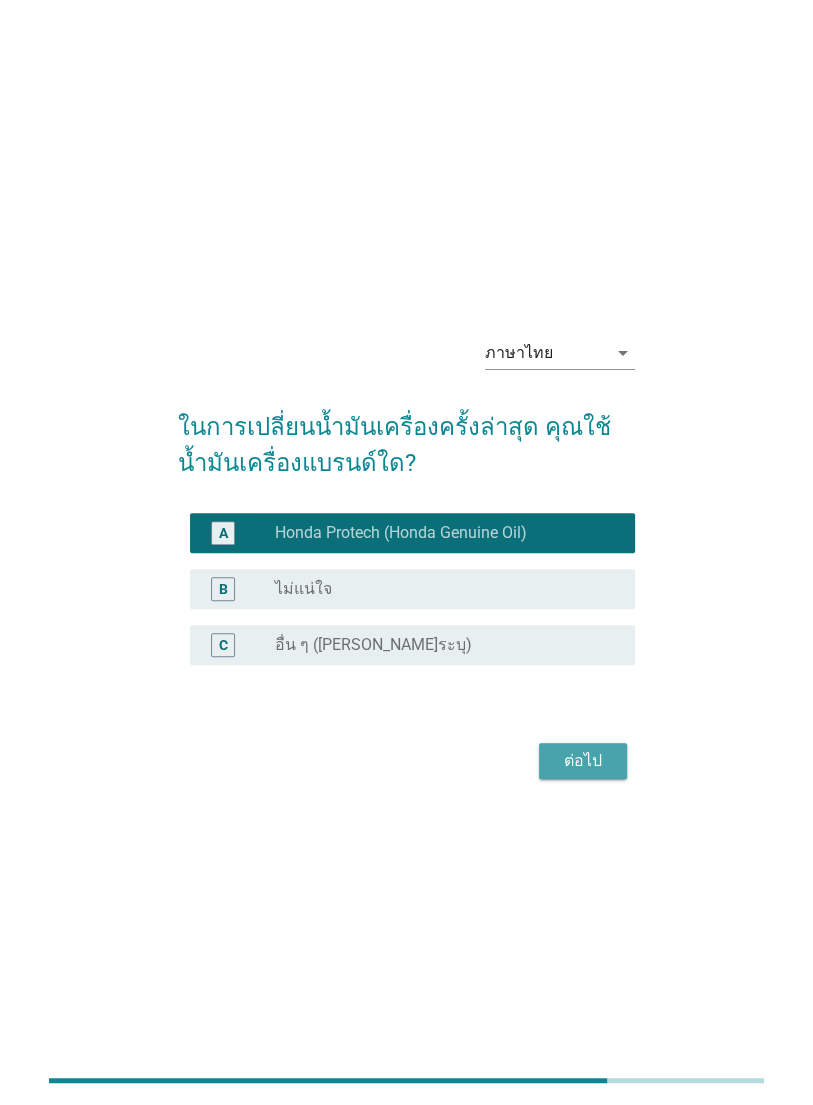 click on "ต่อไป" at bounding box center (583, 761) 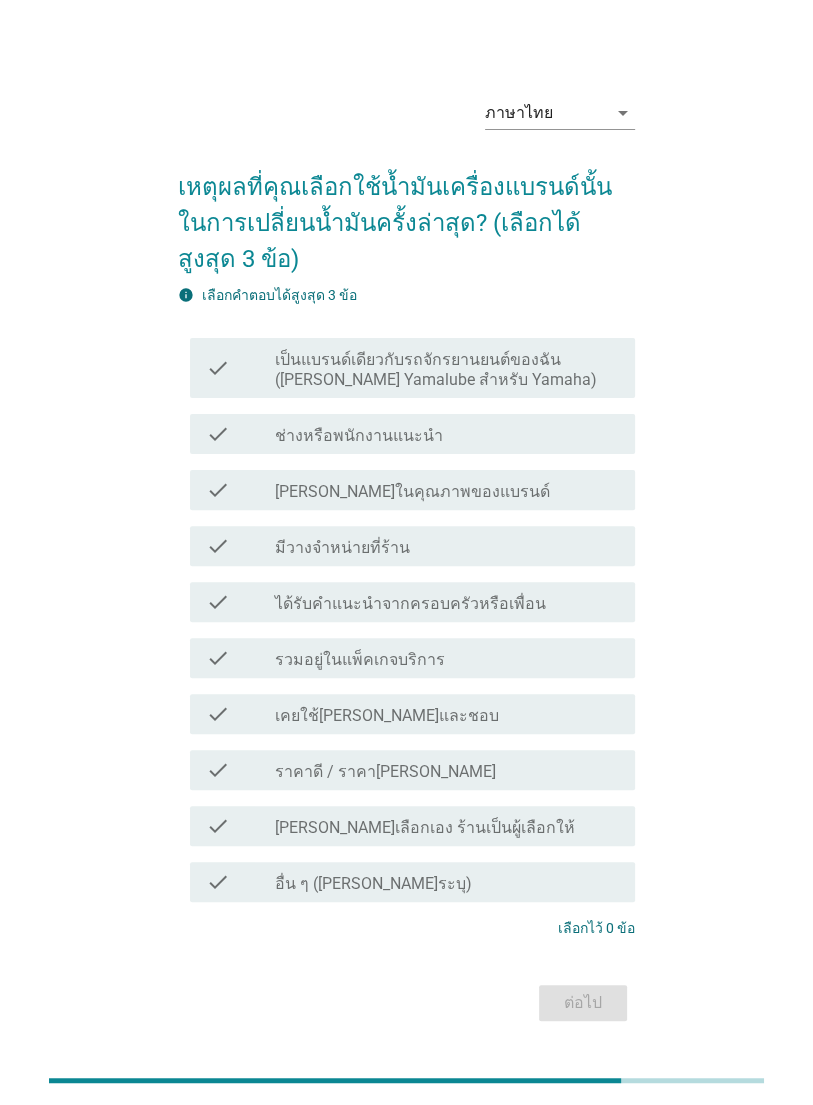 click on "check     check_box_outline_blank เป็นแบรนด์เดียวกับรถจักรยานยนต์ของฉัน ([PERSON_NAME] Yamalube สำหรับ Yamaha)" at bounding box center (412, 368) 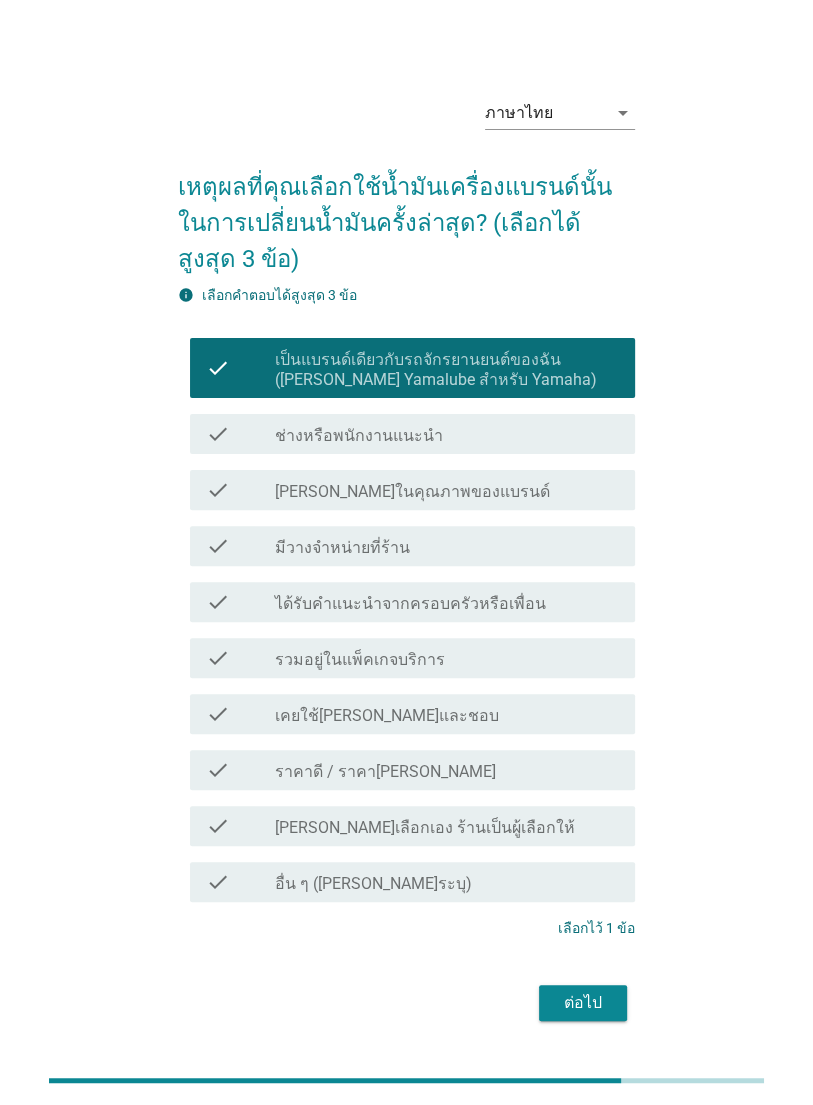 click on "check     check_box_outline_blank ช่างหรือพนักงานแนะนำ" at bounding box center (412, 434) 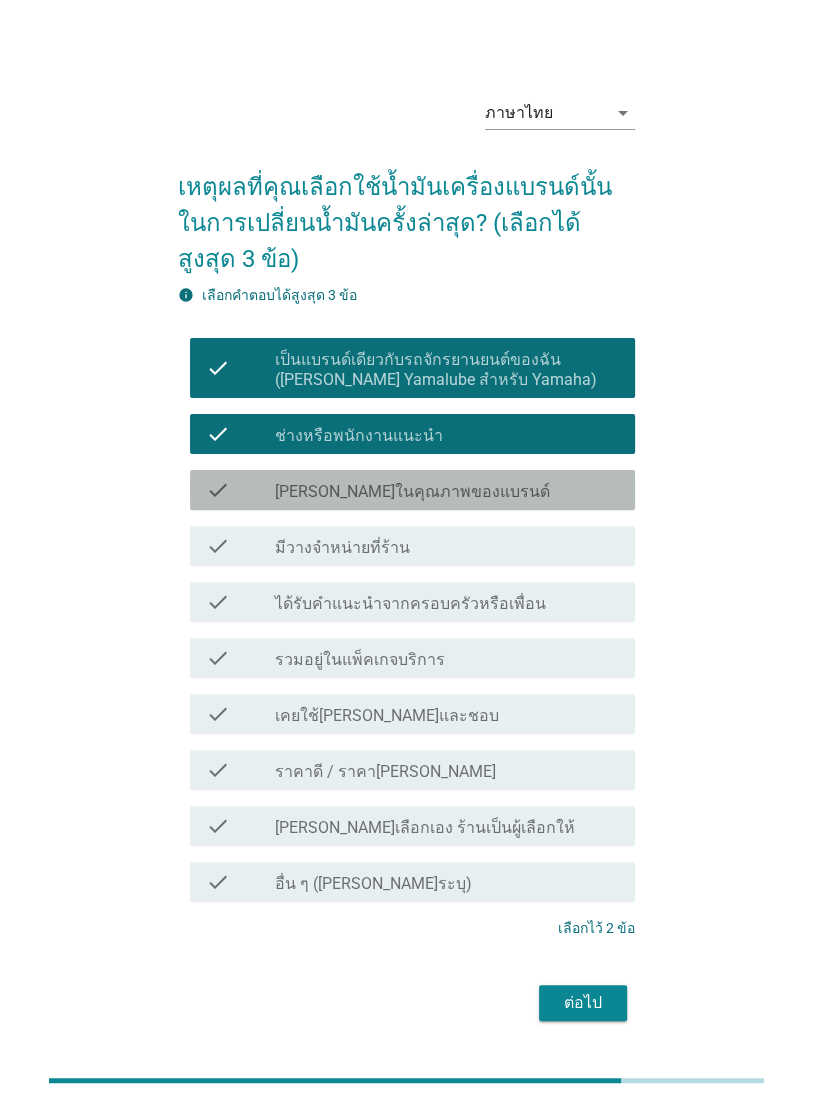 click on "check" at bounding box center [218, 490] 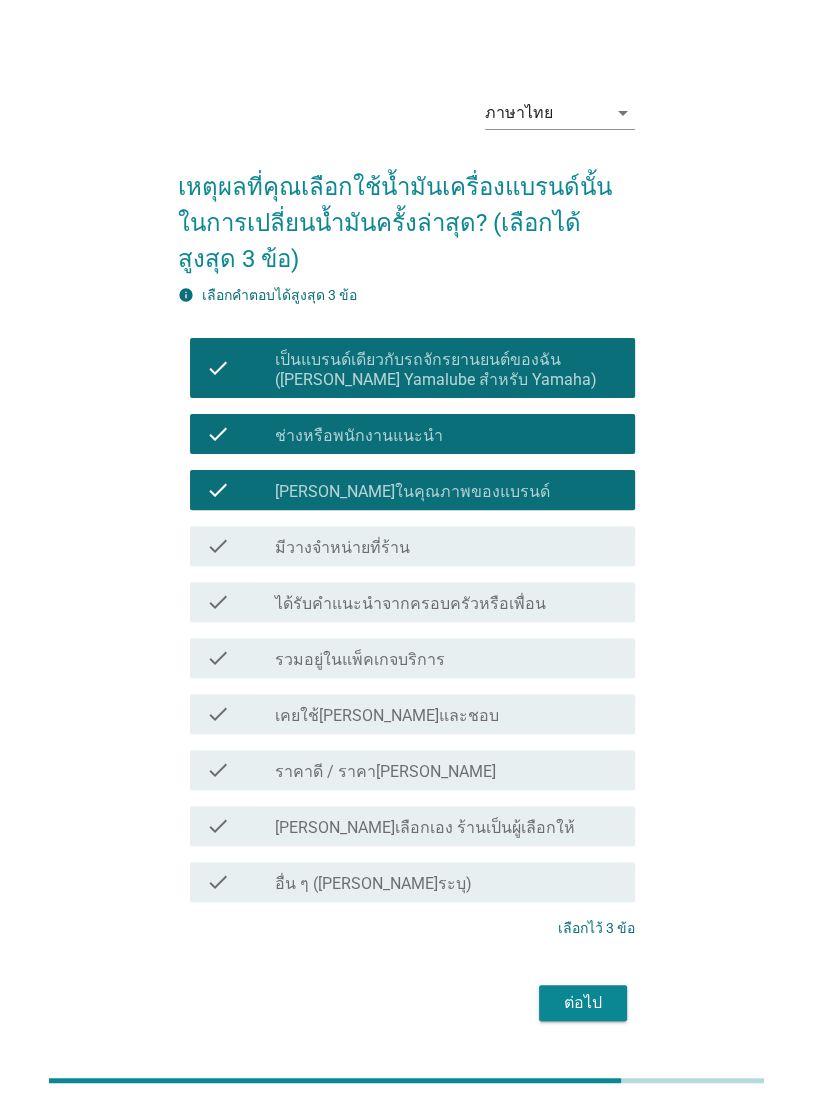 click on "ต่อไป" at bounding box center [583, 1003] 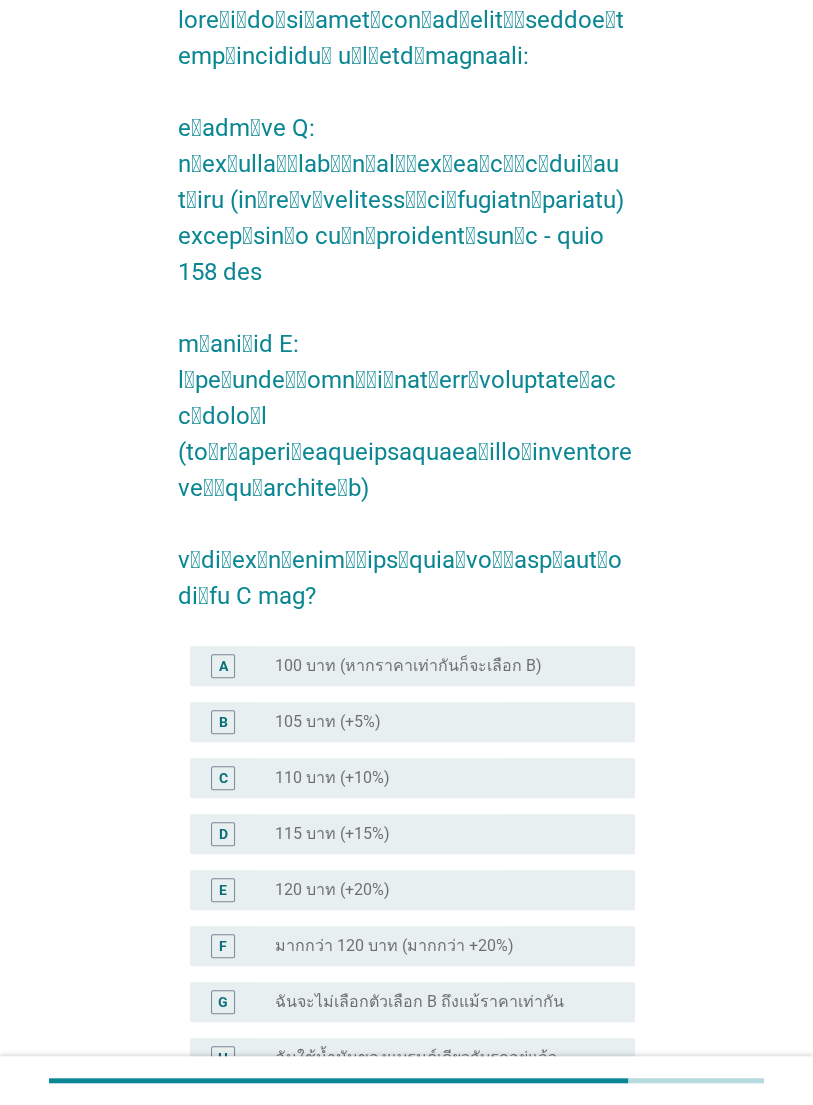 scroll, scrollTop: 217, scrollLeft: 0, axis: vertical 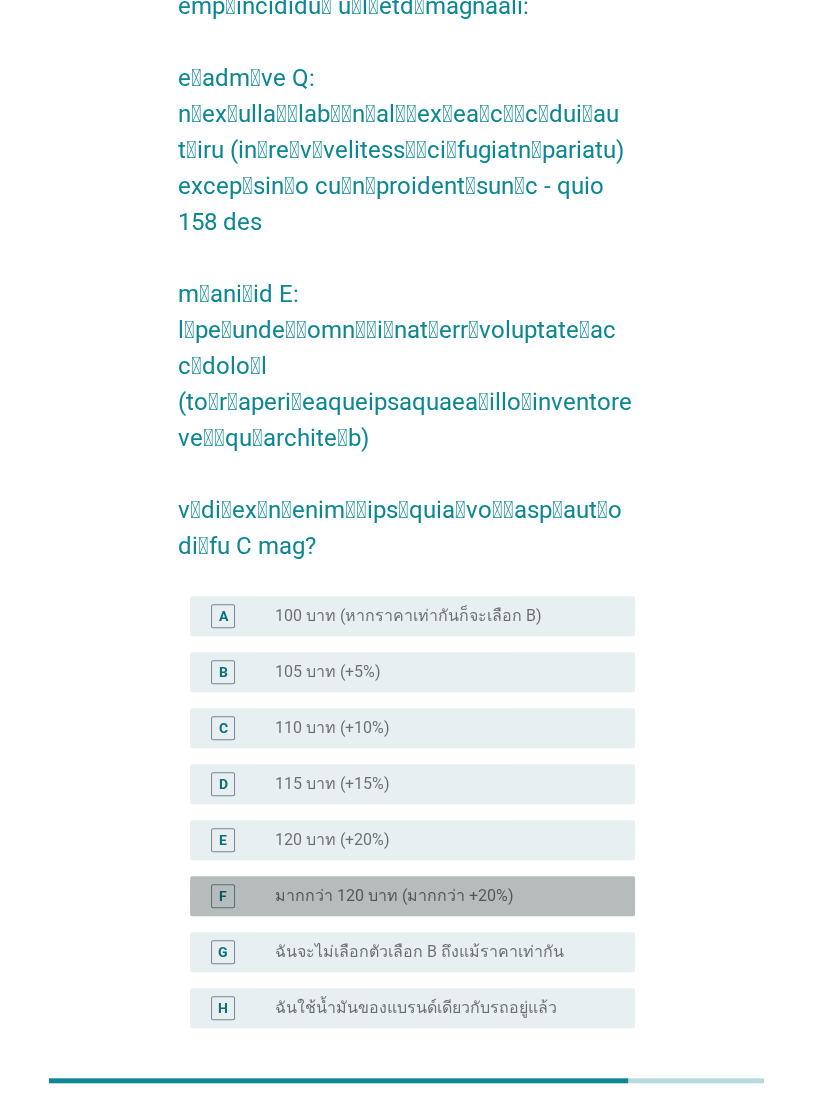 click on "F" at bounding box center [223, 895] 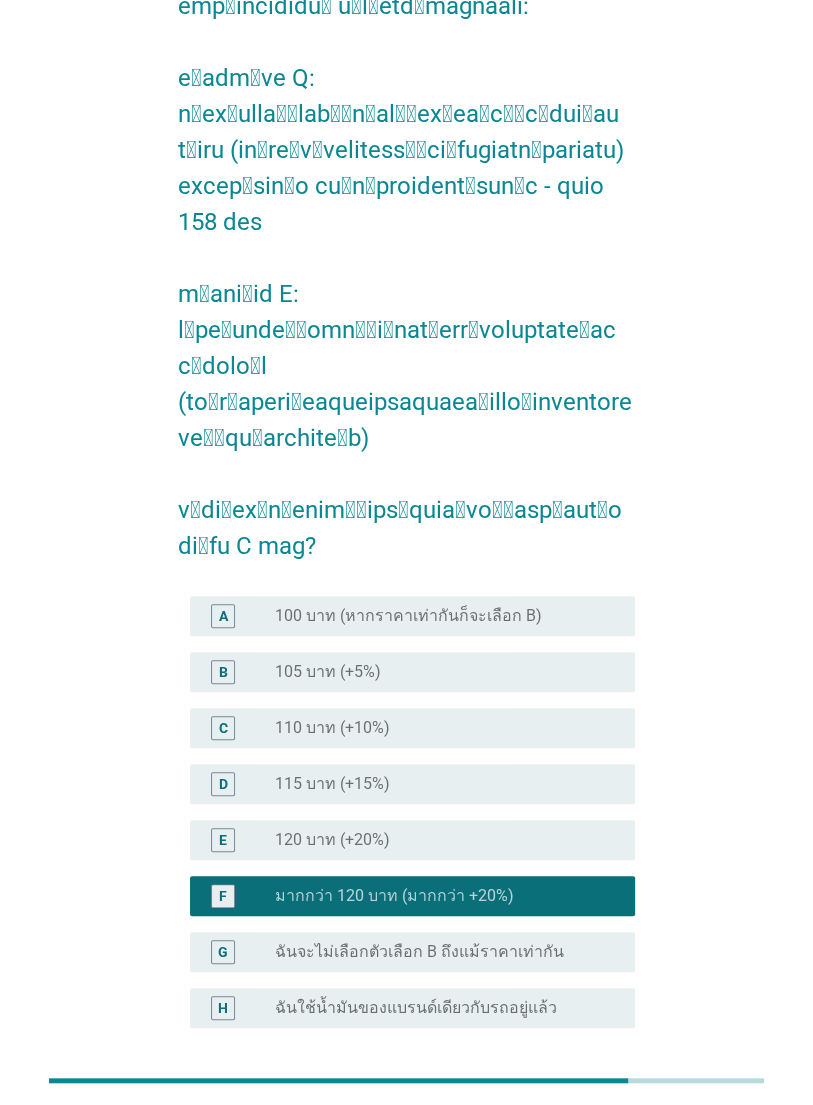 click on "ต่อไป" at bounding box center (583, 1124) 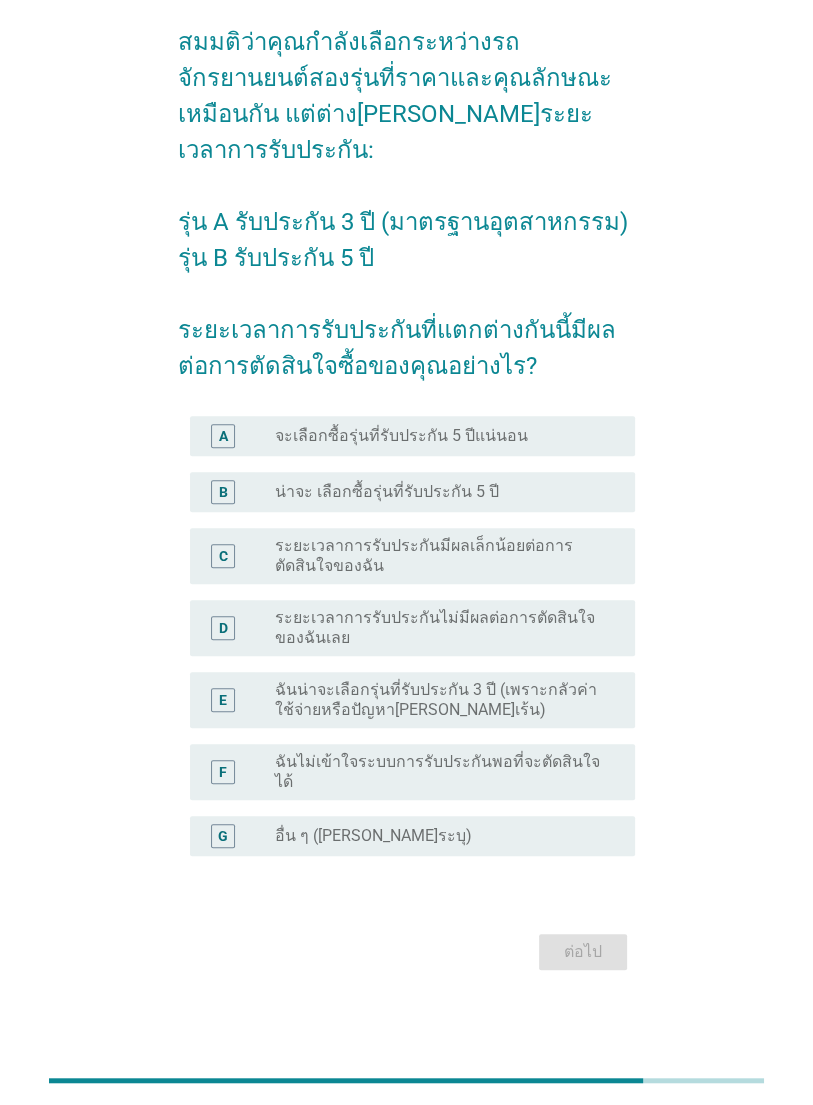 scroll, scrollTop: 0, scrollLeft: 0, axis: both 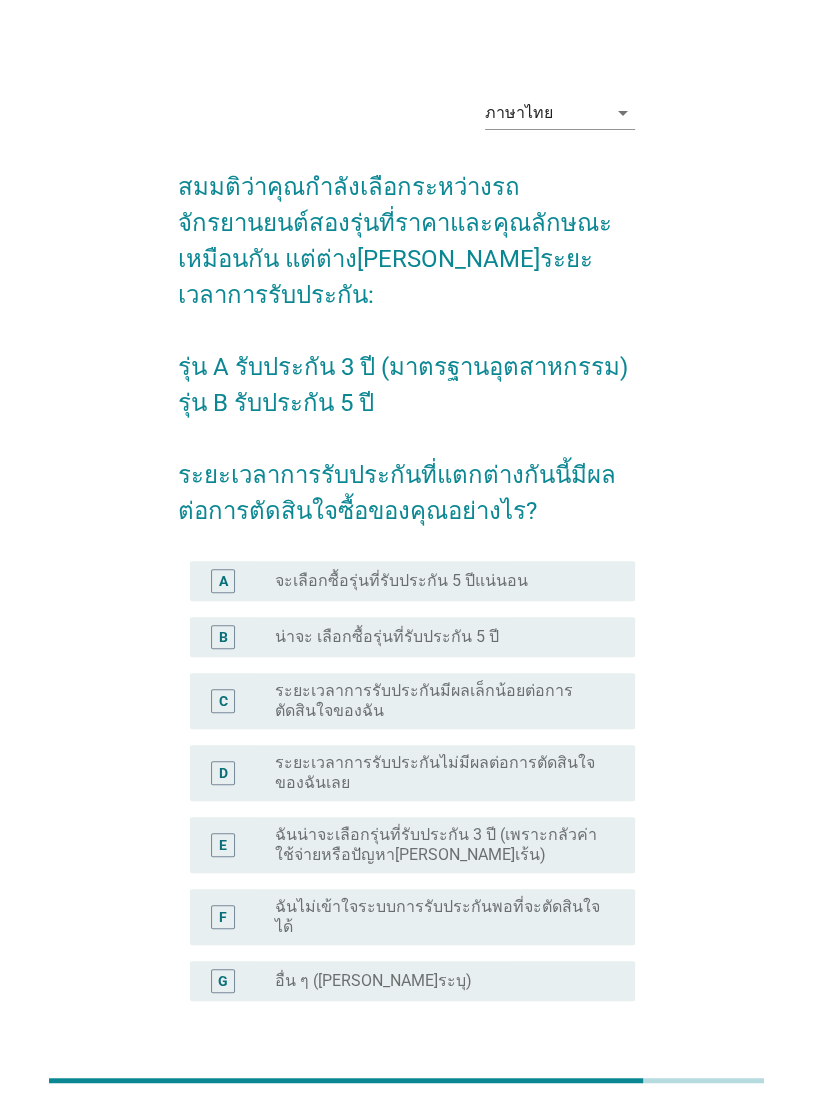 click on "A" at bounding box center [223, 581] 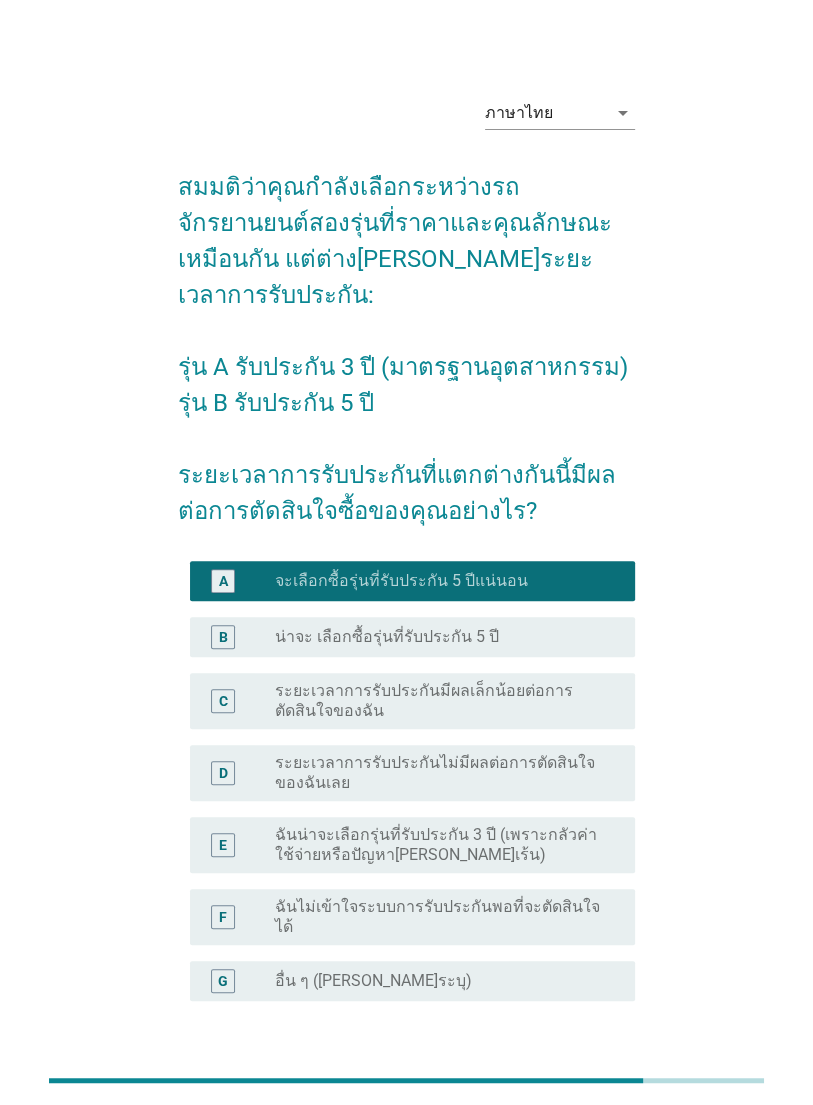 click on "B" at bounding box center (223, 637) 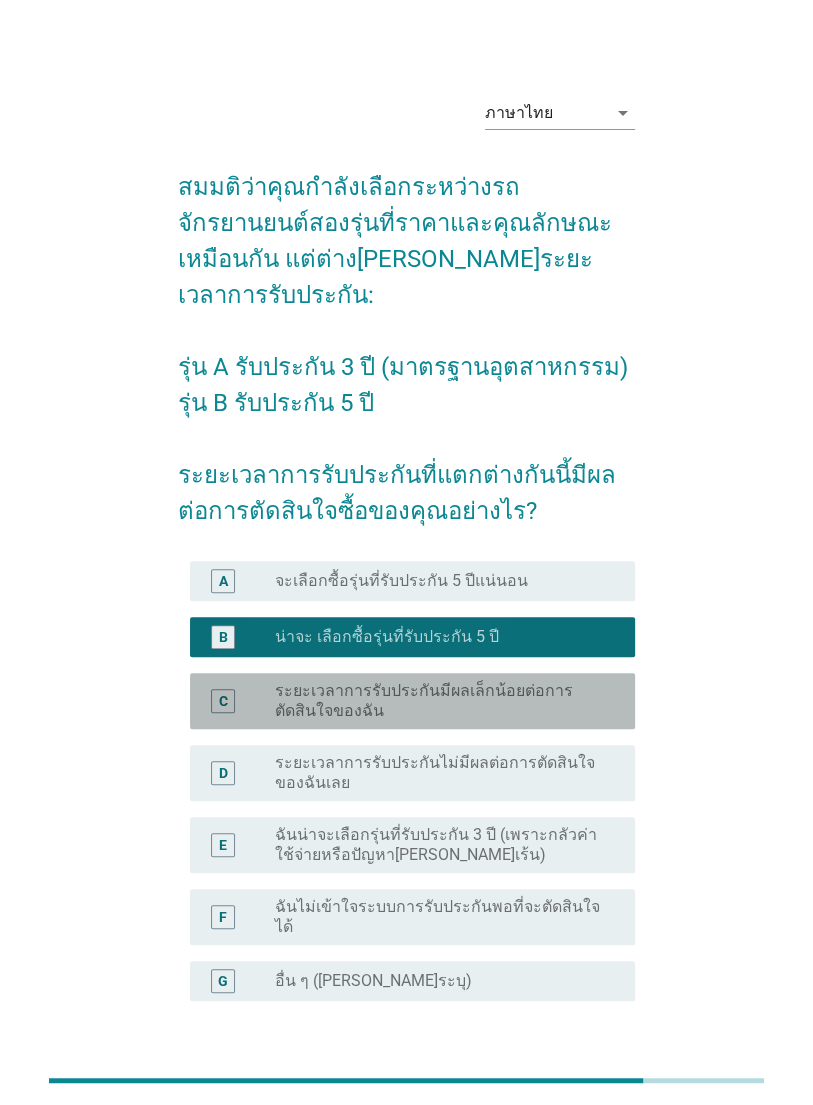 click on "C" at bounding box center [223, 700] 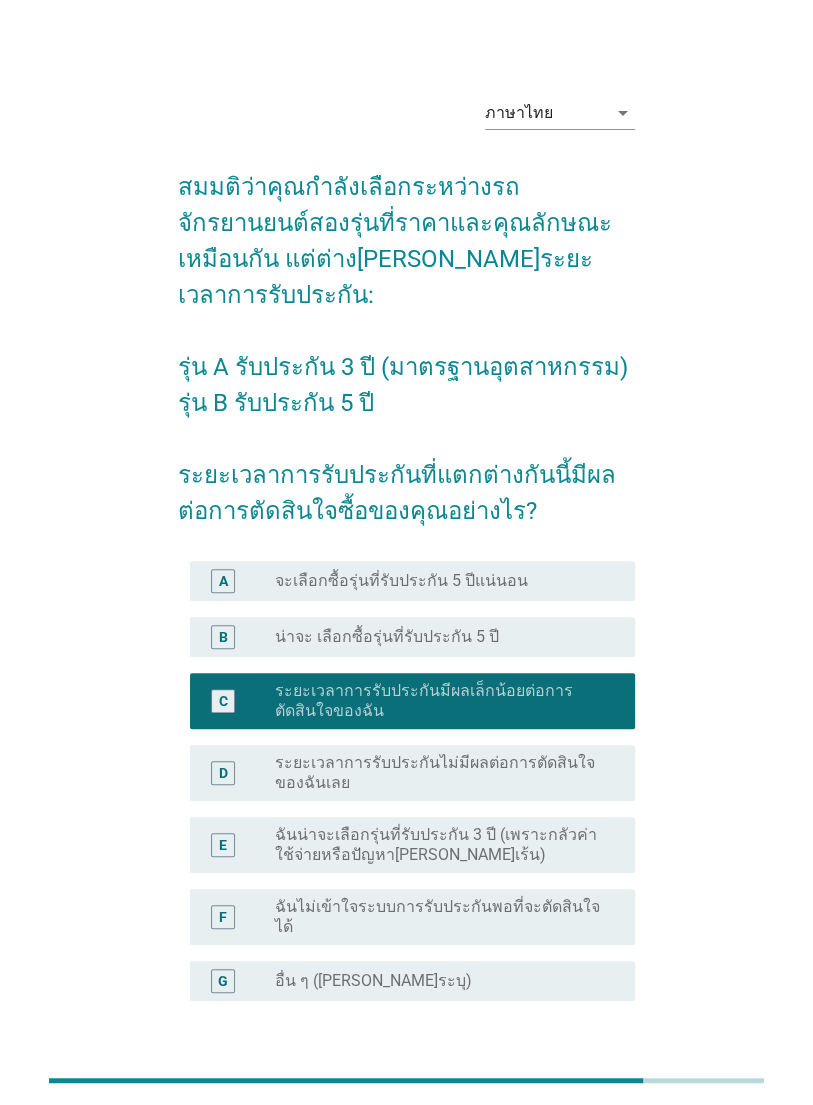 click on "A     radio_button_unchecked จะเลือกซื้อรุ่นที่รับประกัน 5 ปีแน่นอน" at bounding box center (412, 581) 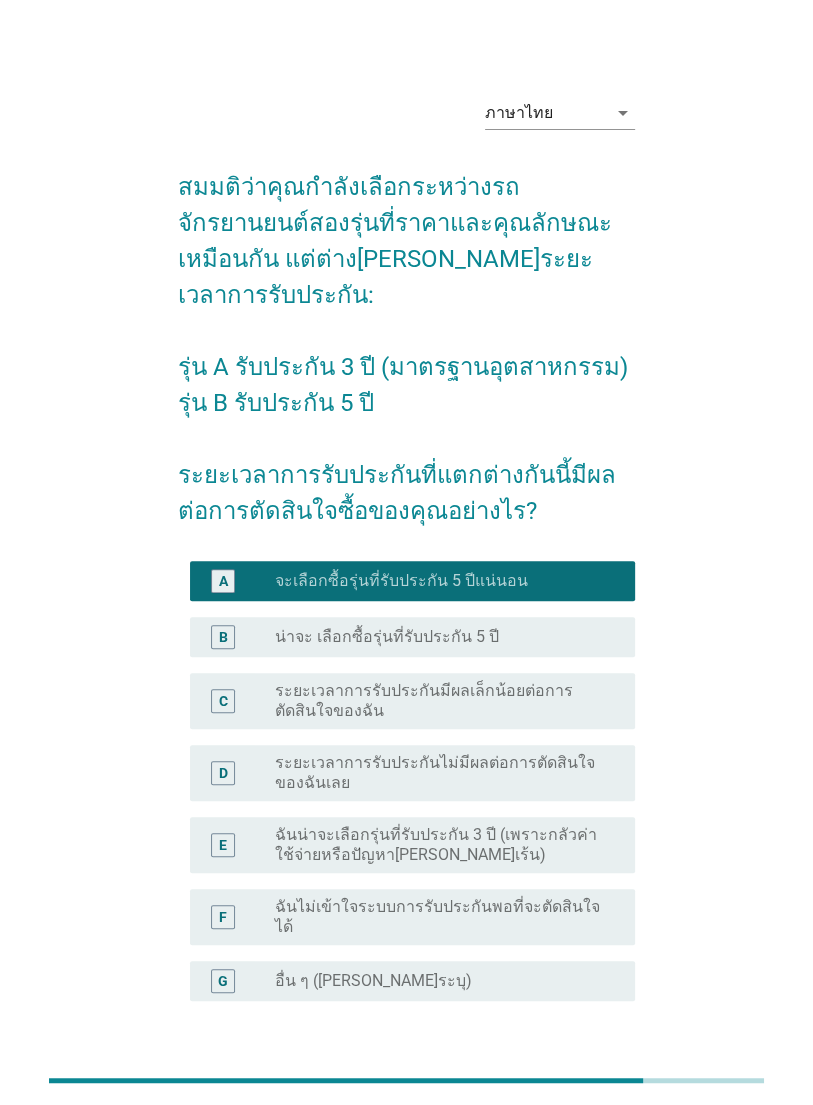 click on "ต่อไป" at bounding box center [583, 1097] 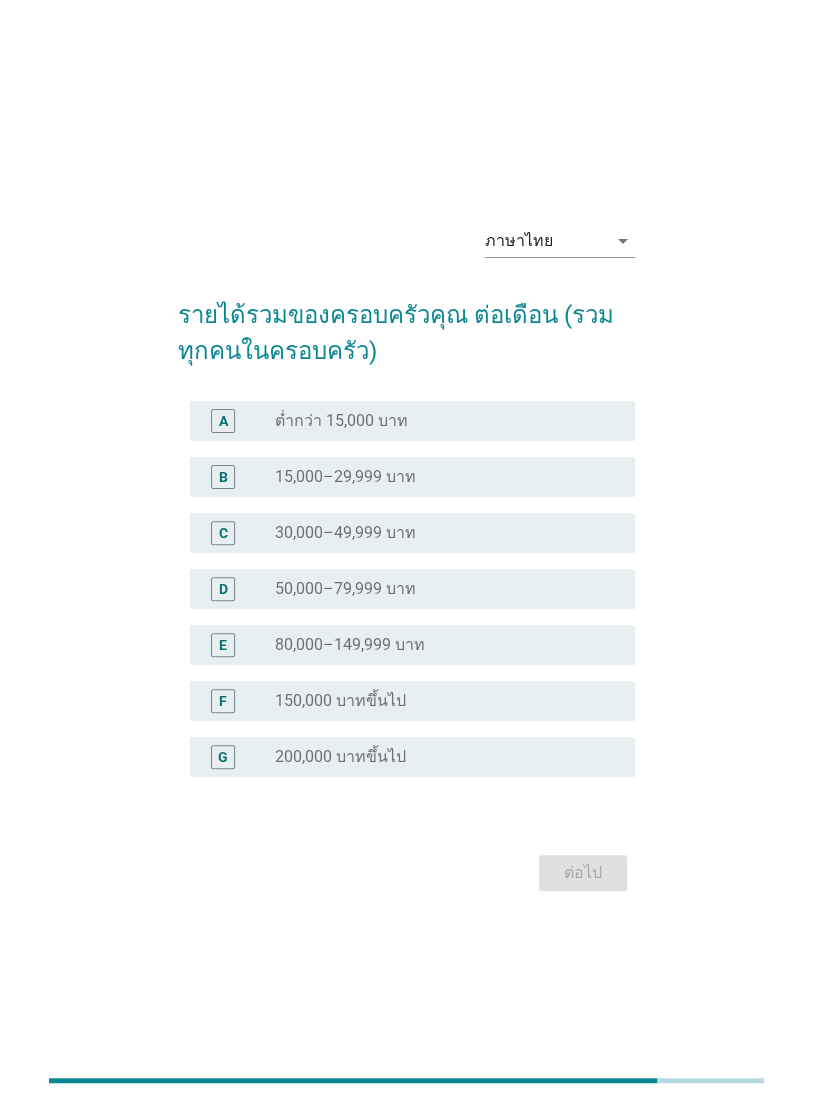 click on "D" at bounding box center (223, 589) 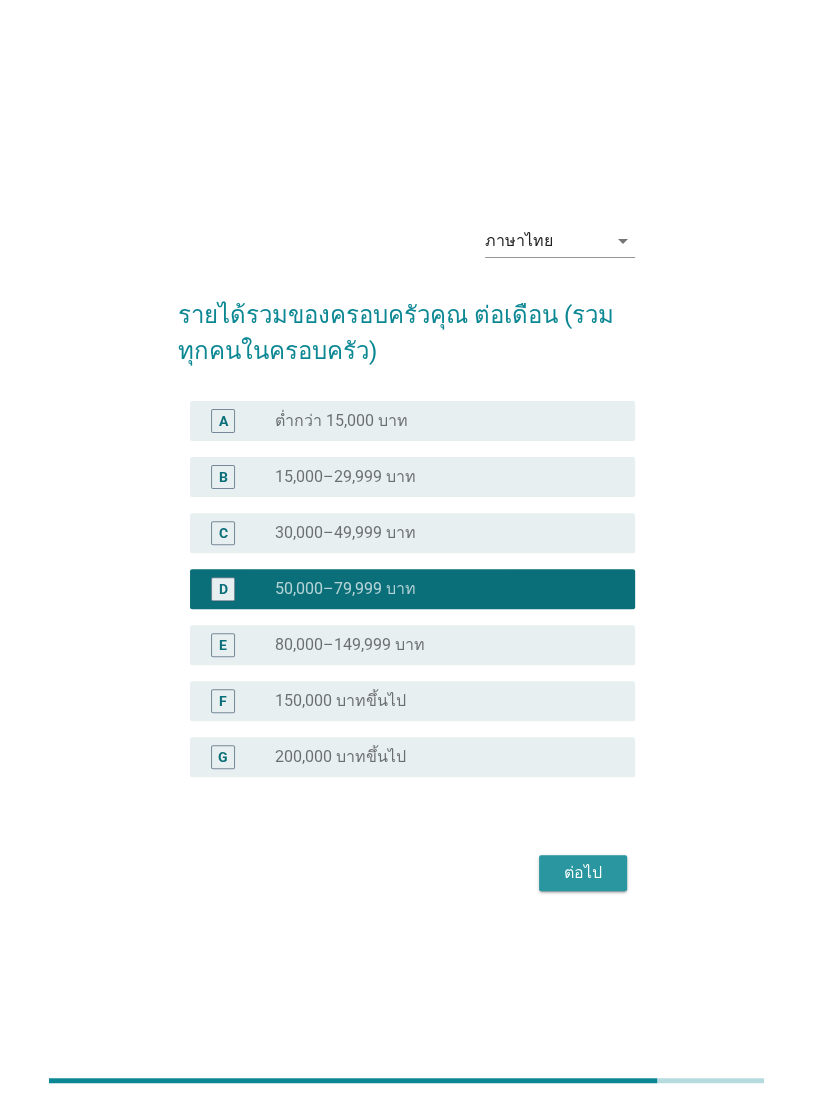click on "ต่อไป" at bounding box center (583, 873) 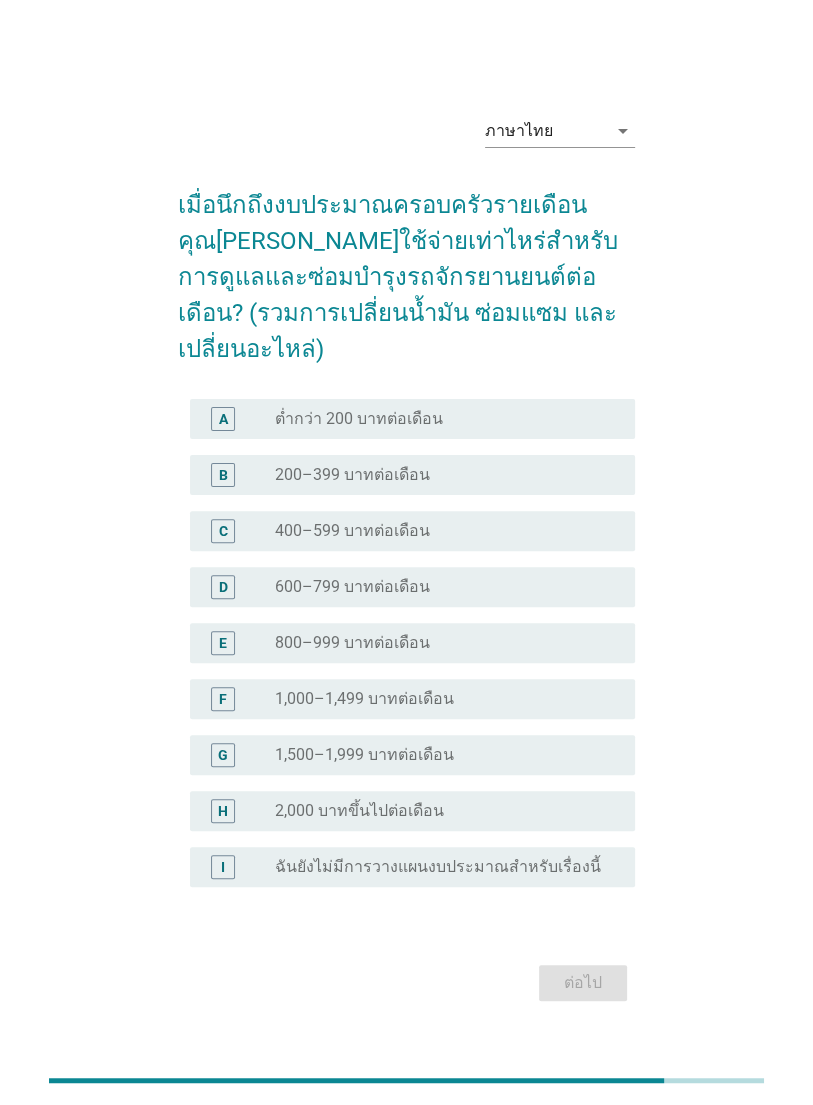 click on "F" at bounding box center [223, 699] 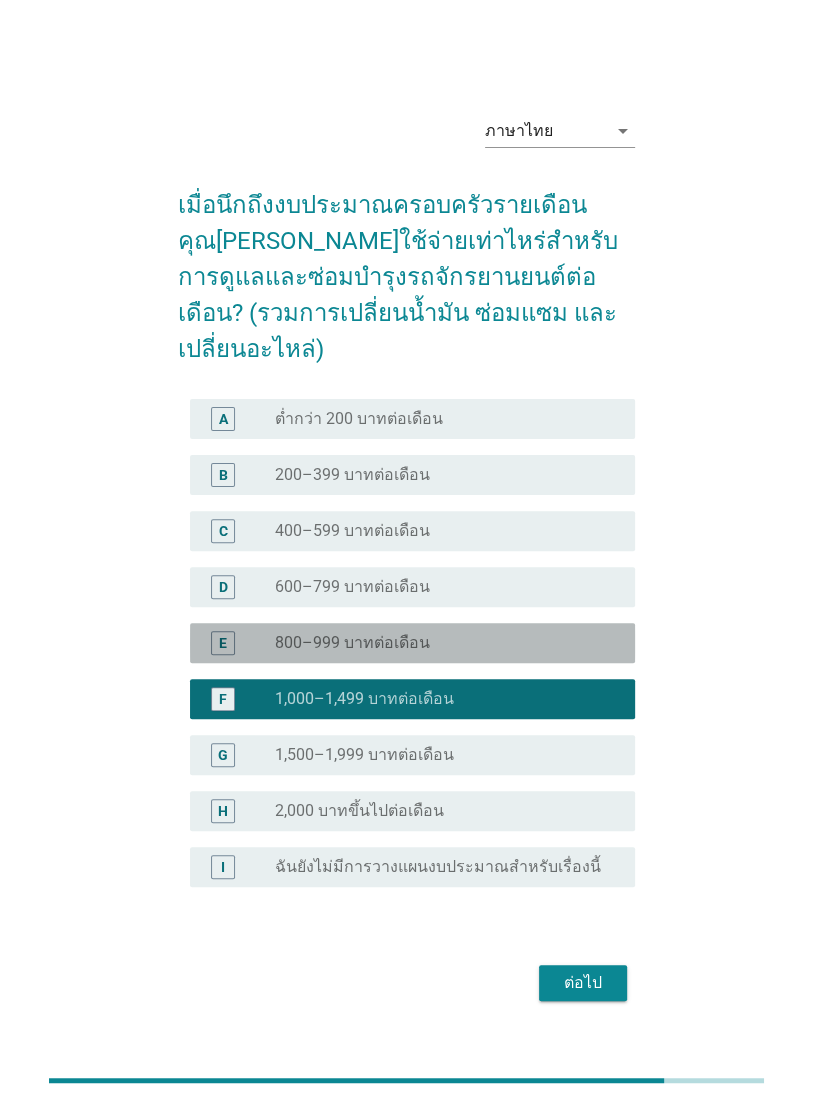 click on "E" at bounding box center (223, 643) 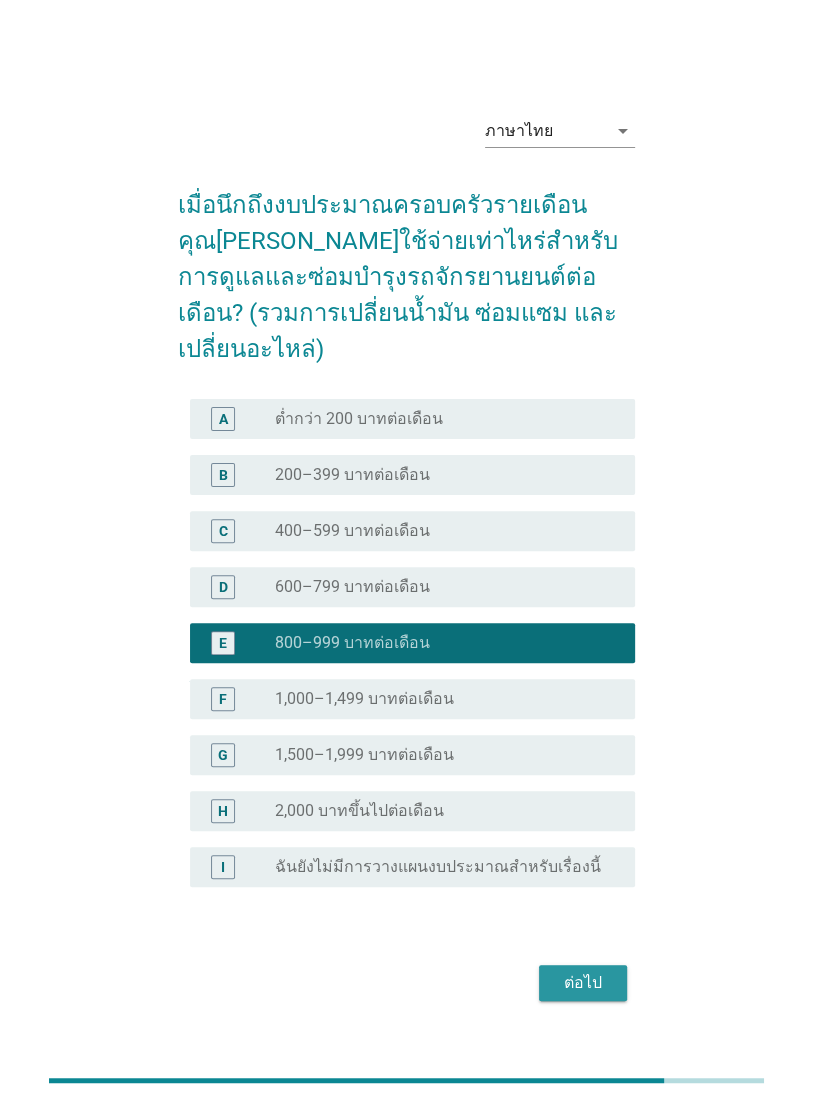 click on "ต่อไป" at bounding box center [583, 983] 